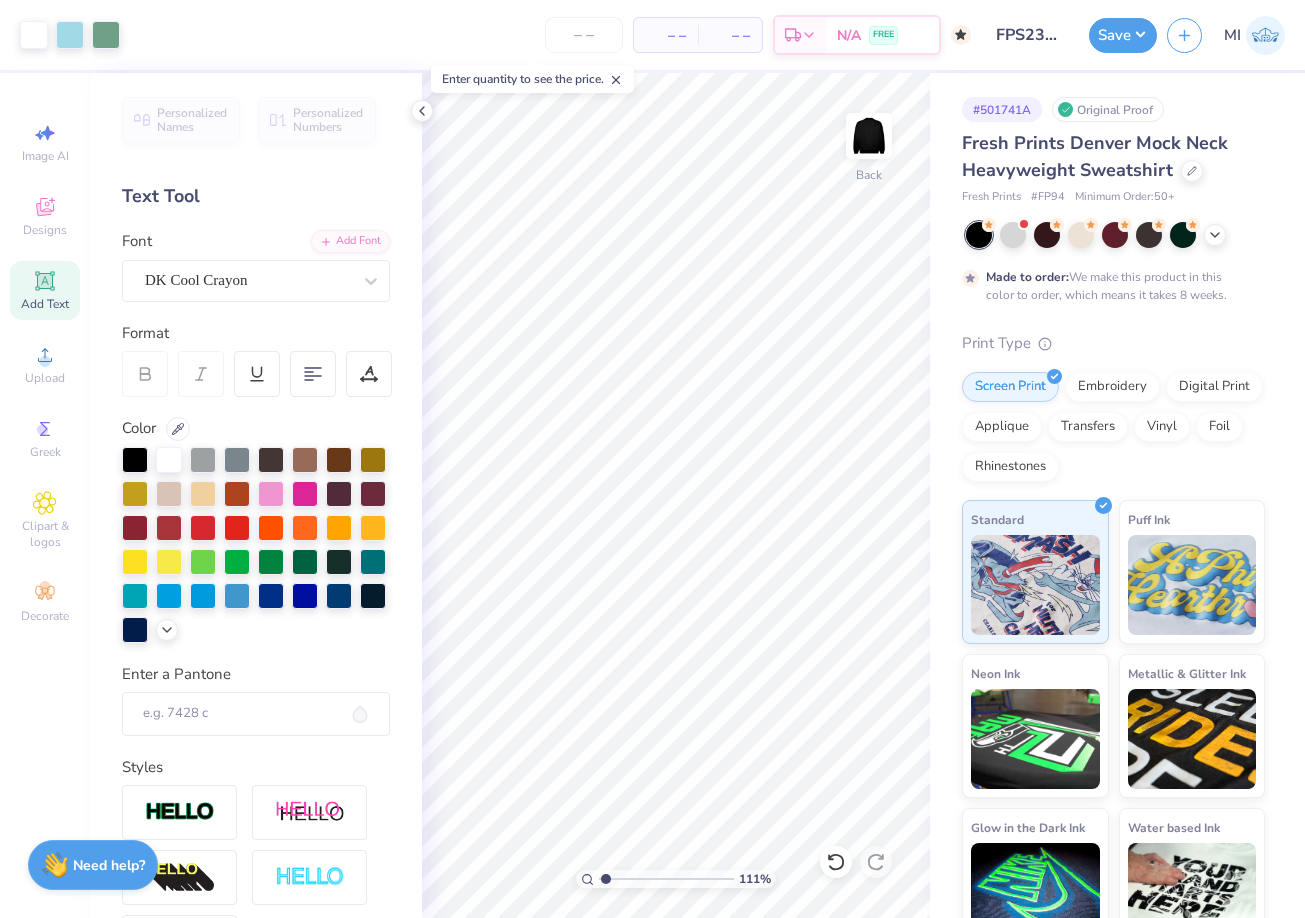 scroll, scrollTop: 0, scrollLeft: 0, axis: both 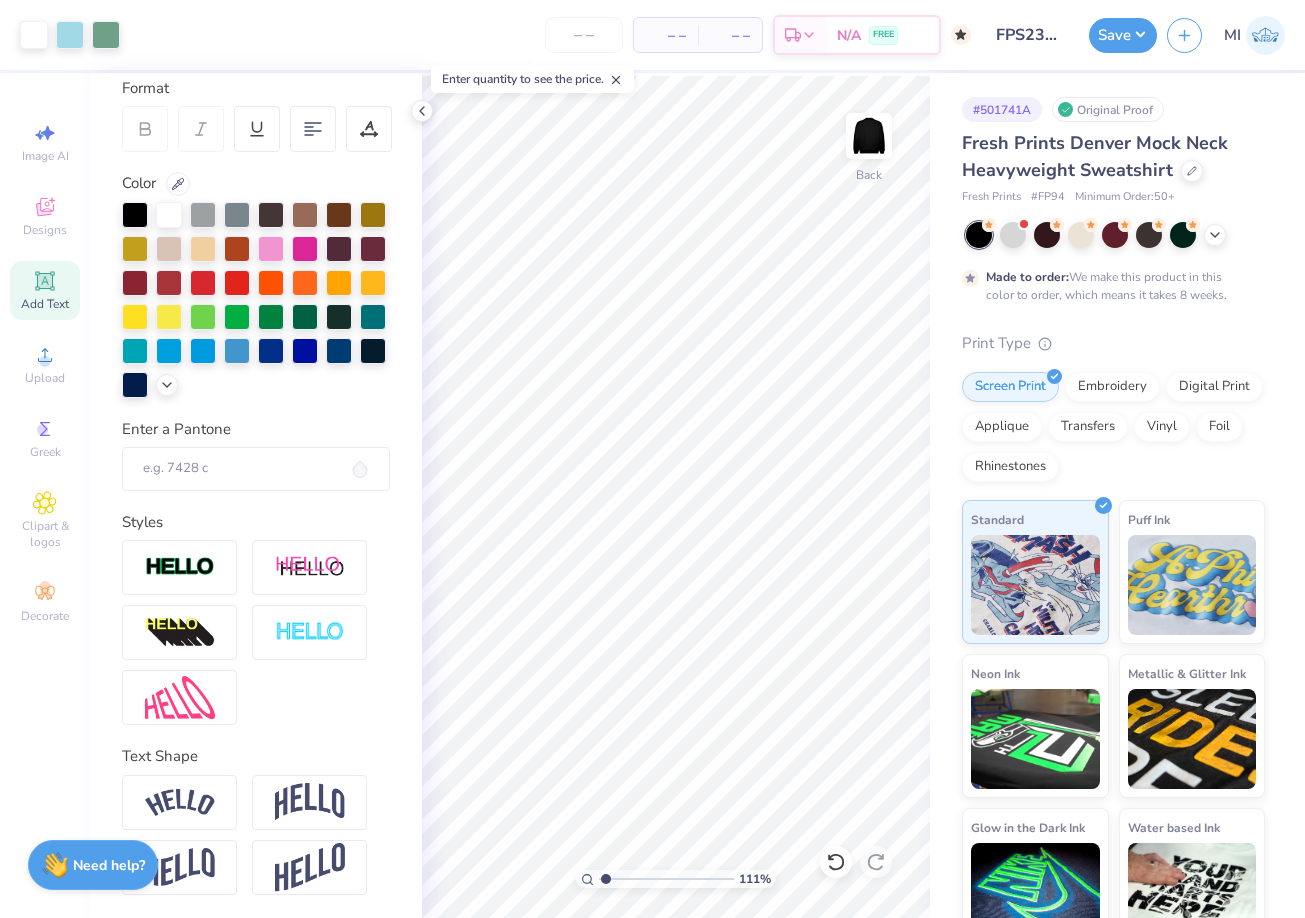 type on "1" 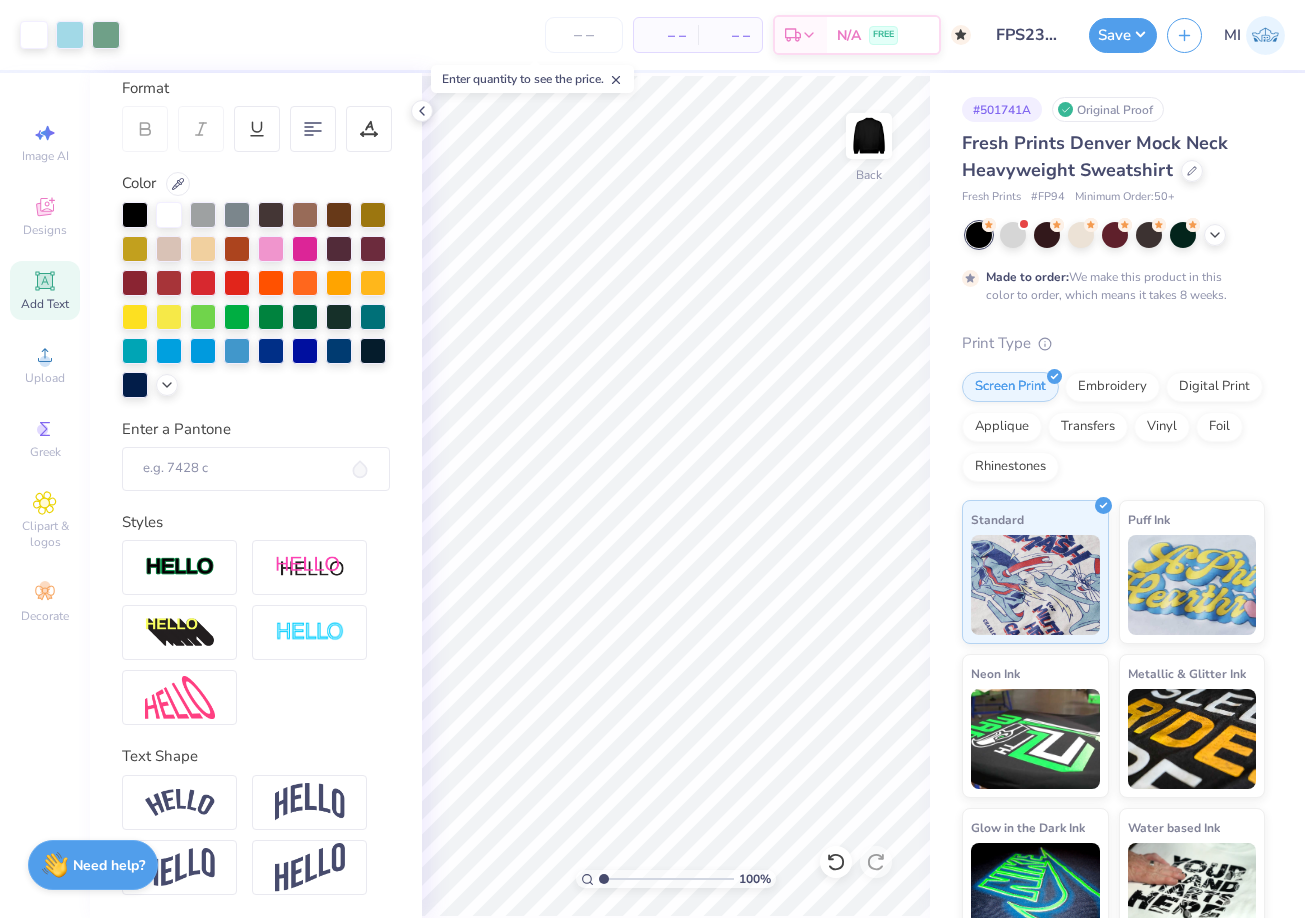 click on "Art colors – – Per Item – – Total Est.  Delivery N/A FREE Design Title FPS238776 Save MI" at bounding box center [652, 35] 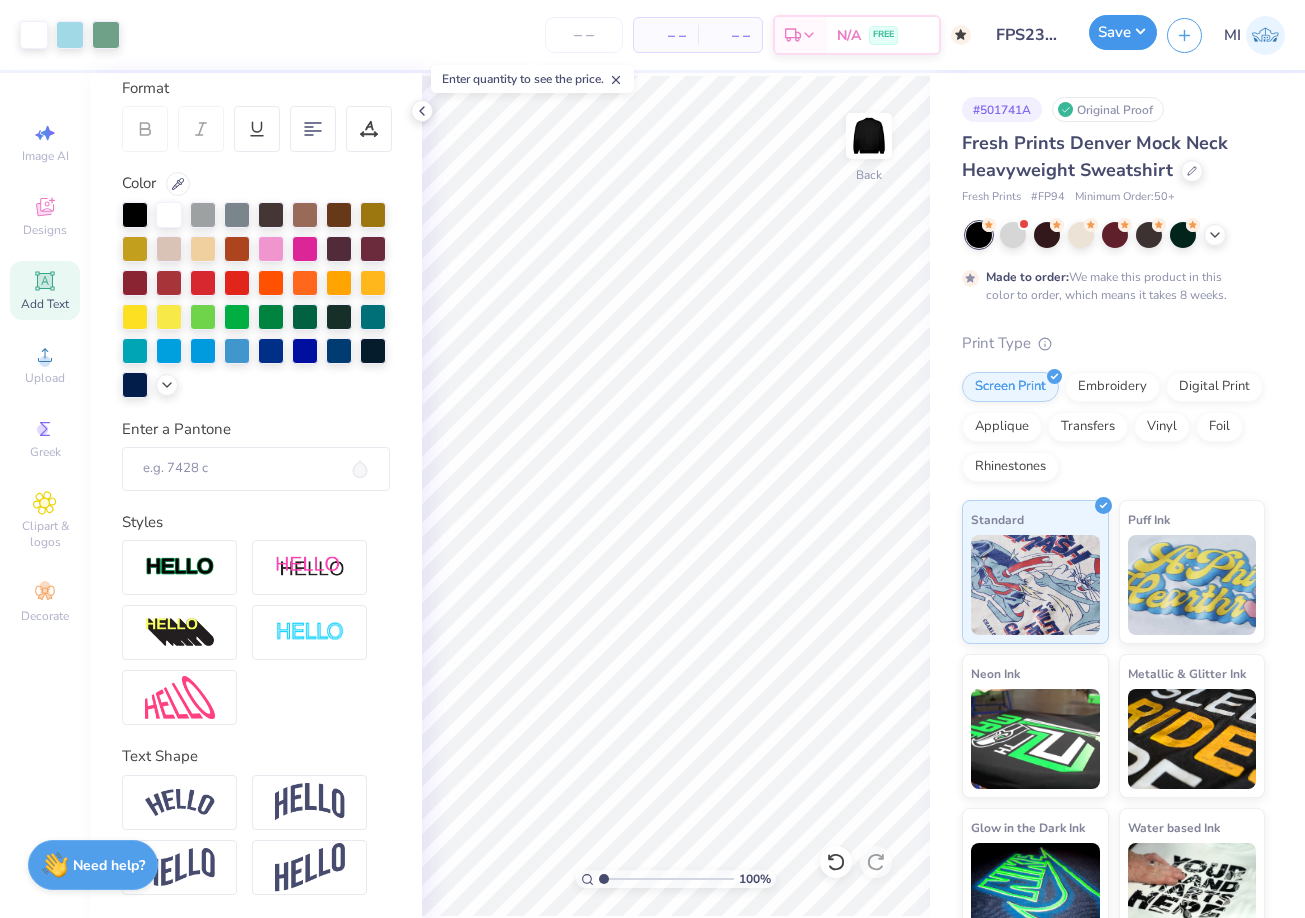 click on "Save" at bounding box center (1123, 32) 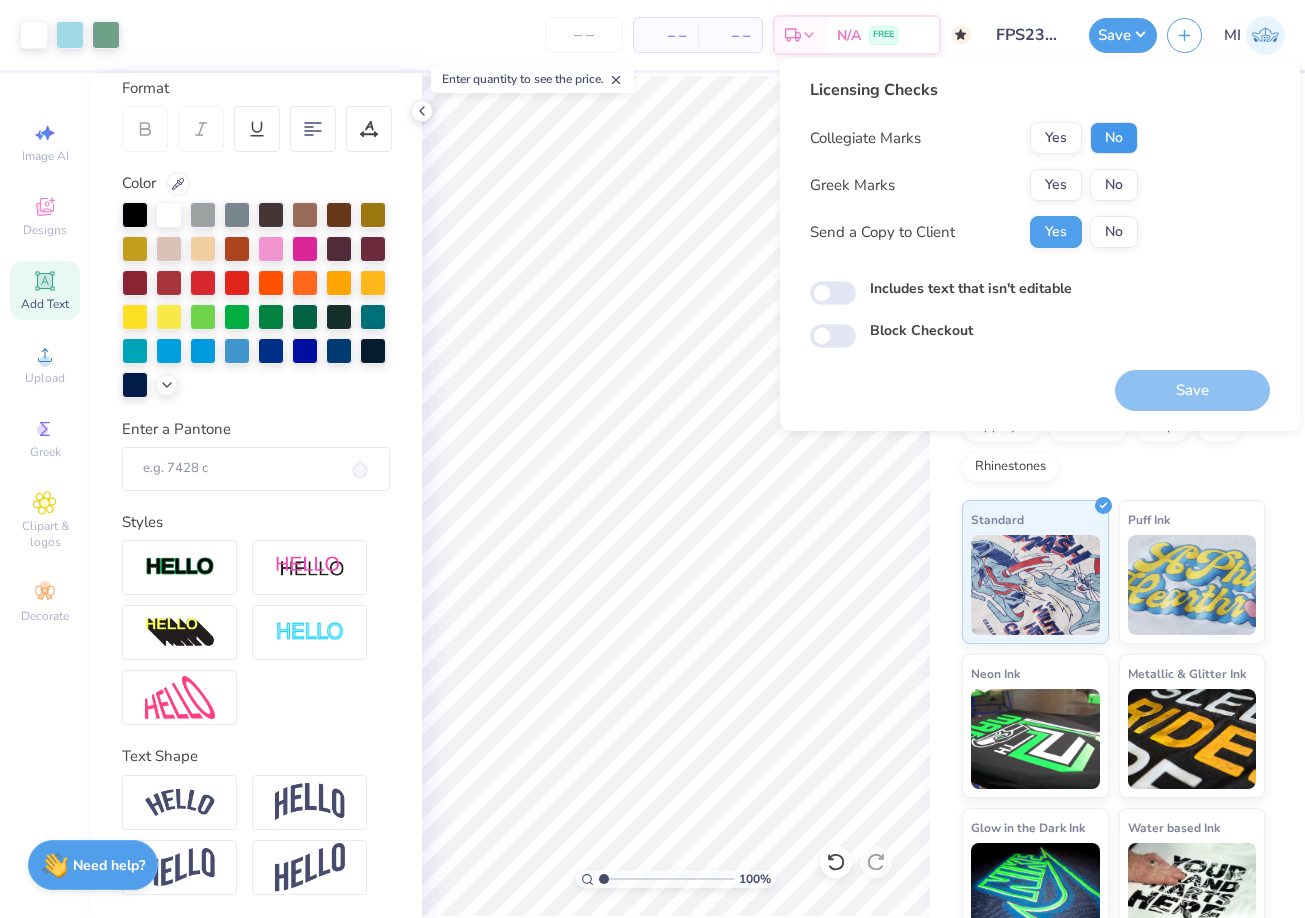 click on "No" at bounding box center [1114, 138] 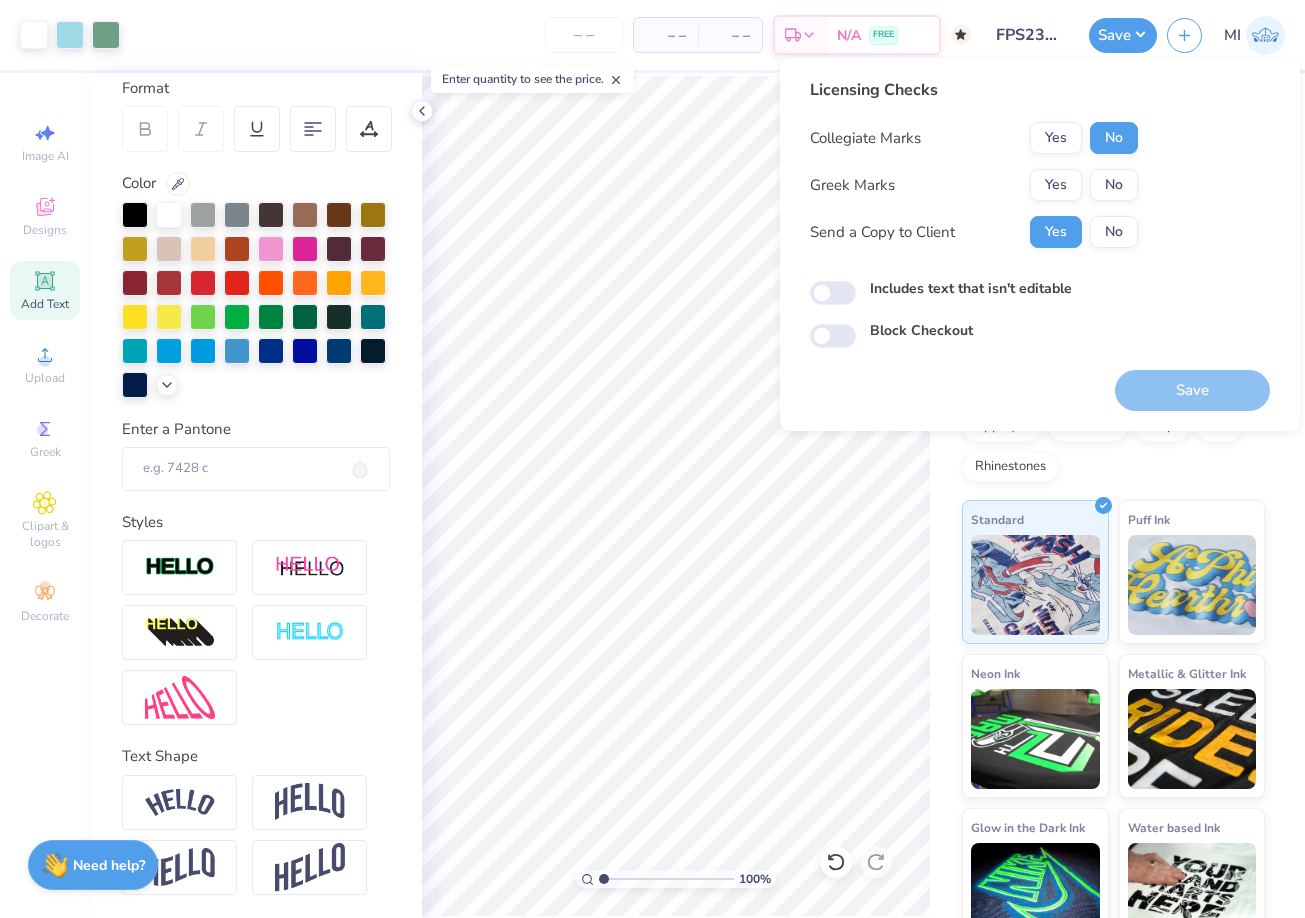 click on "Yes" at bounding box center [1056, 185] 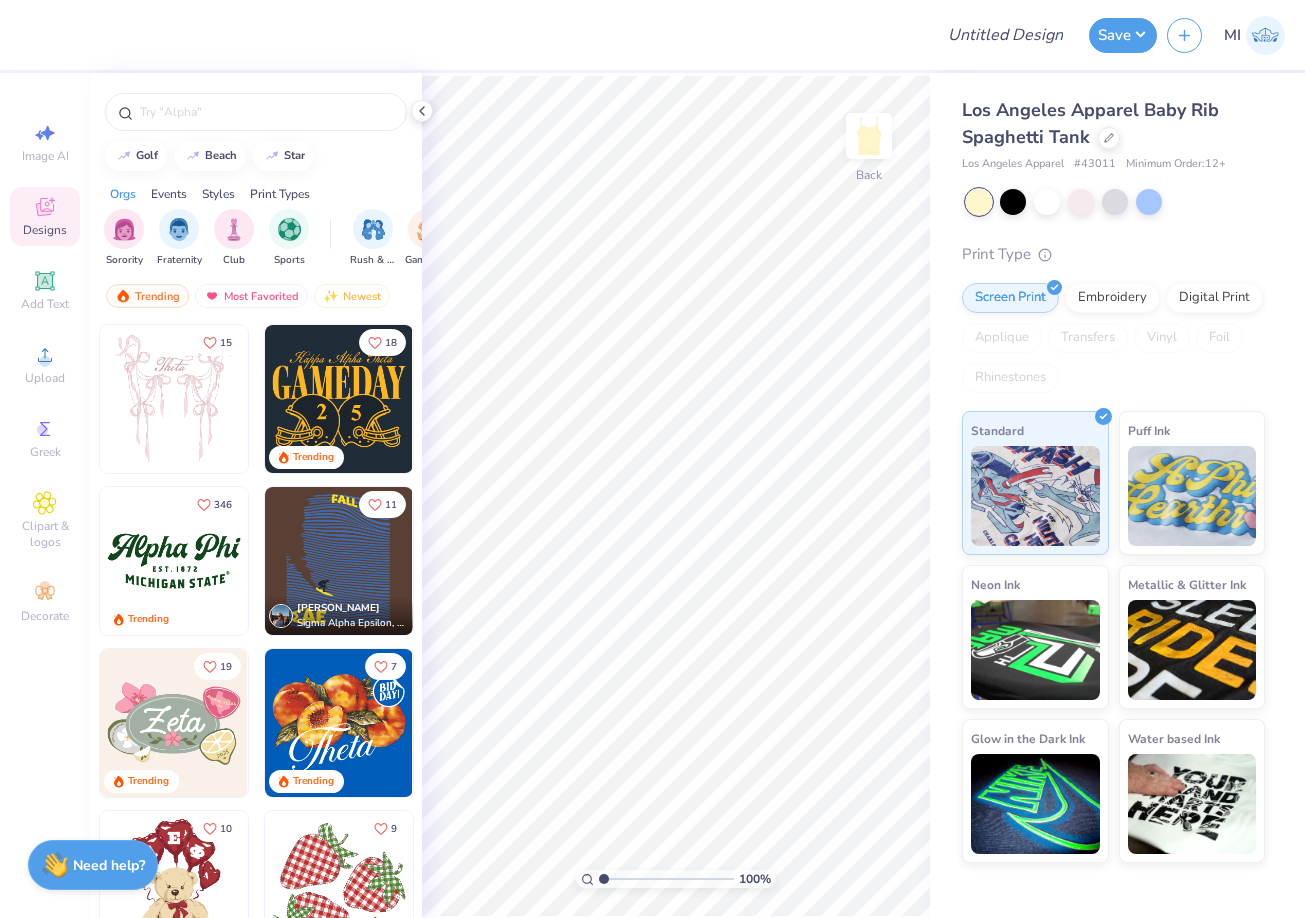 scroll, scrollTop: 0, scrollLeft: 0, axis: both 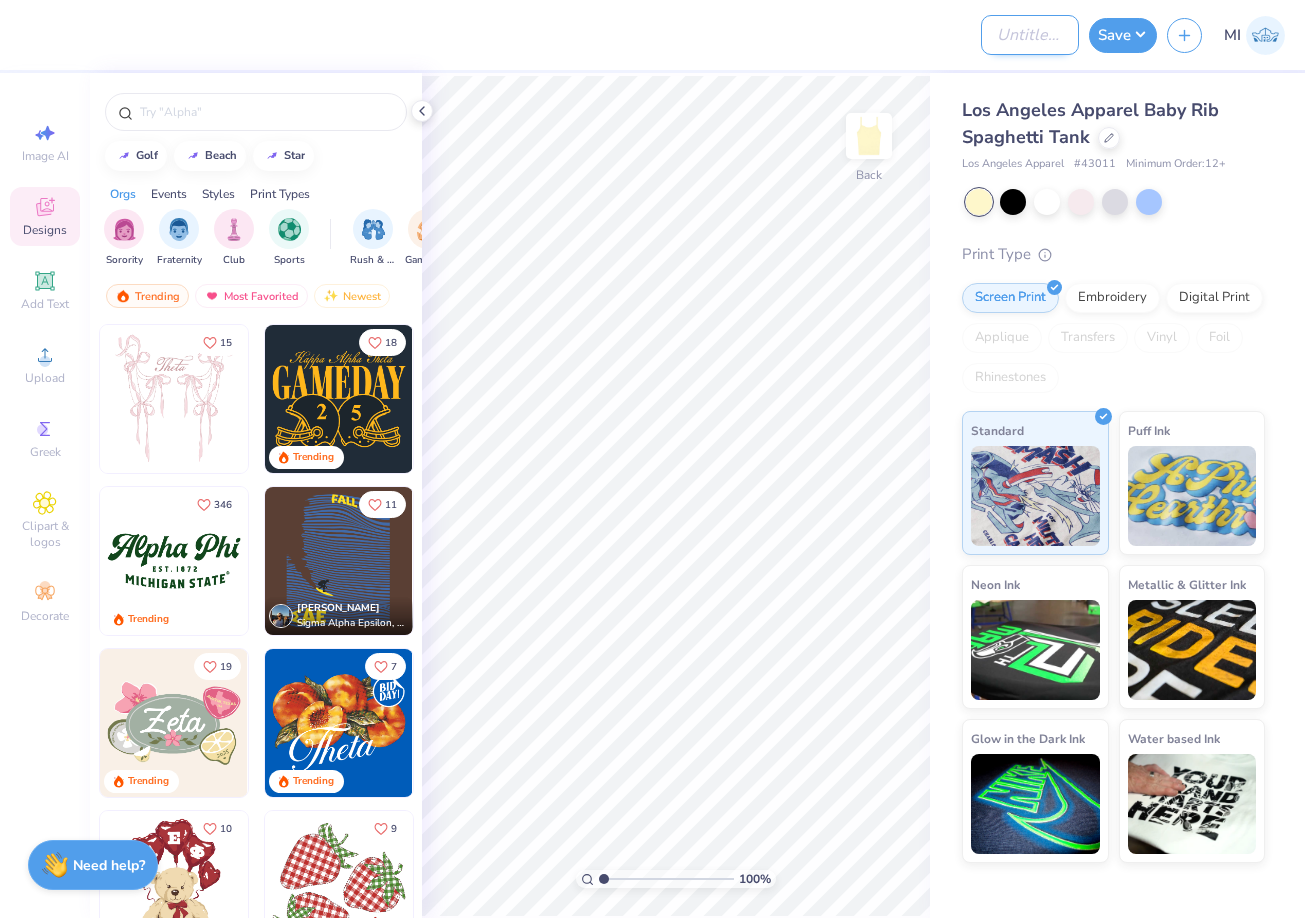 click on "Design Title" at bounding box center (1030, 35) 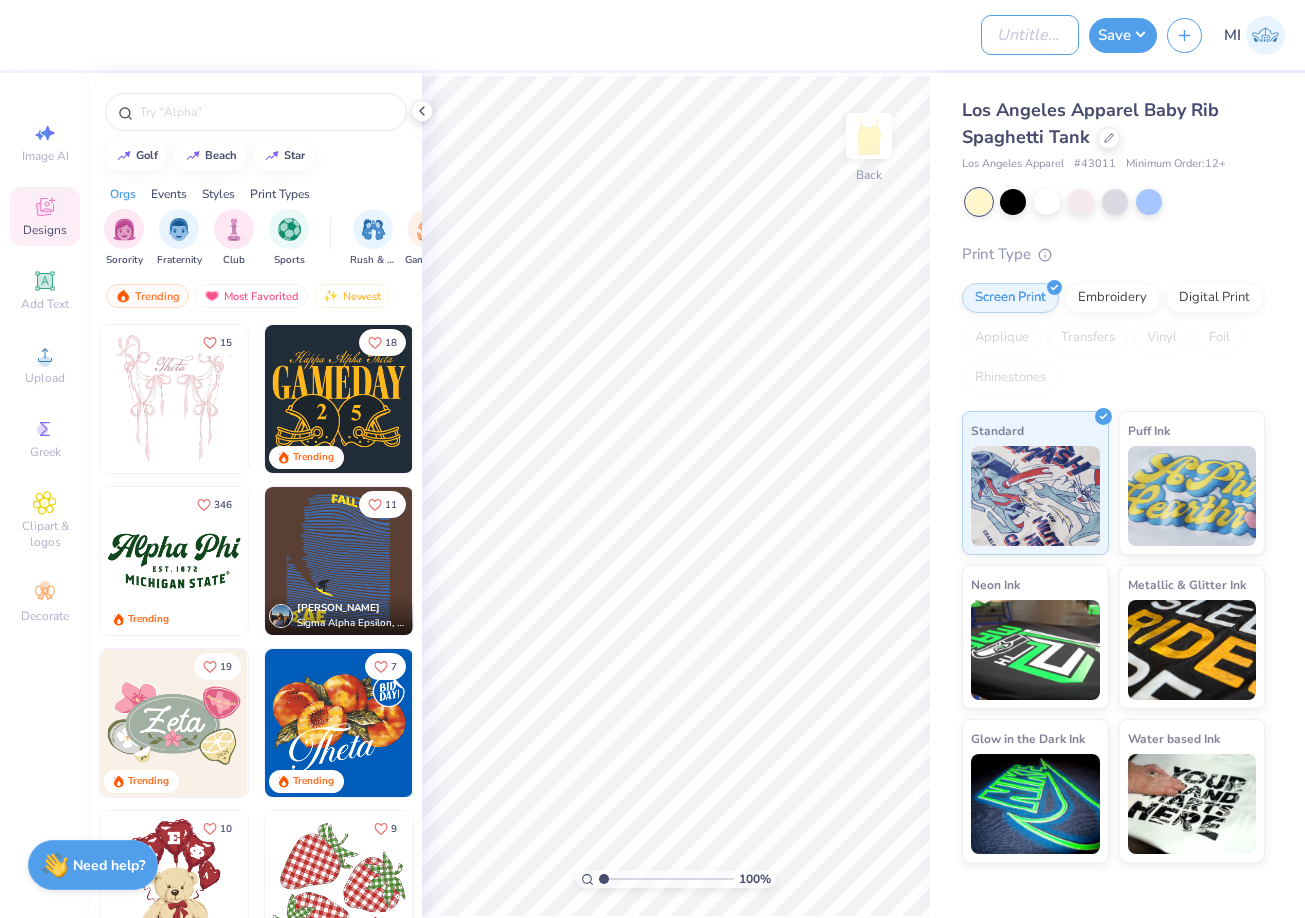 paste on "FPS238787" 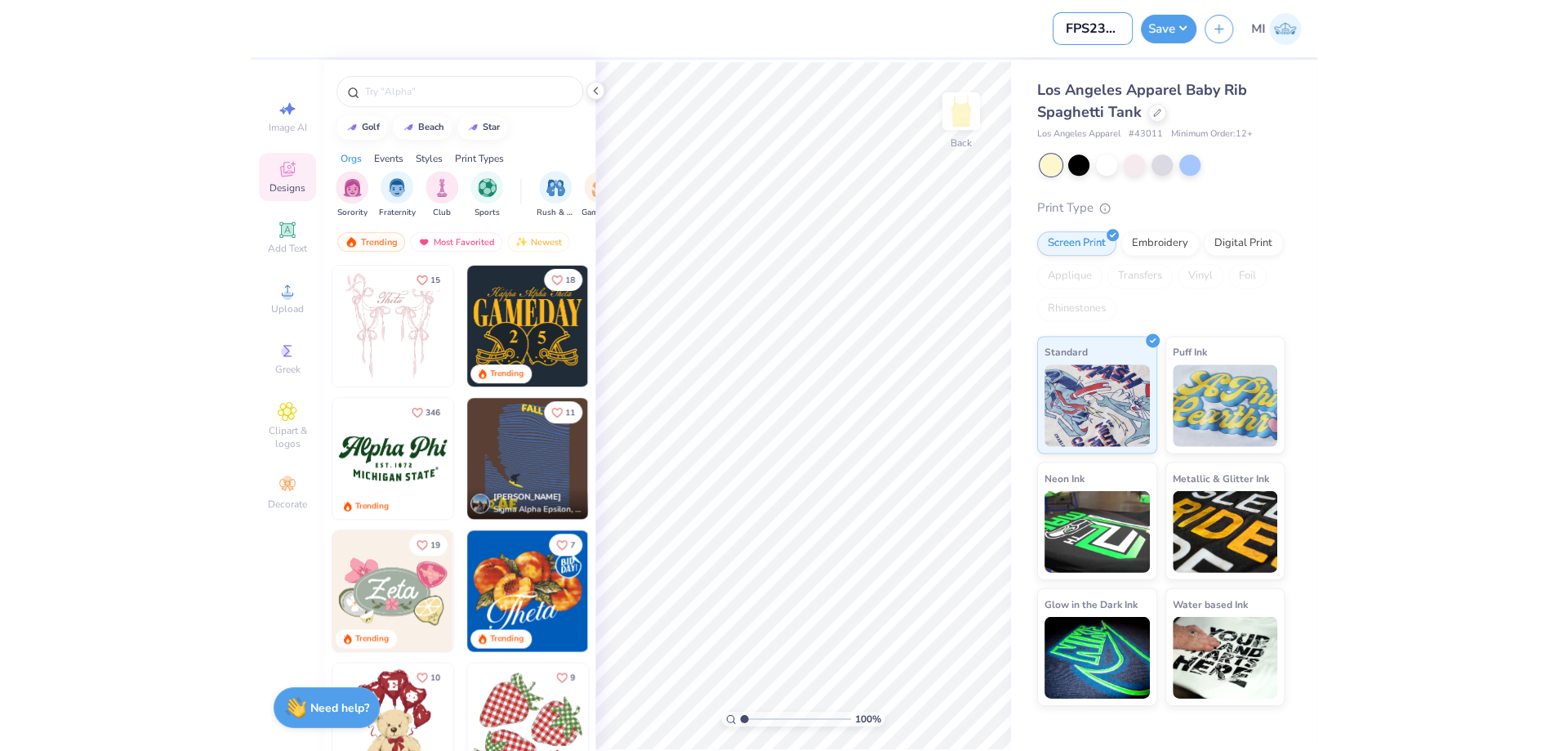 scroll, scrollTop: 0, scrollLeft: 16, axis: horizontal 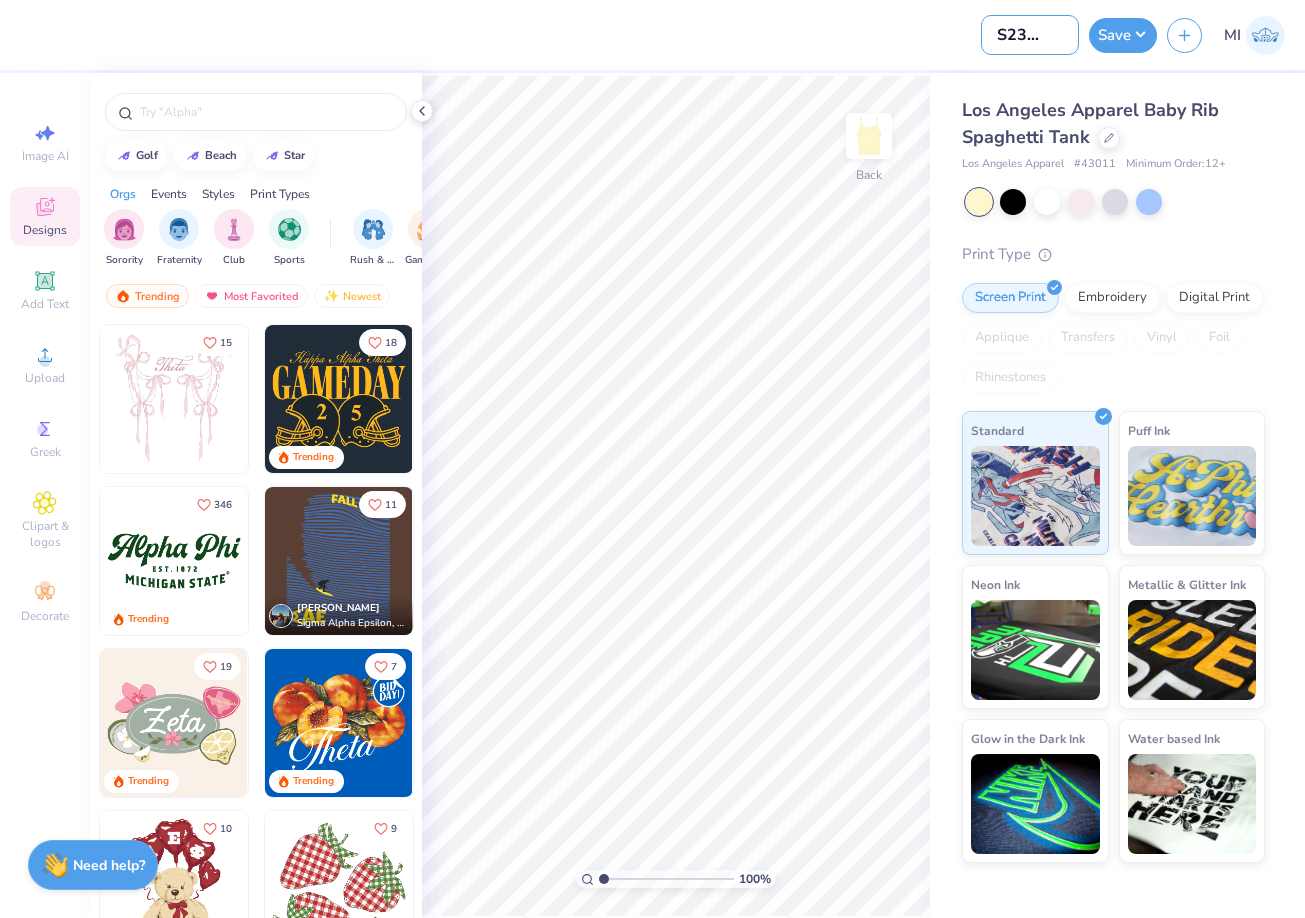 type on "FPS238787" 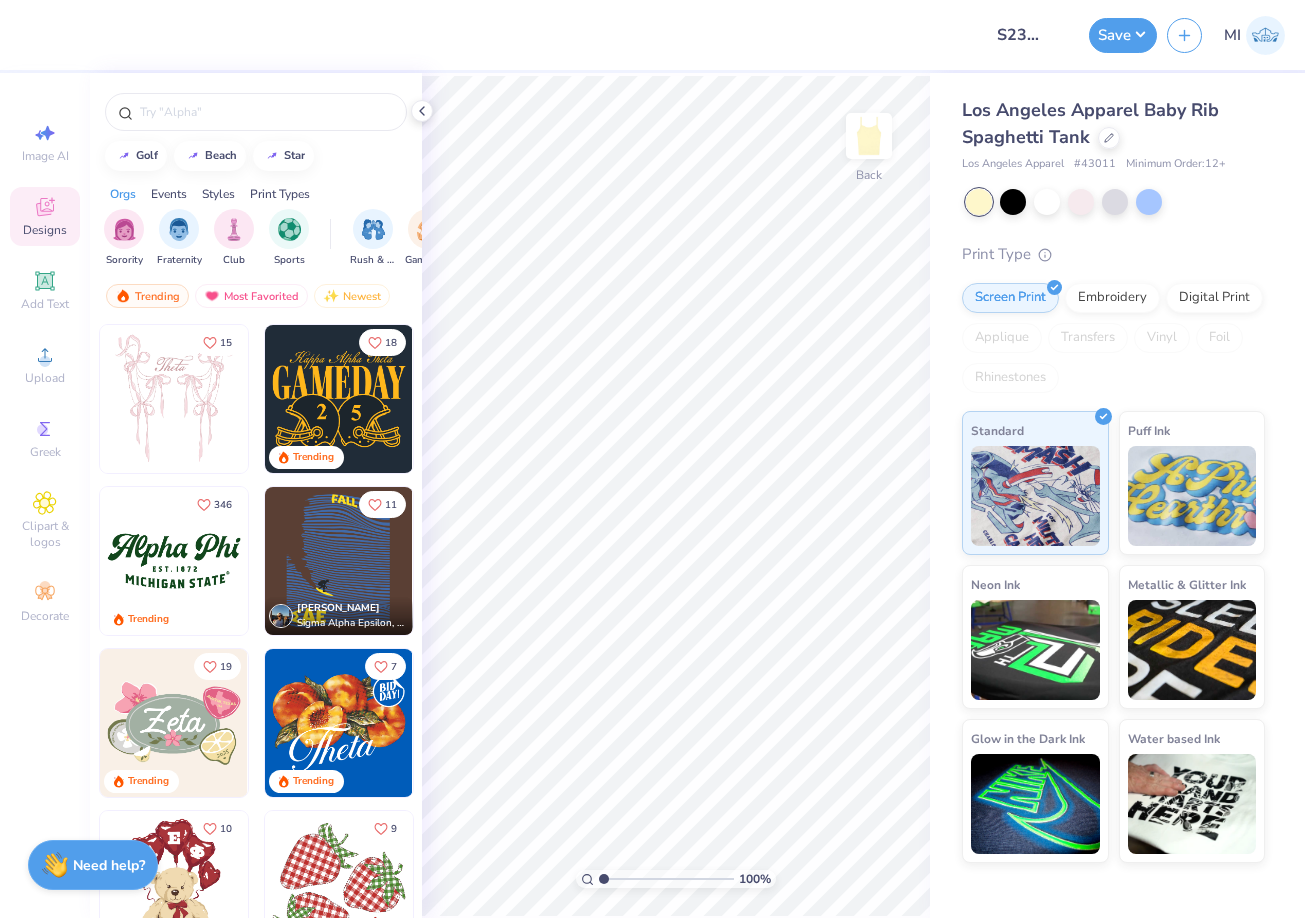 click at bounding box center [500, 35] 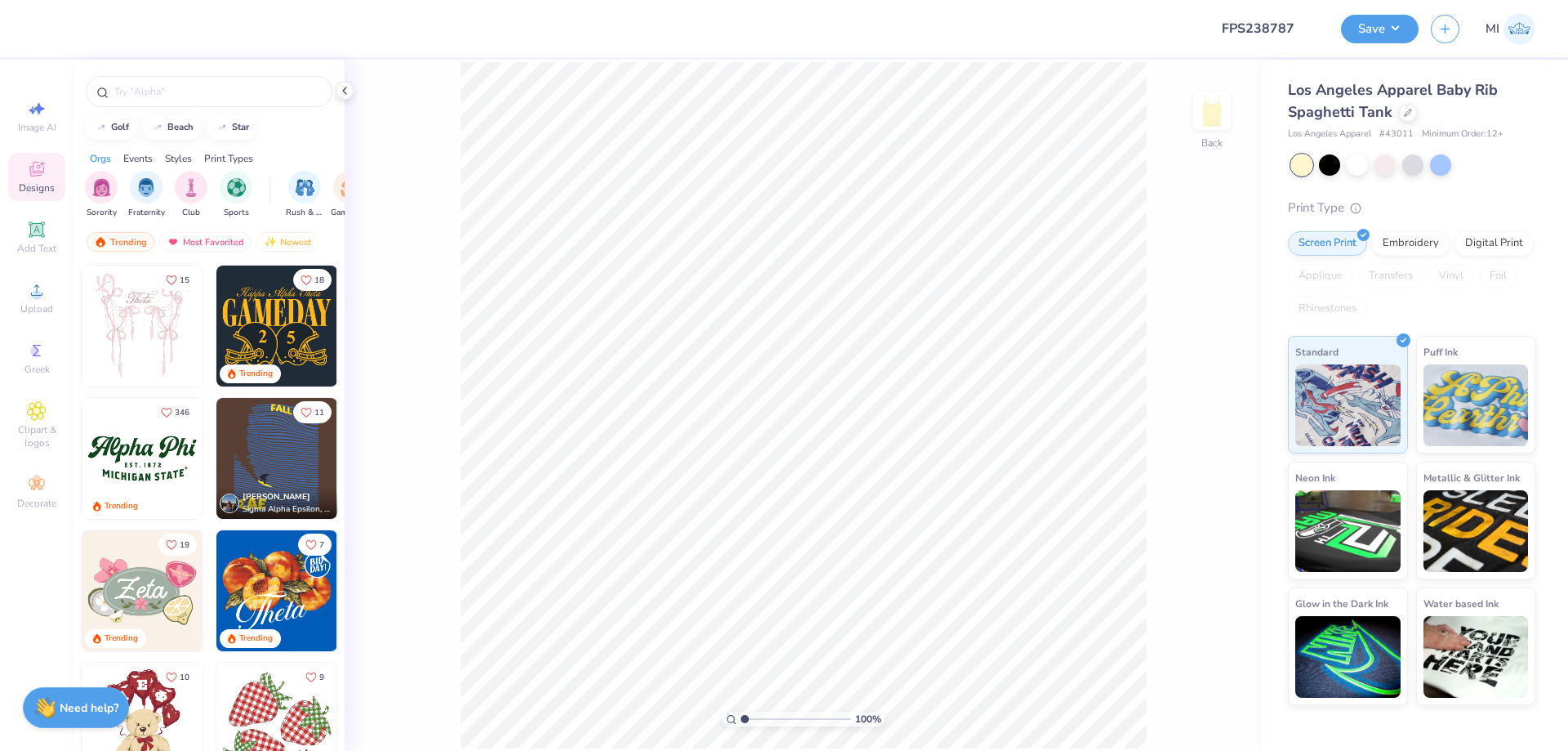 scroll, scrollTop: 0, scrollLeft: 0, axis: both 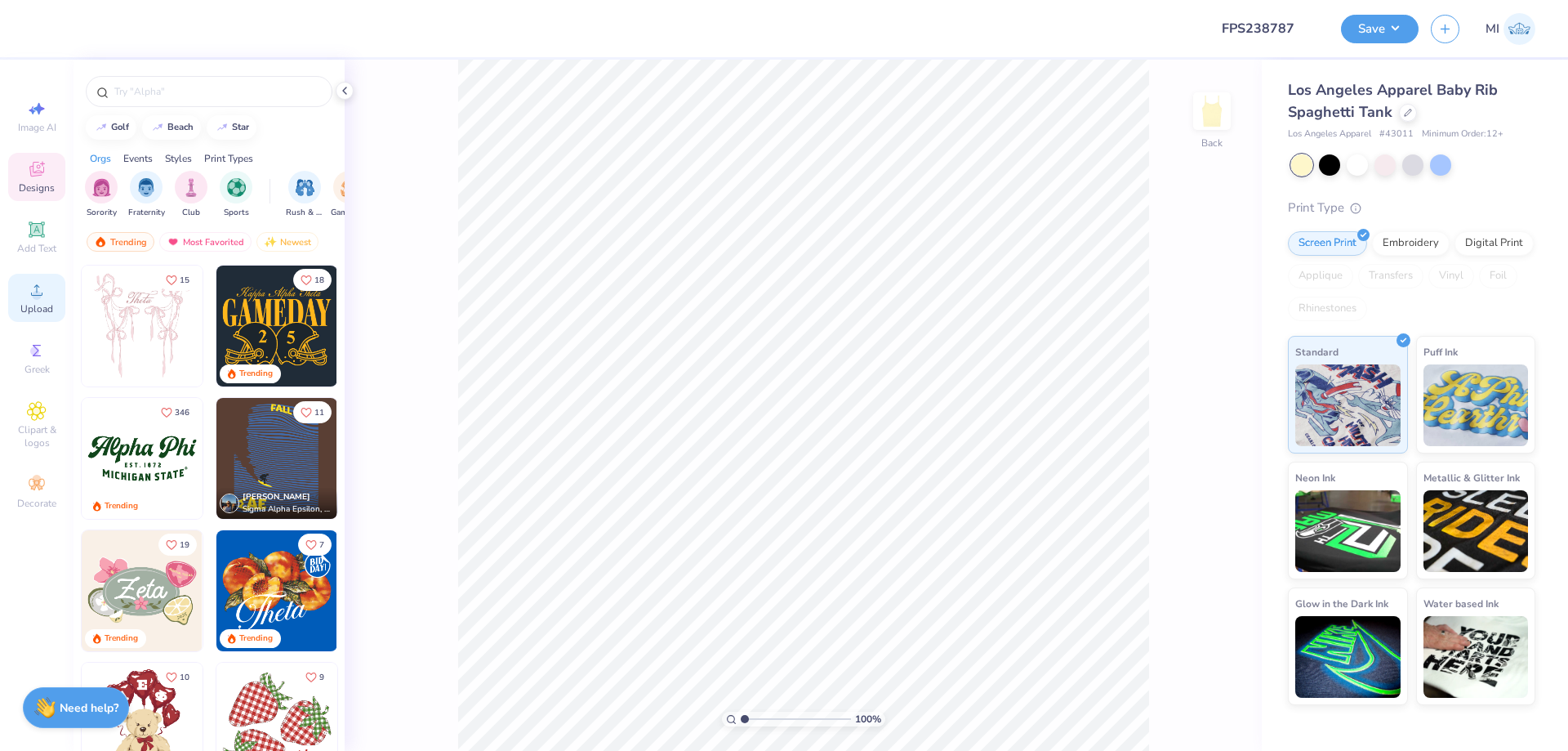 click 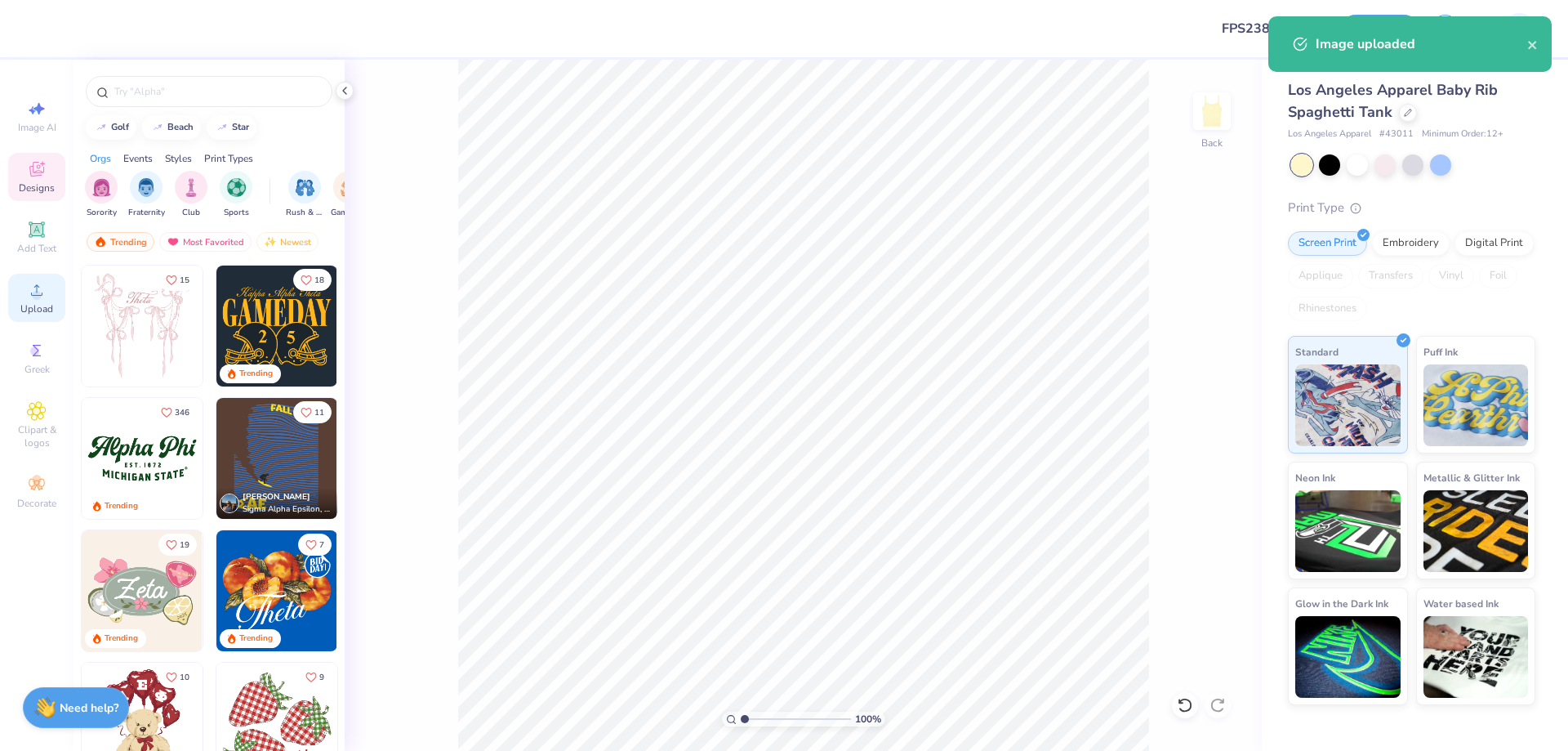 click 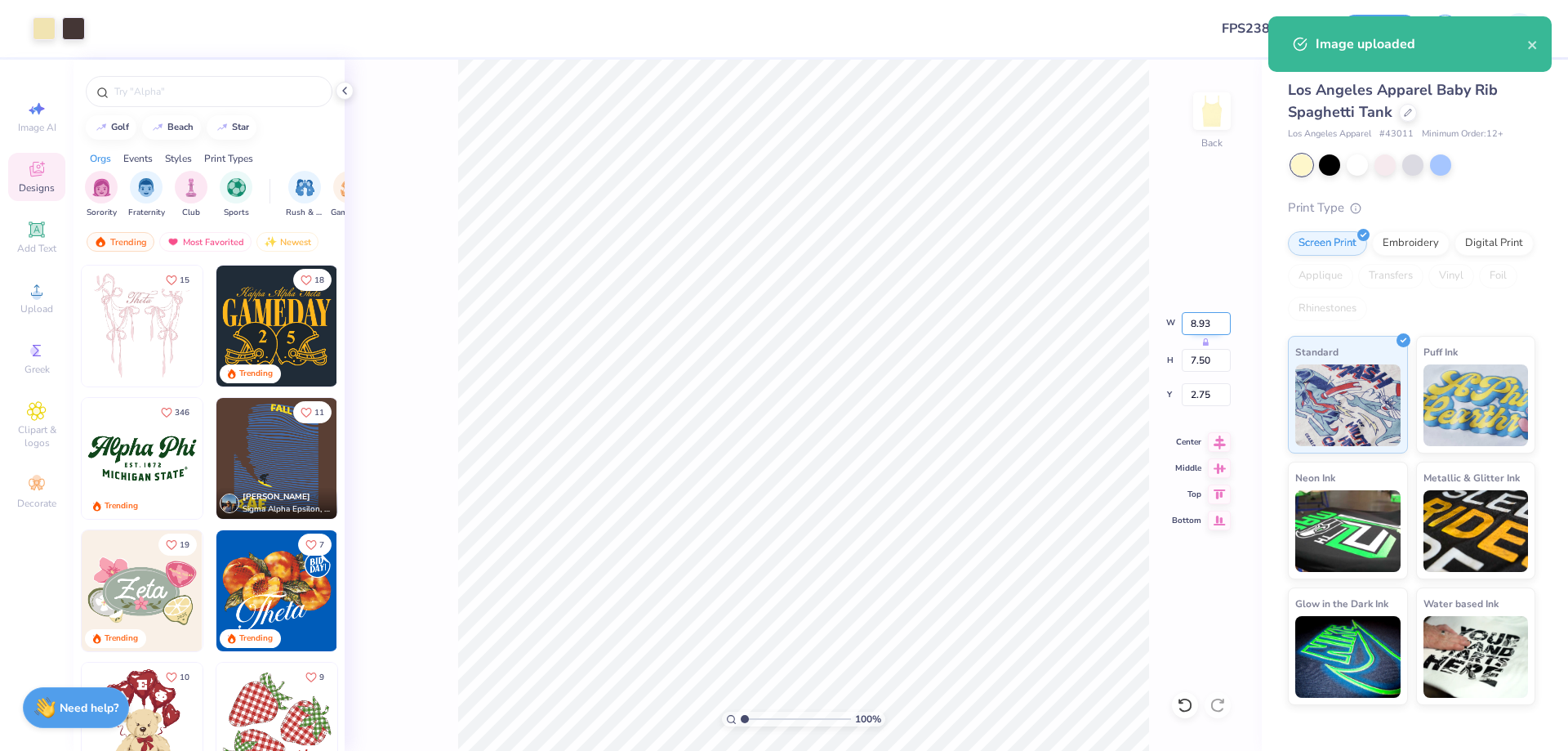 click on "8.93" at bounding box center [1206, 324] 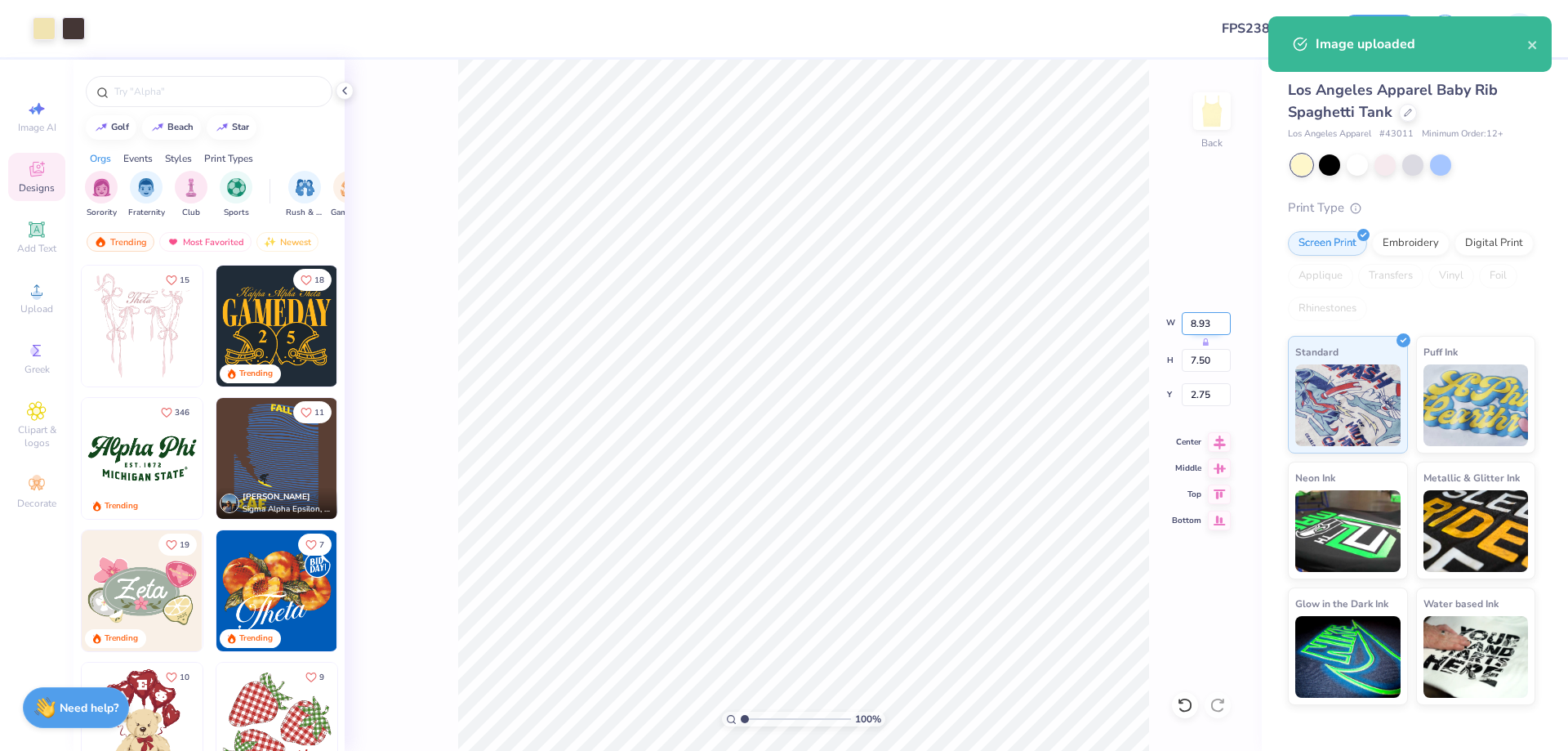 click on "8.93" at bounding box center (1206, 324) 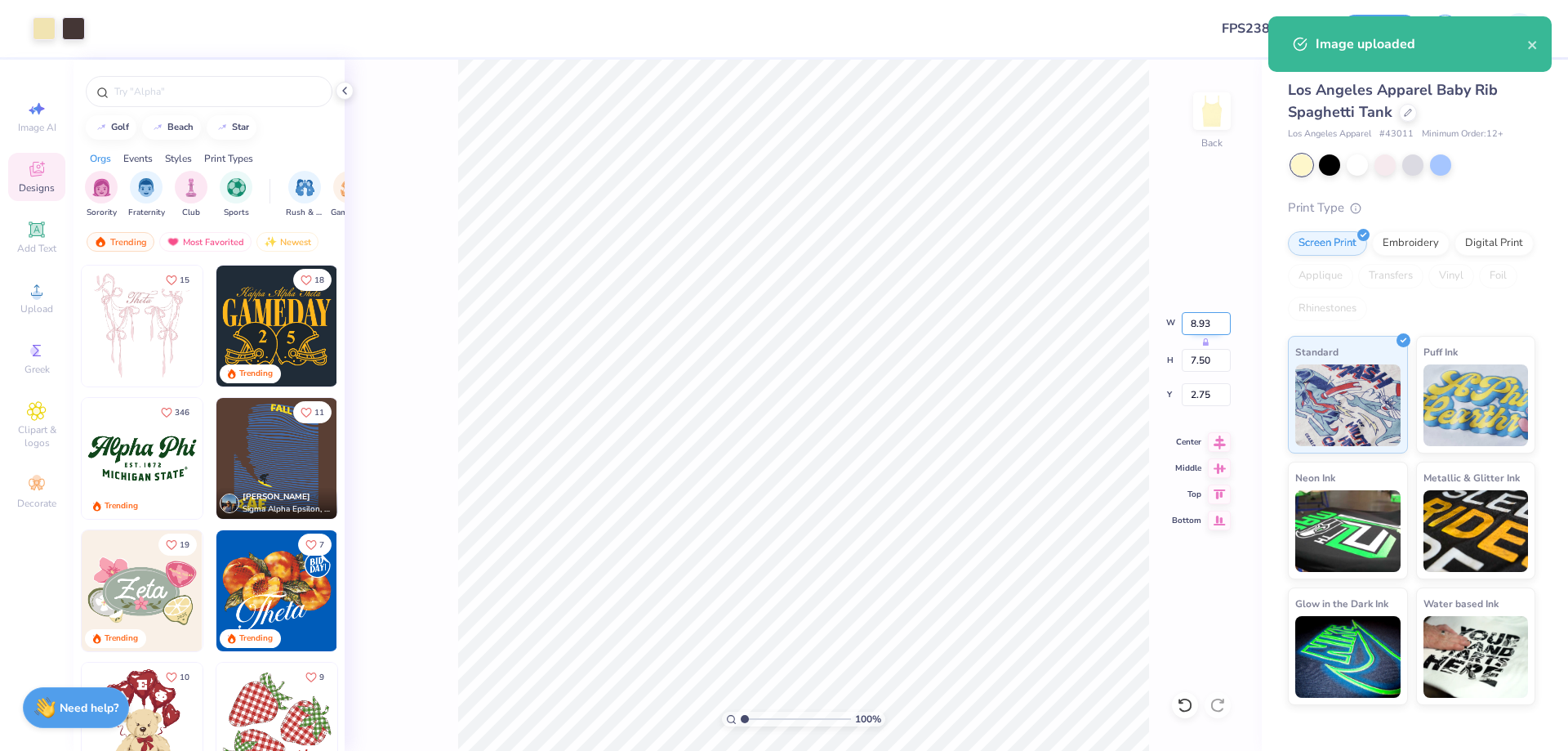 click on "8.93" at bounding box center (1206, 324) 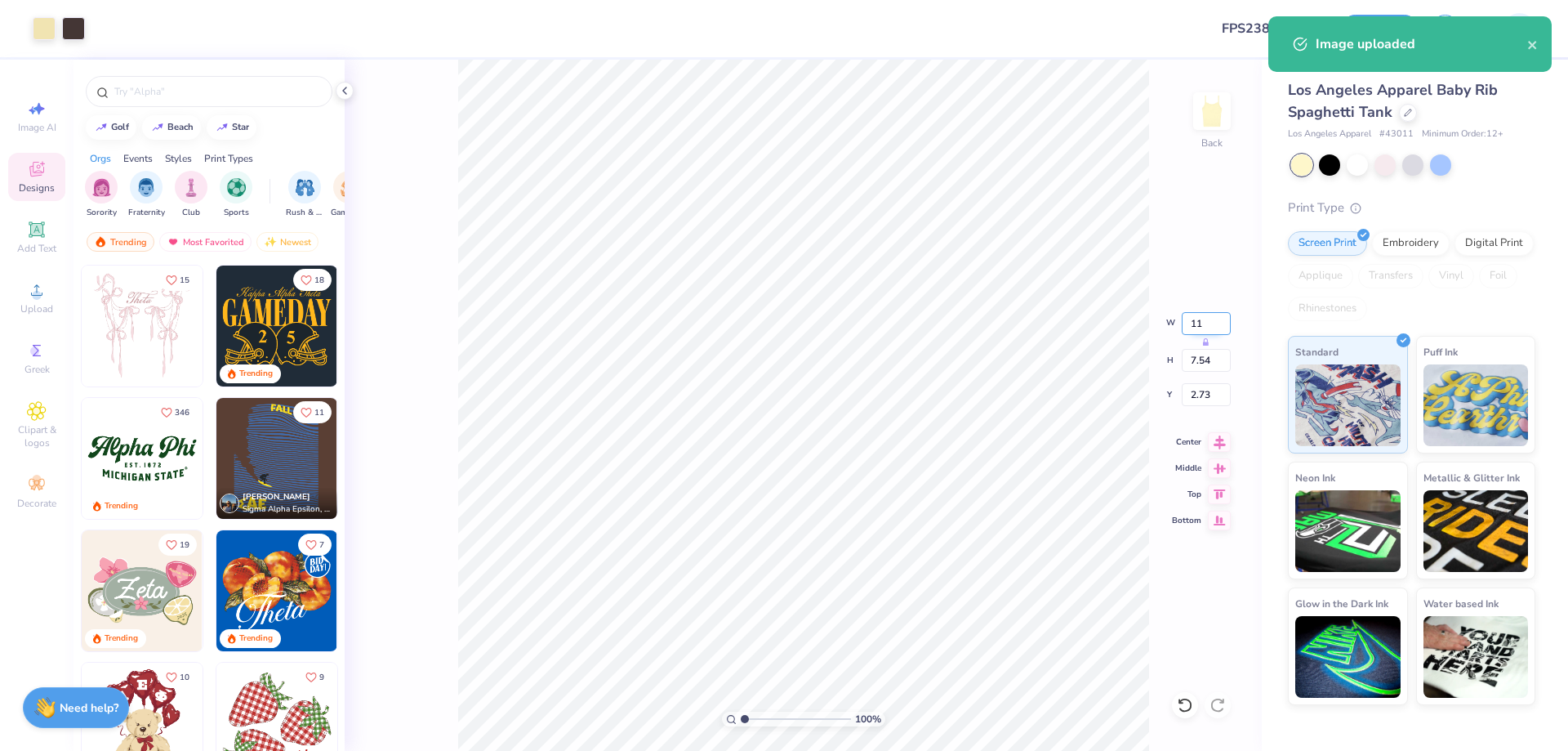 type on "8.97" 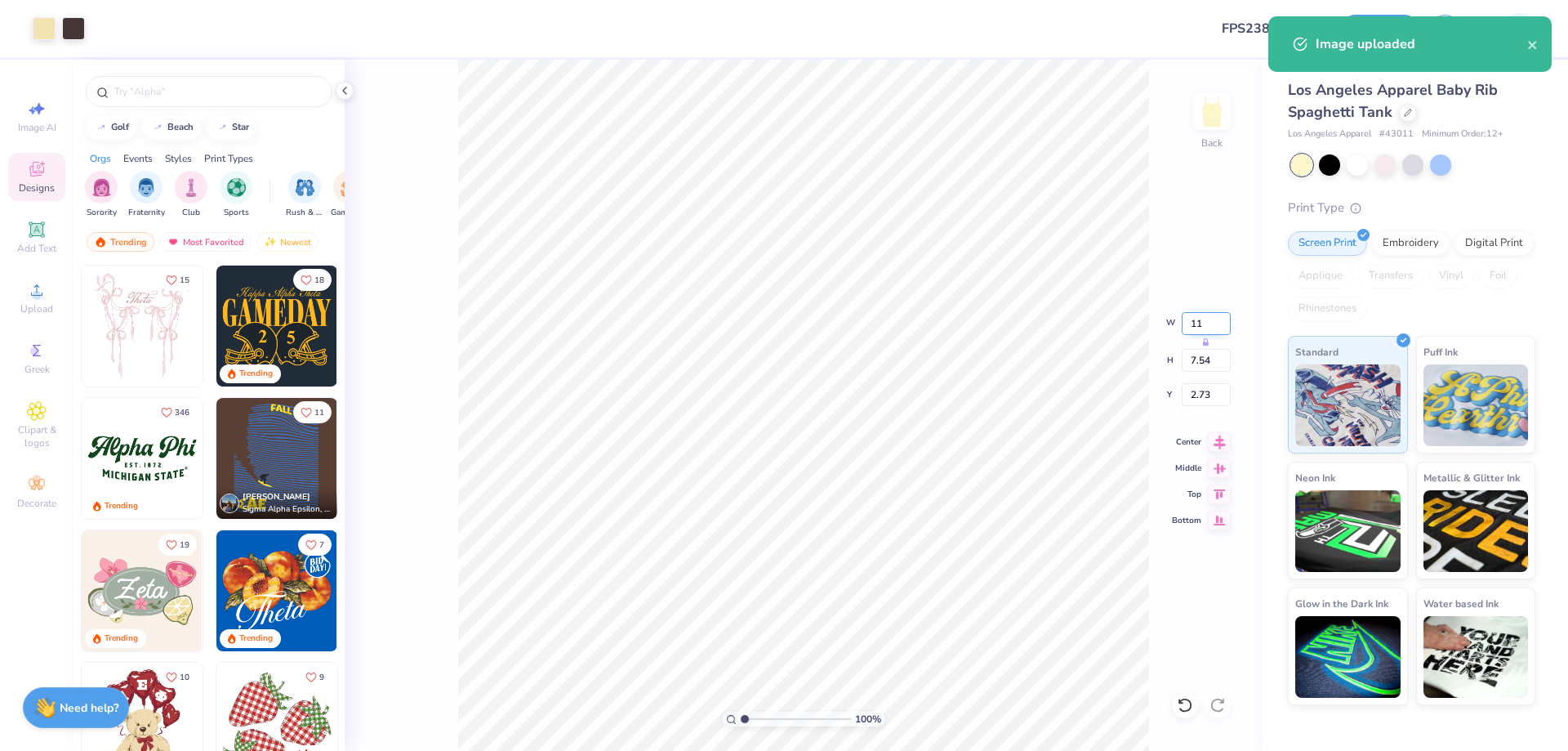type on "7.54" 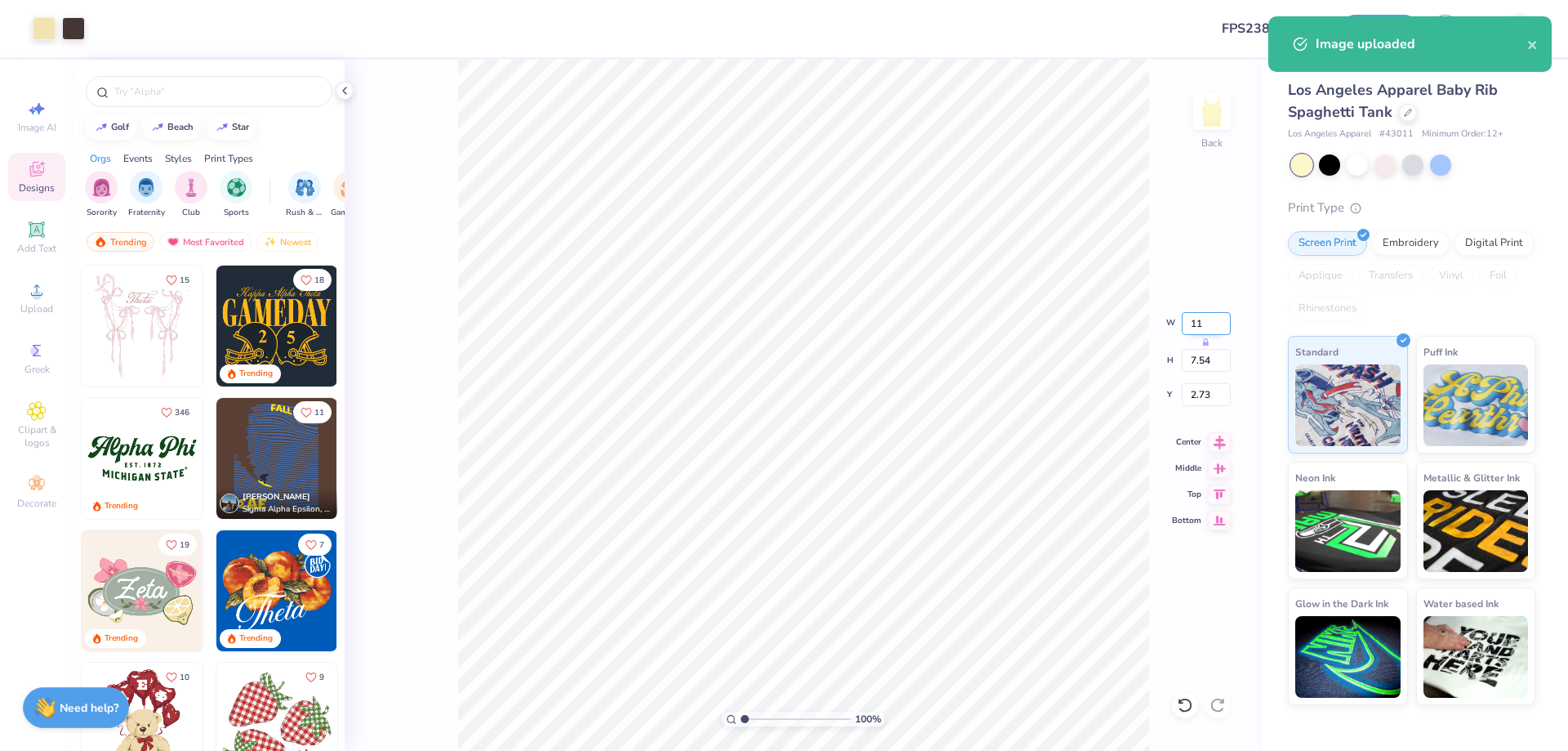 type on "2.73" 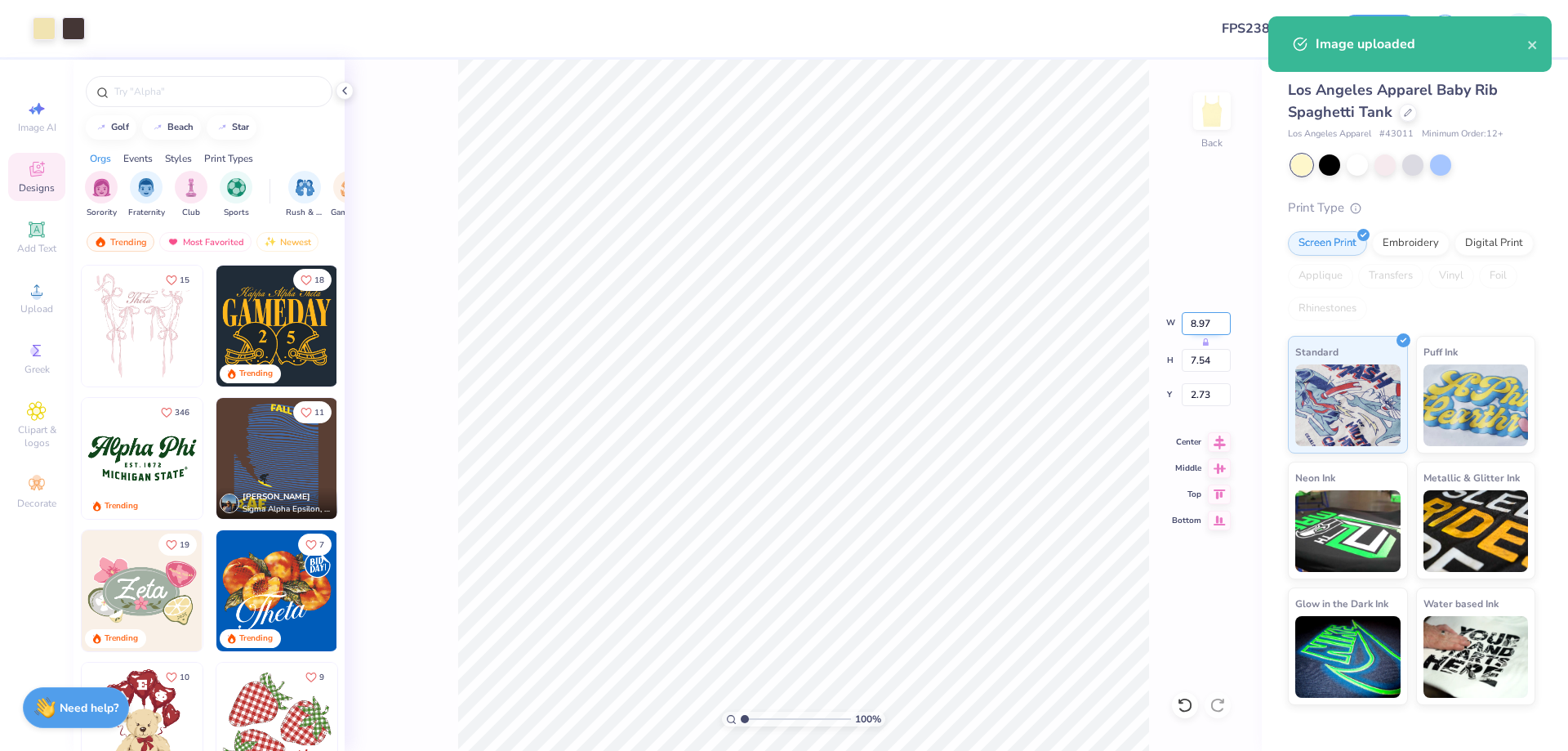 click on "8.97" at bounding box center (1206, 324) 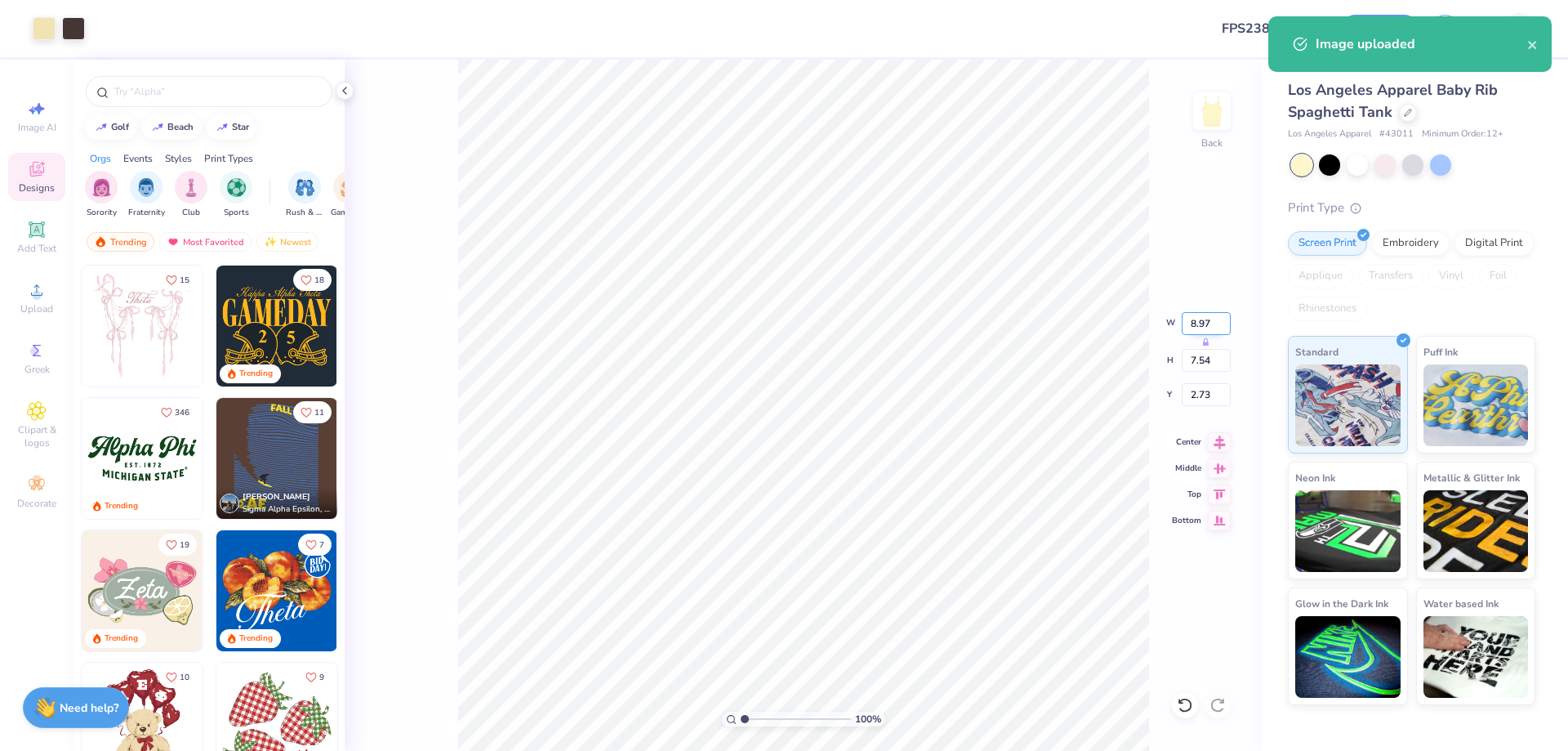 click on "8.97" at bounding box center (1206, 324) 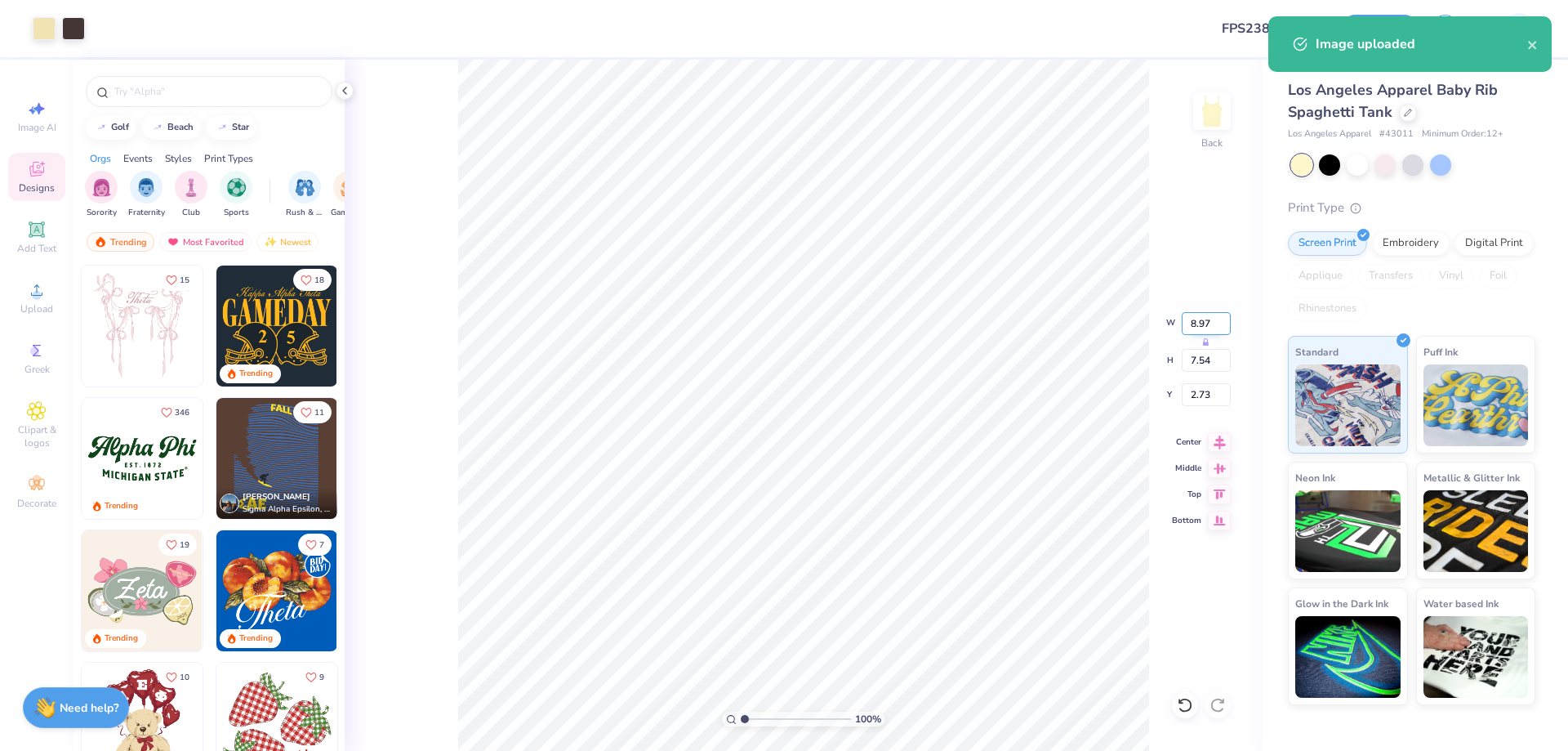 click on "8.97" at bounding box center (1206, 324) 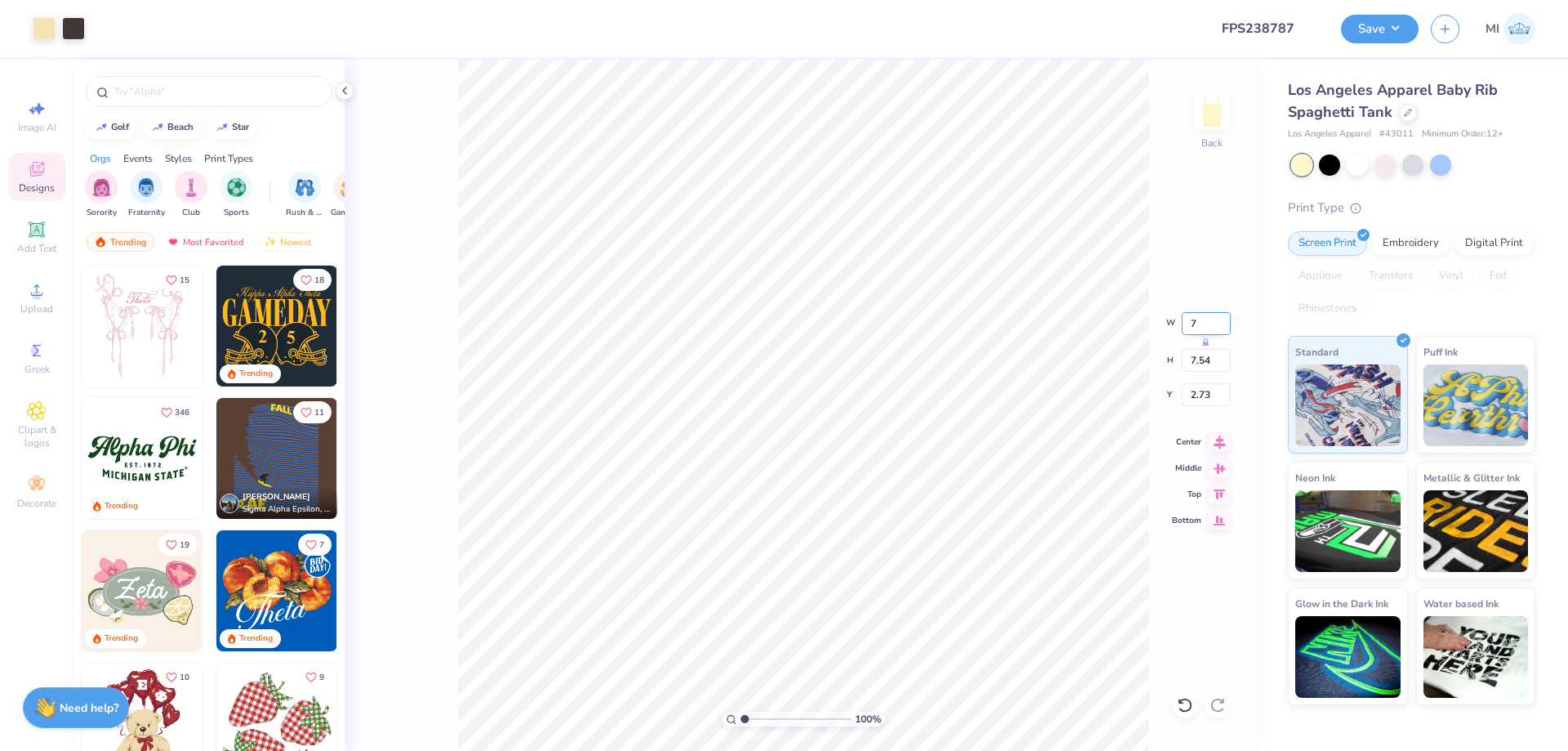 click on "7" at bounding box center [1206, 324] 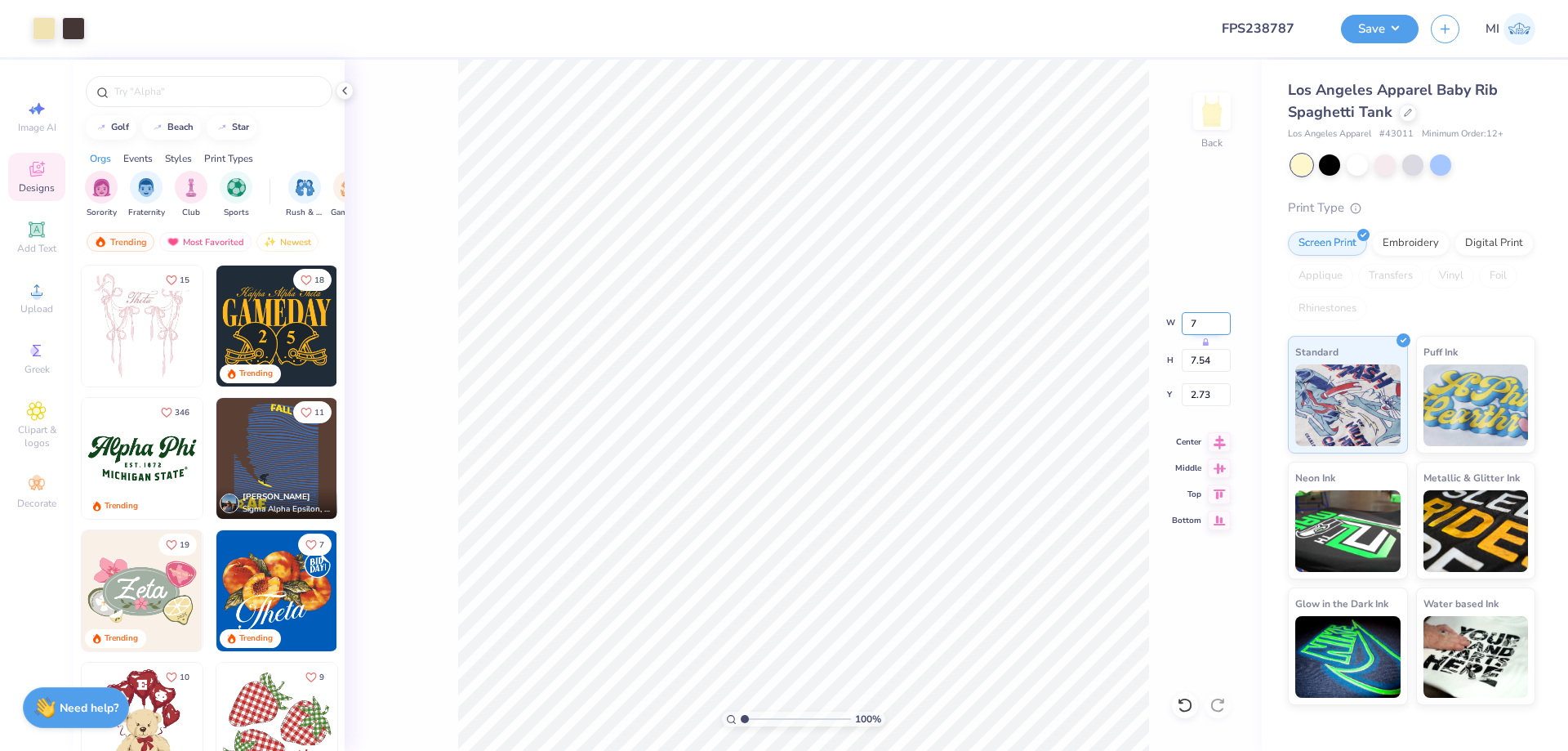 type on "7.00" 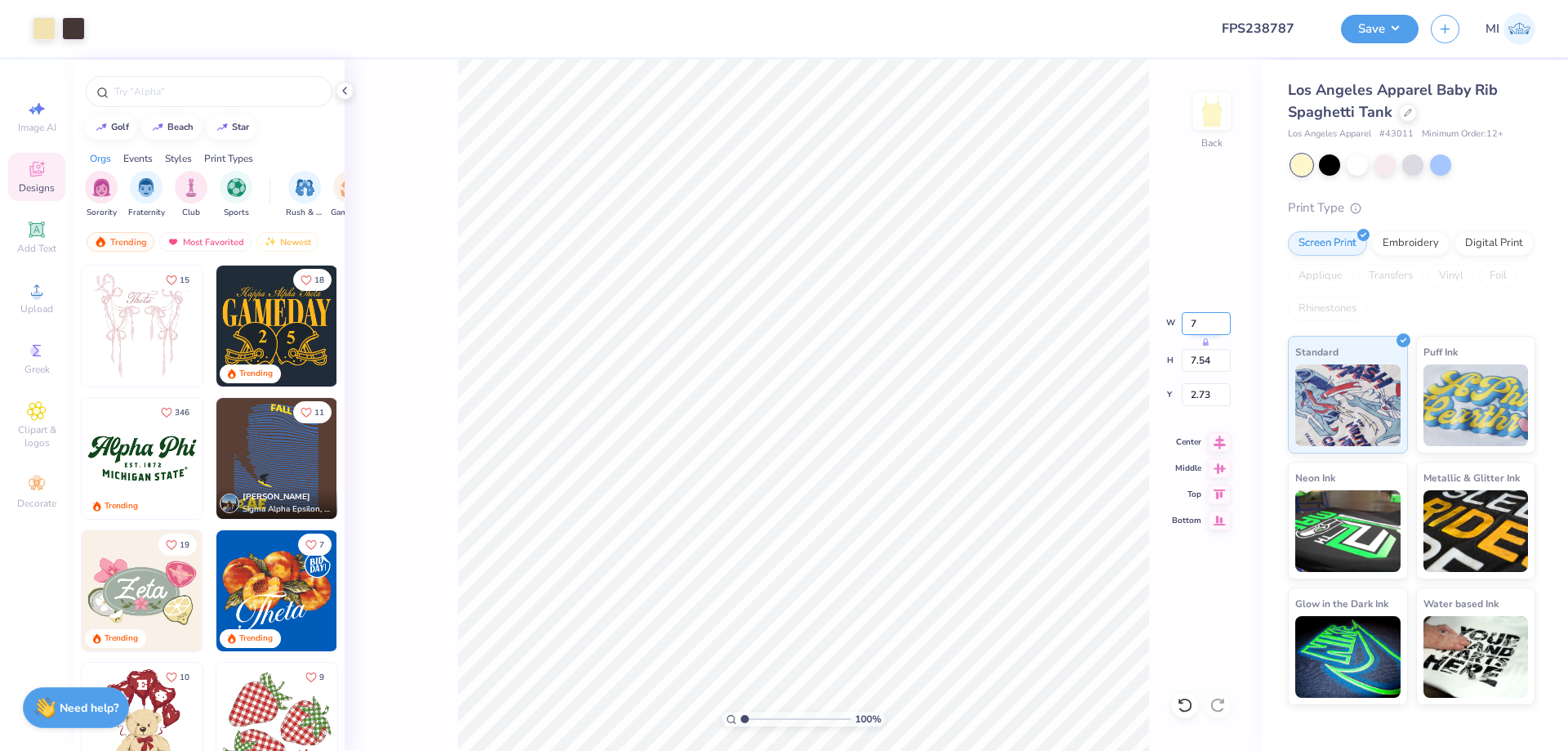 type on "5.88" 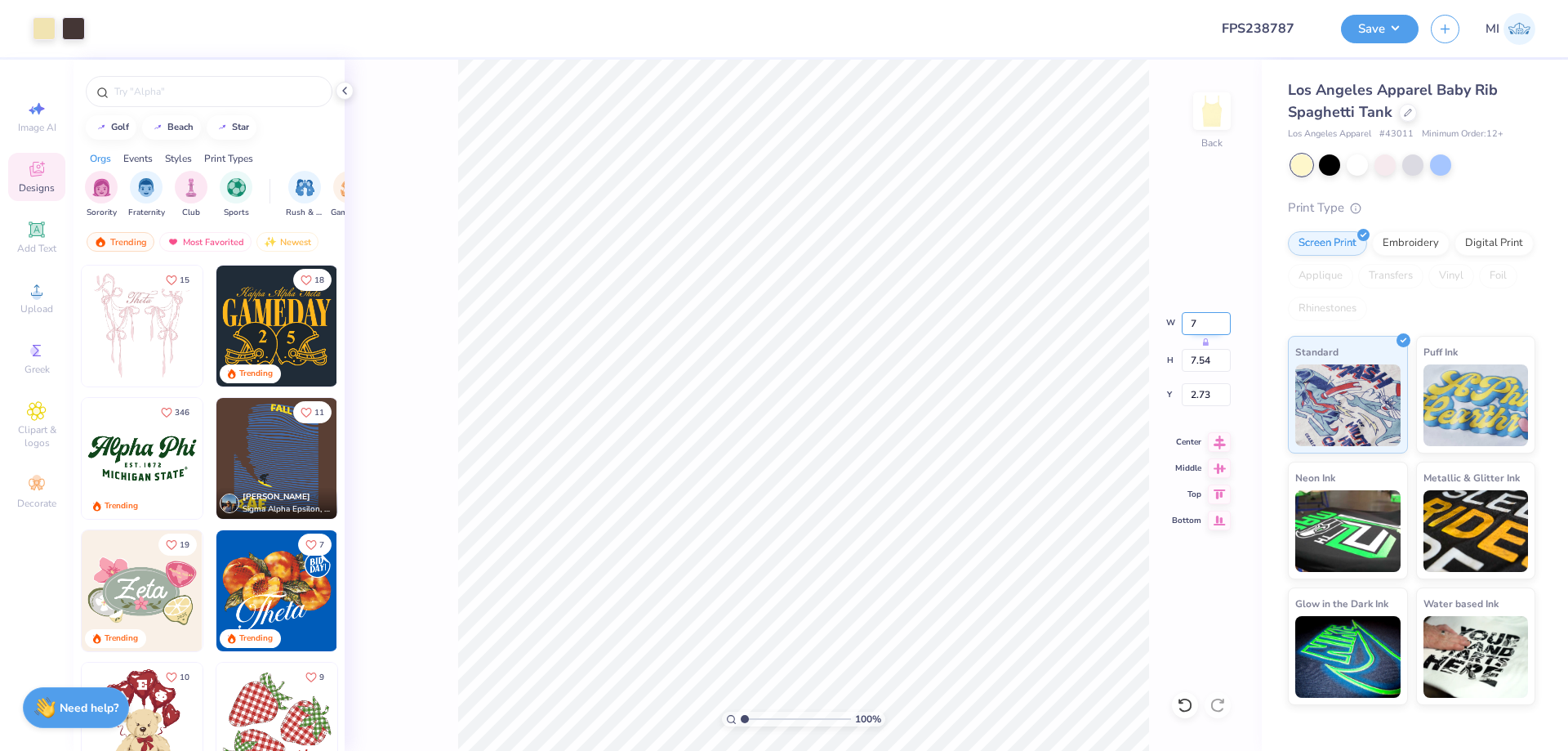 type on "3.56" 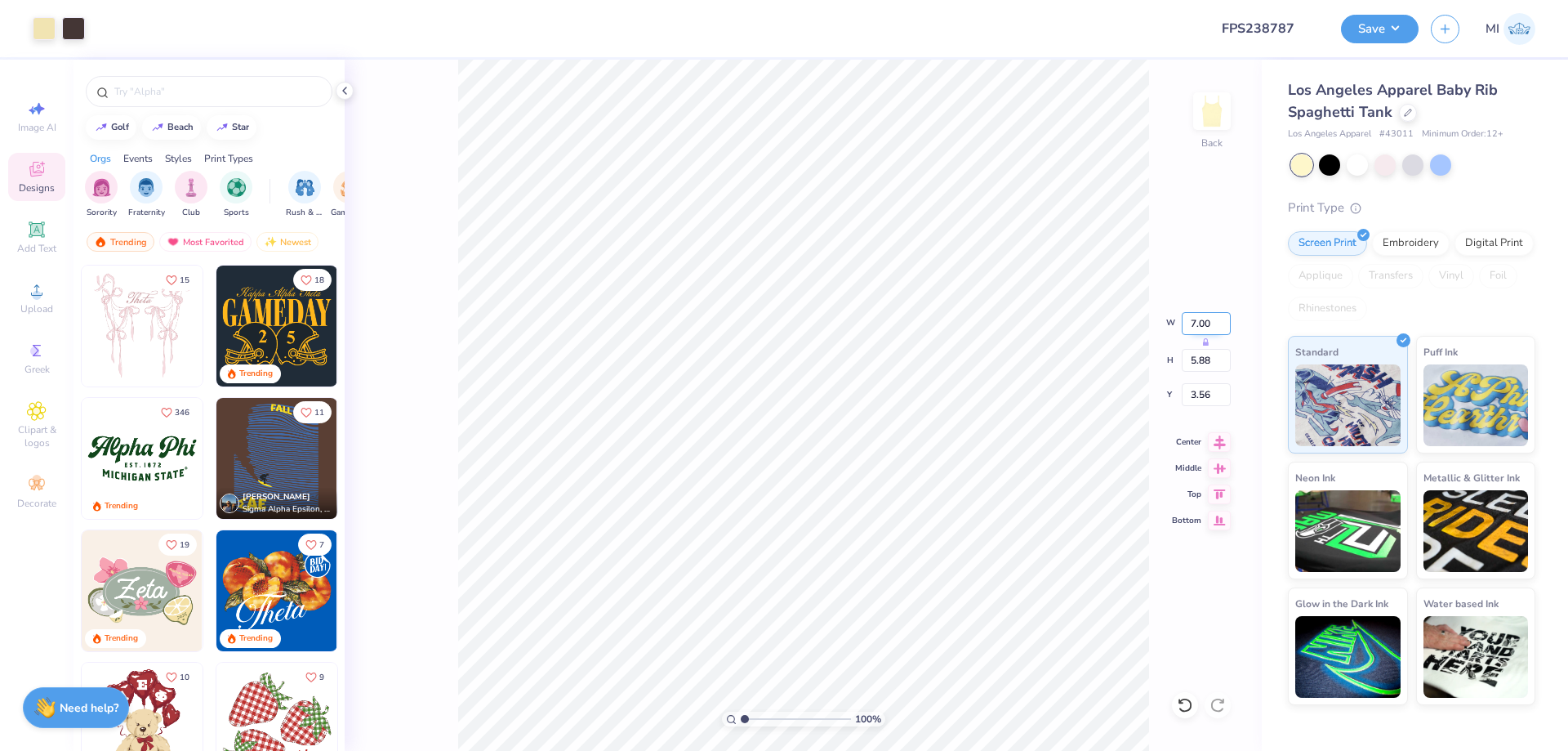 click on "7.00" at bounding box center (1206, 324) 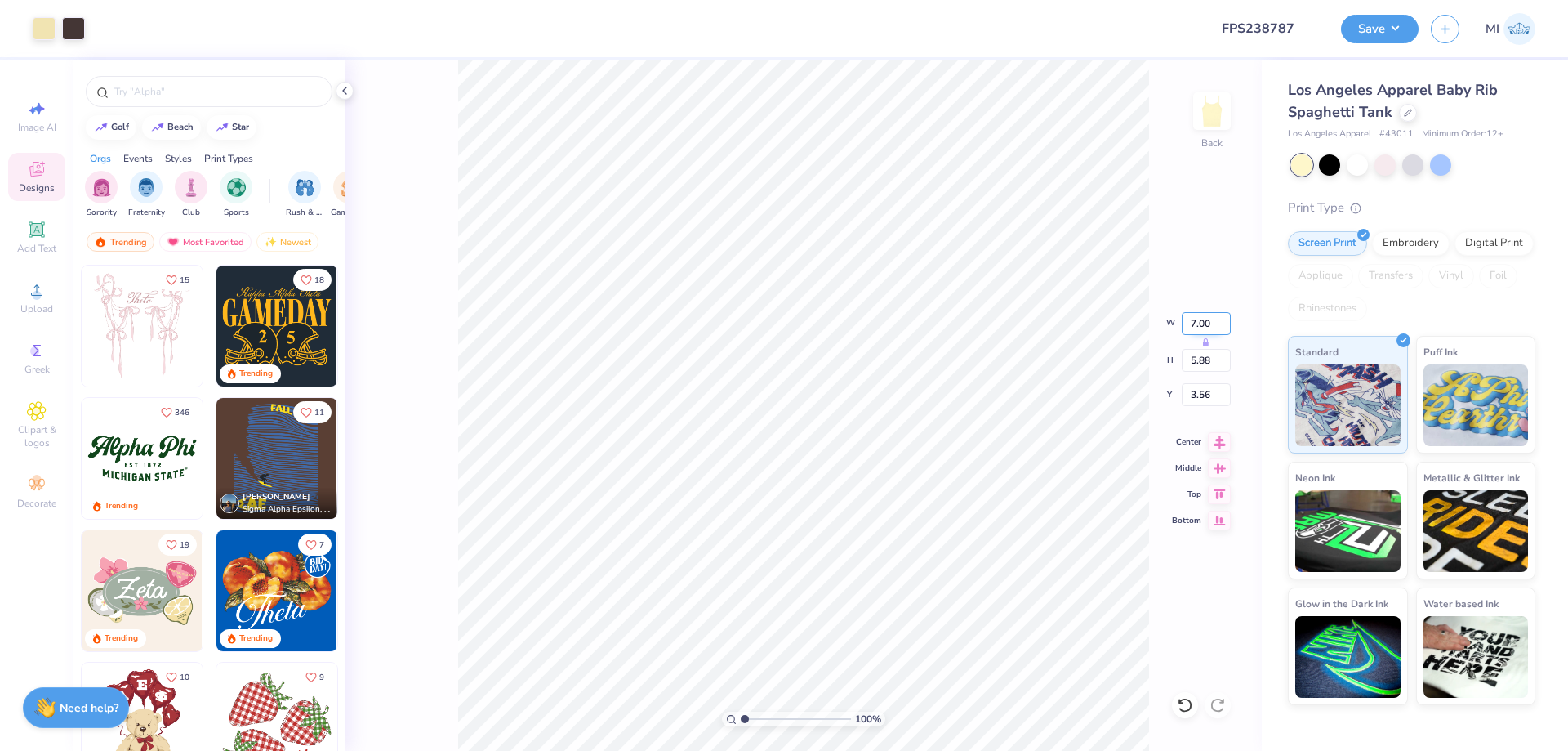 click on "7.00" at bounding box center (1206, 324) 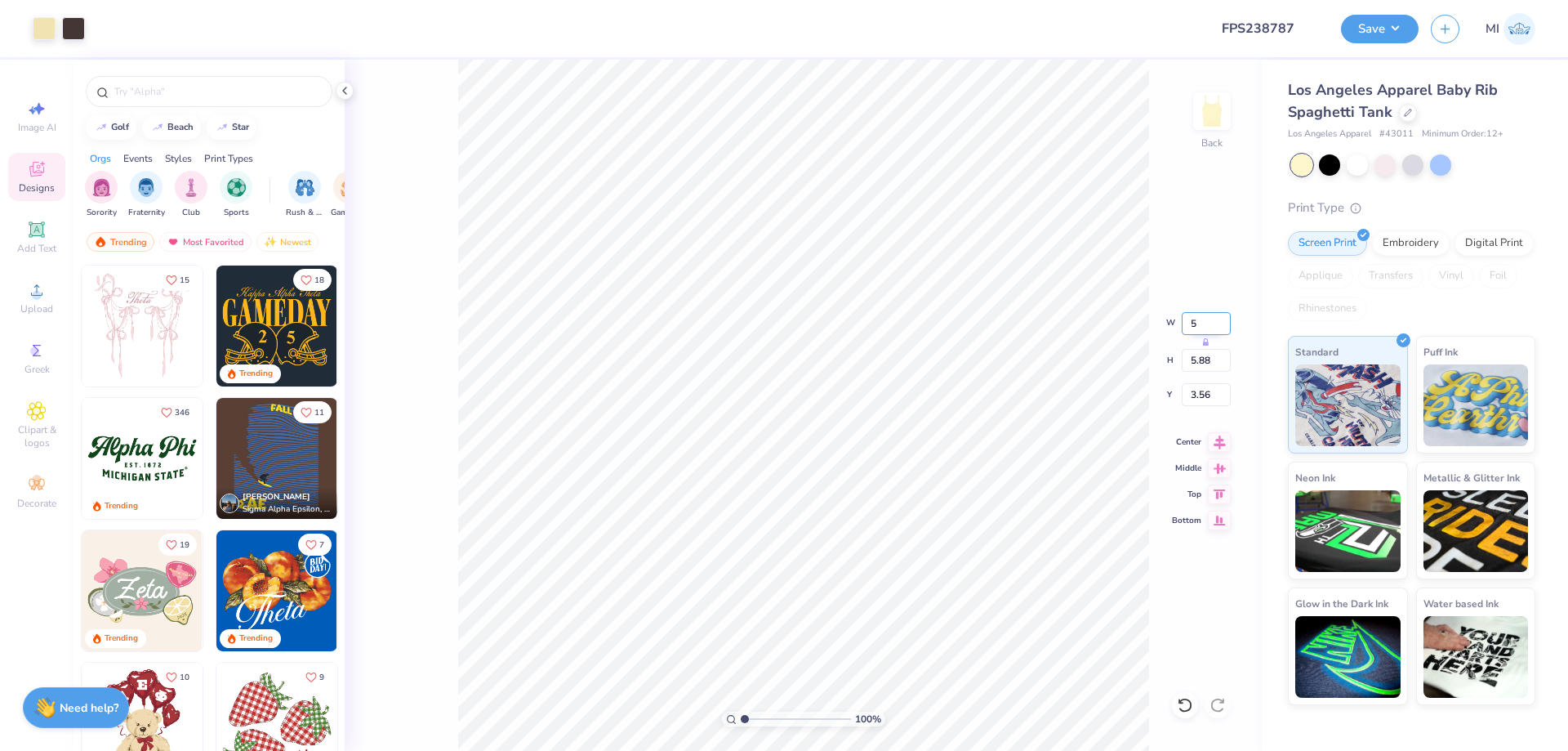 type on "5.00" 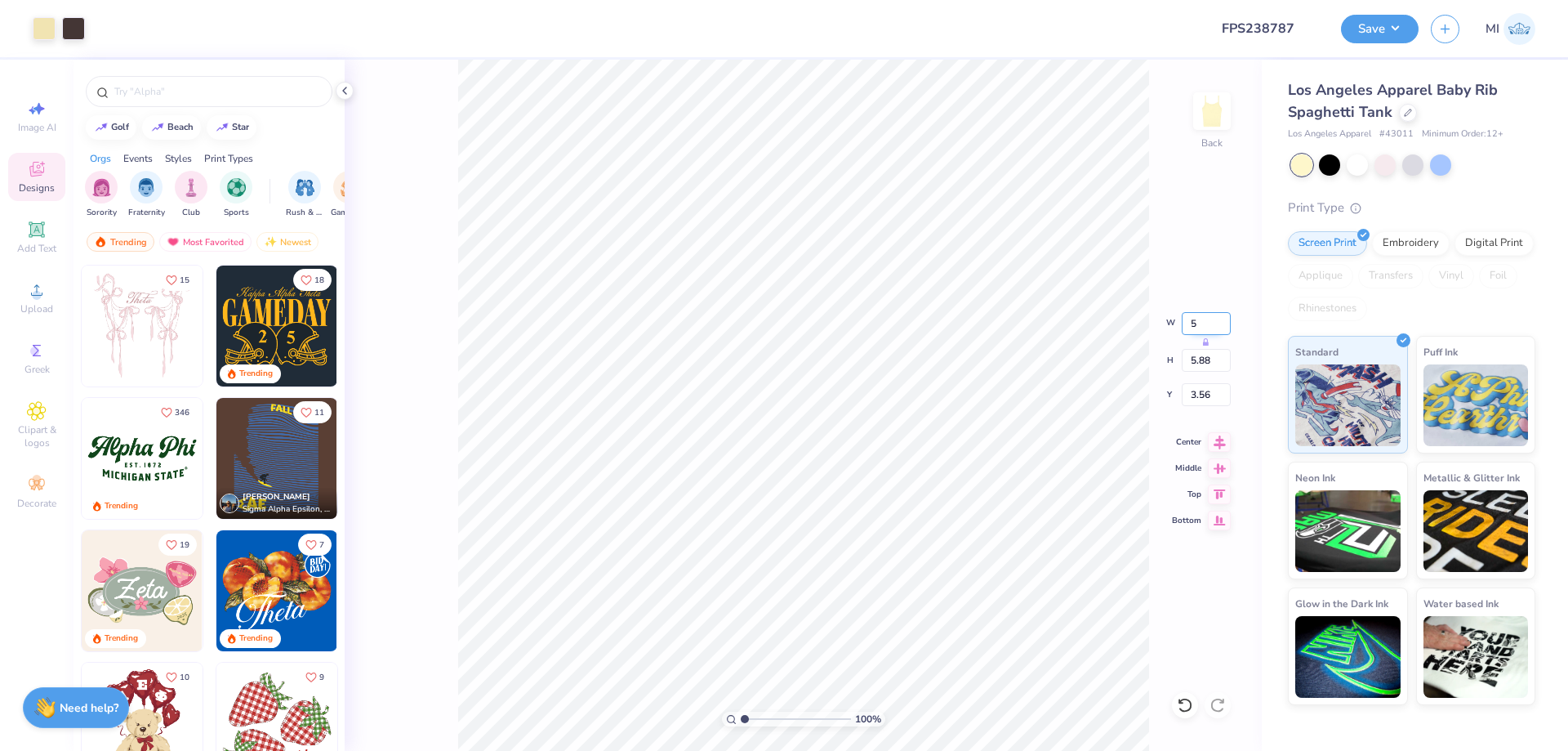 type on "4.20" 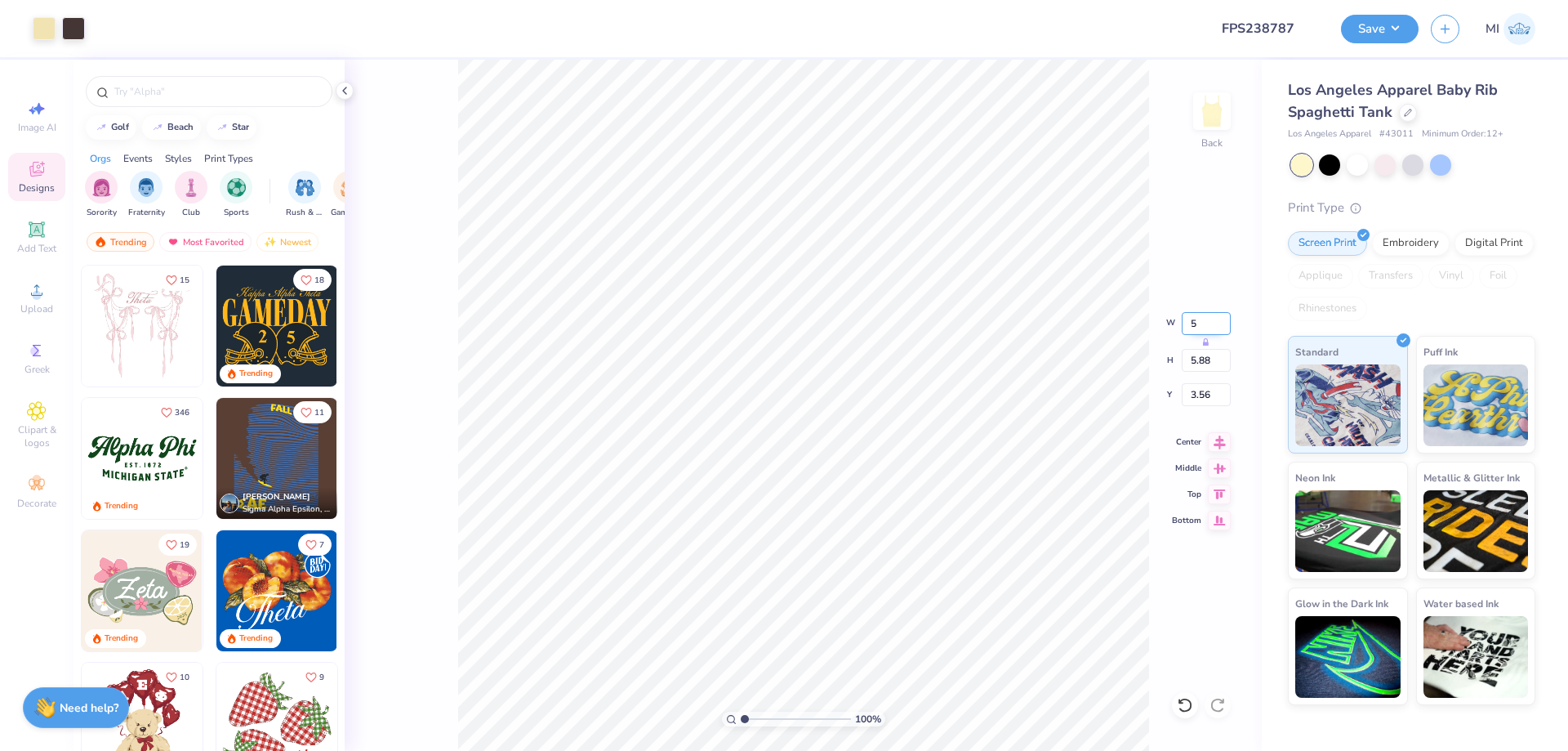 type on "4.40" 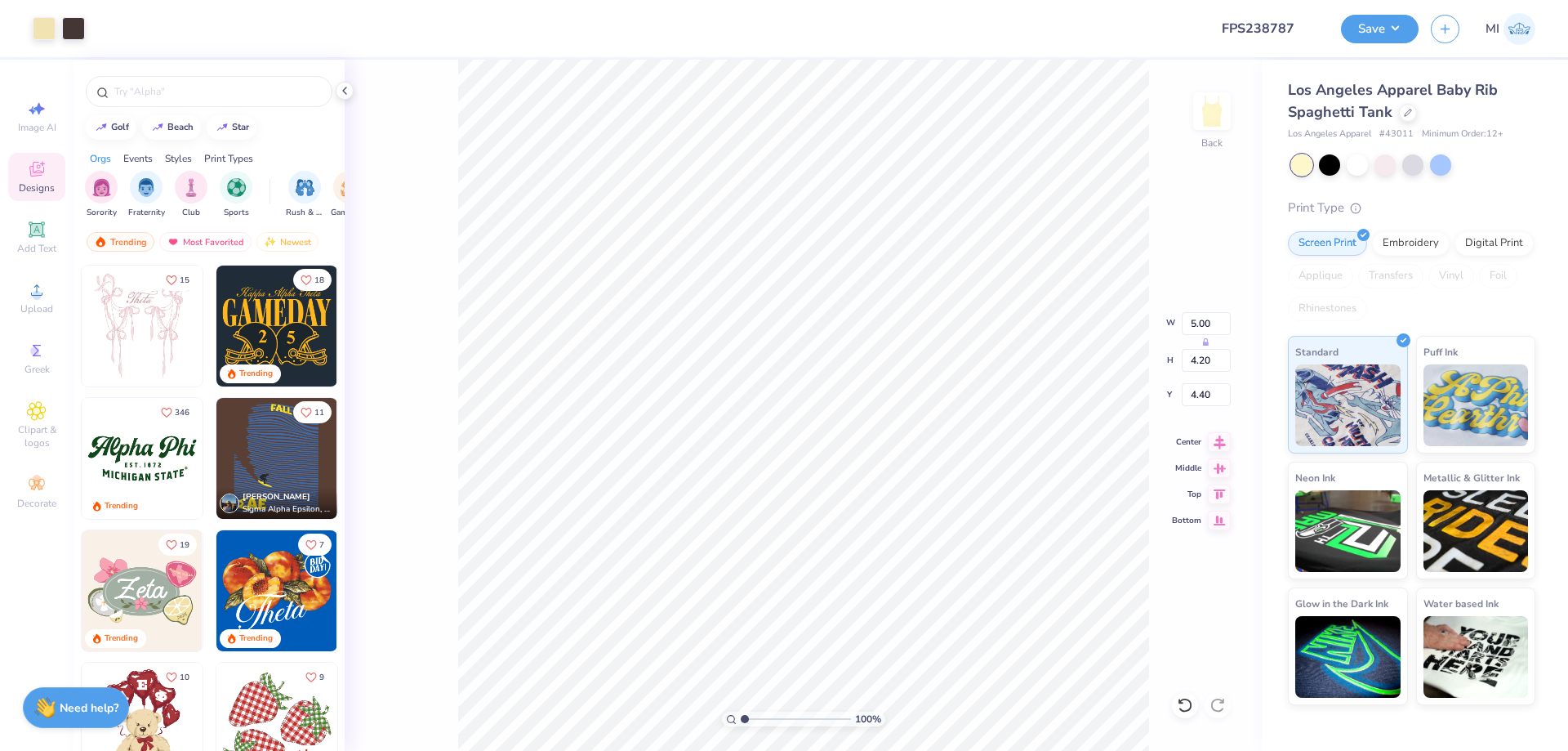 type on "3.39" 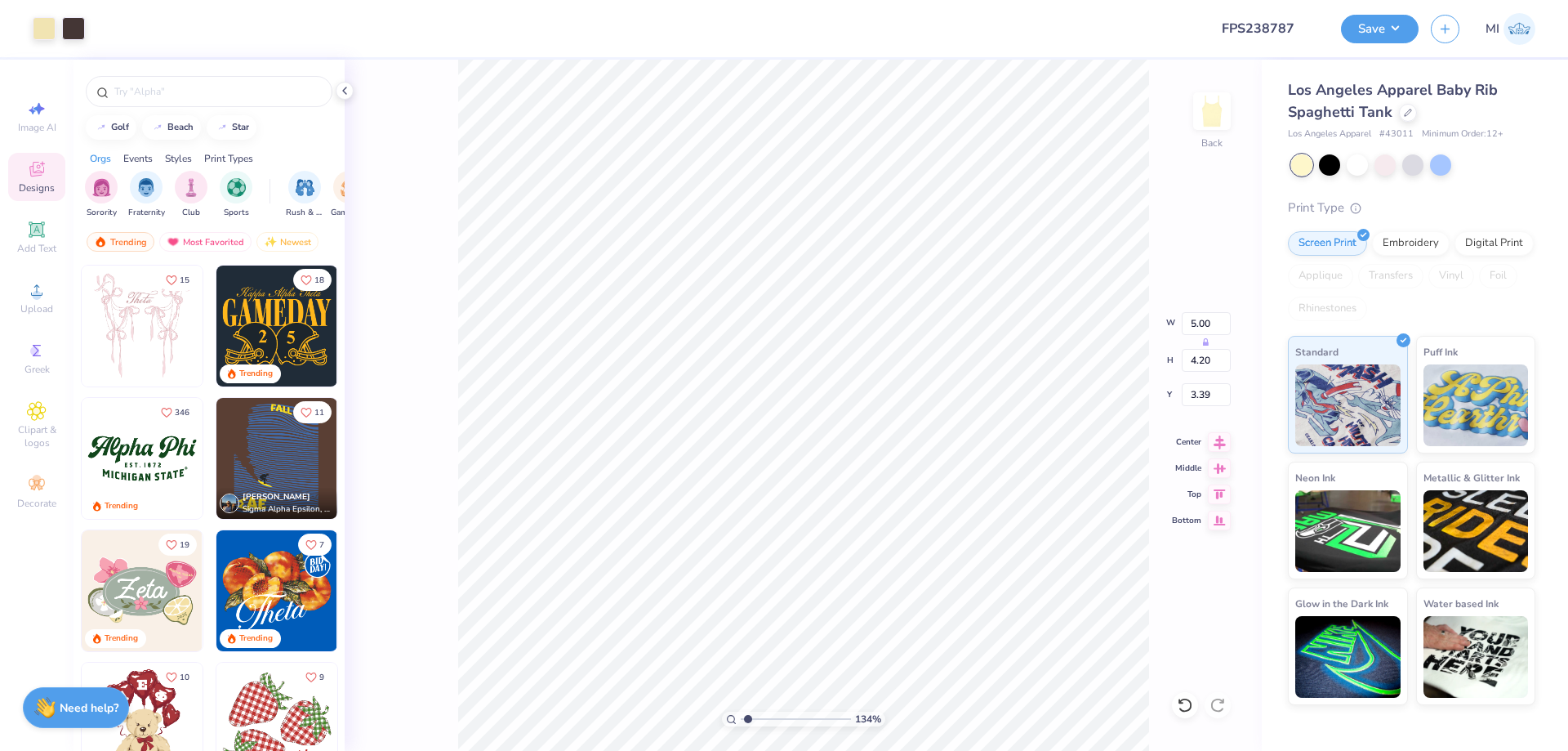 drag, startPoint x: 757, startPoint y: 726, endPoint x: 760, endPoint y: 712, distance: 14.317821 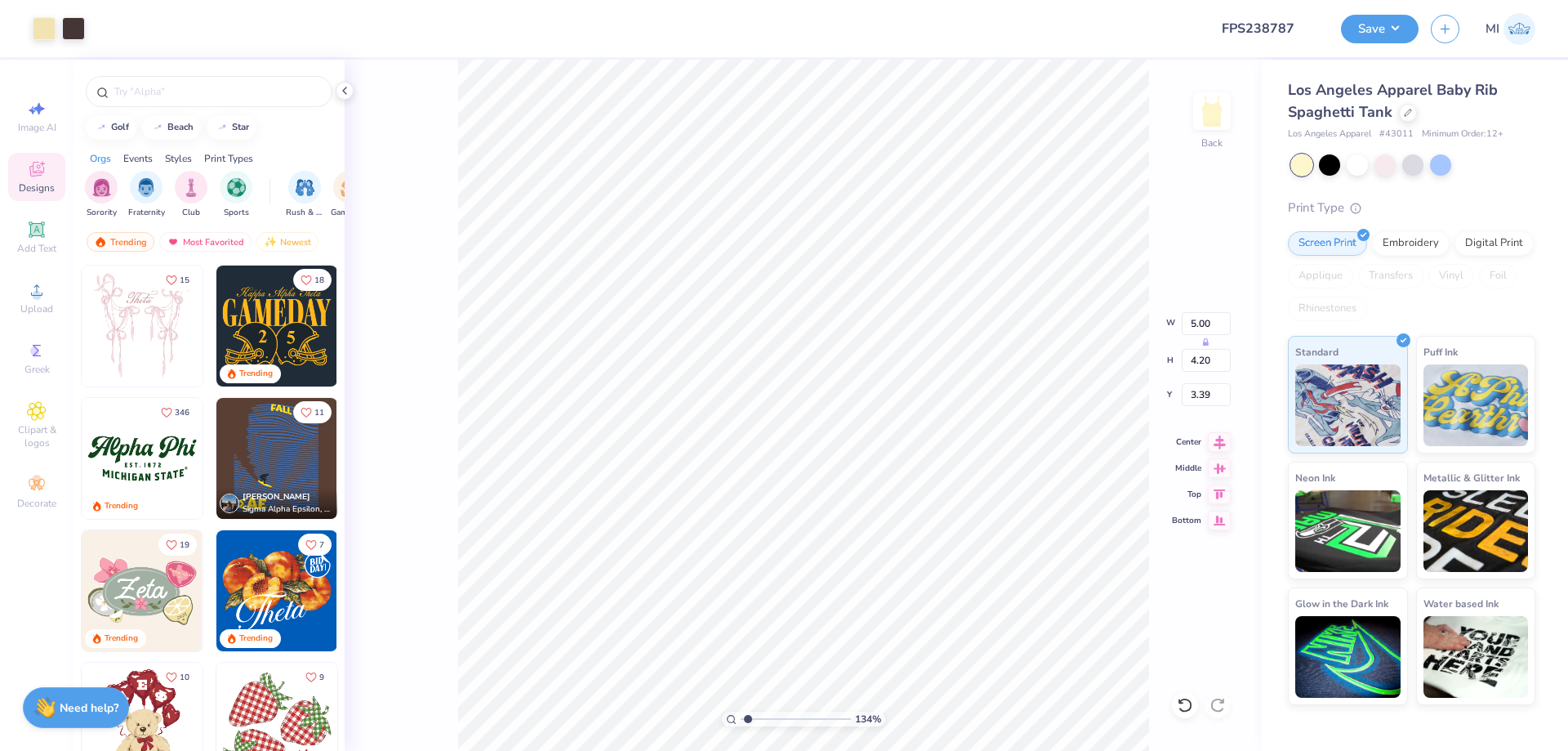 type on "1.48" 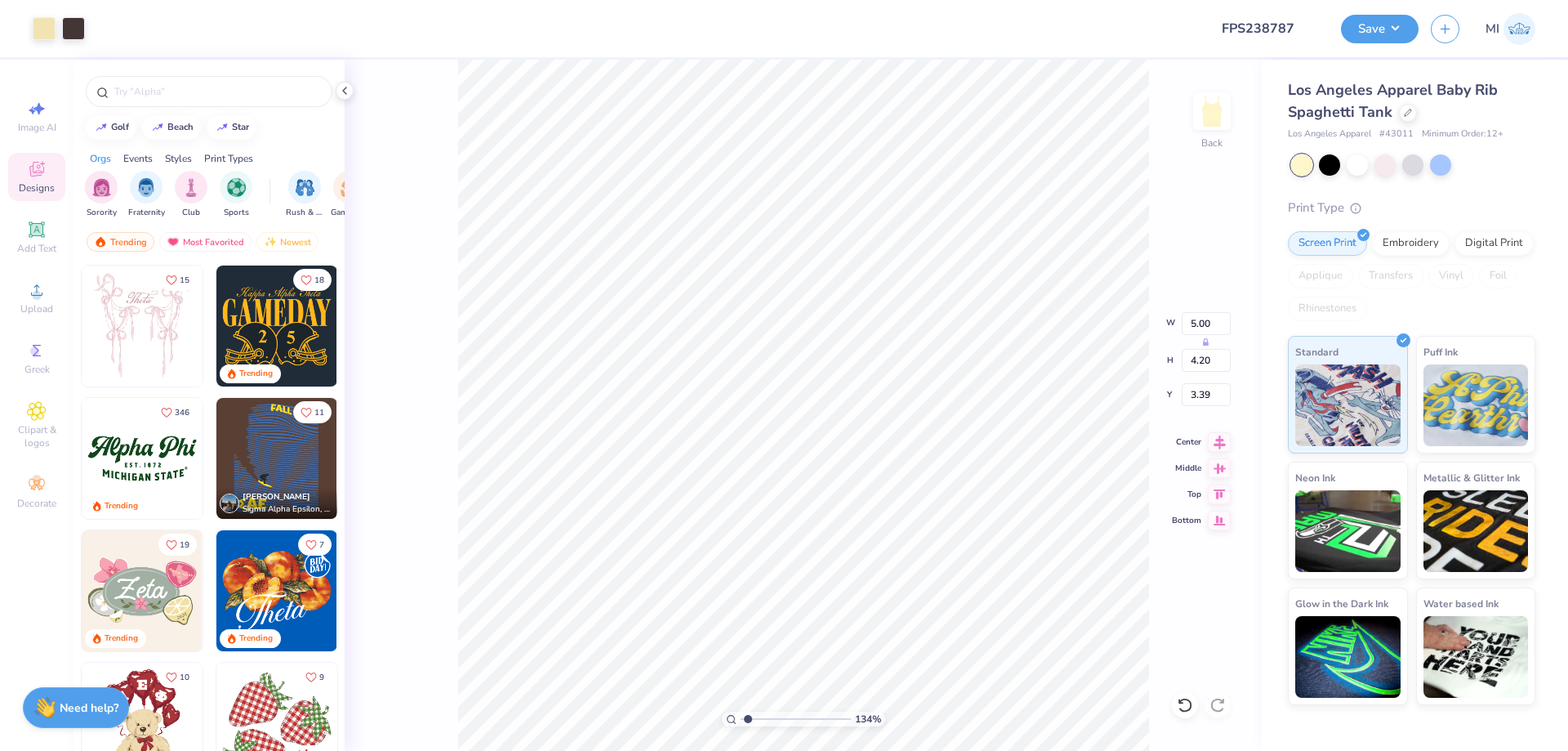 click at bounding box center [795, 719] 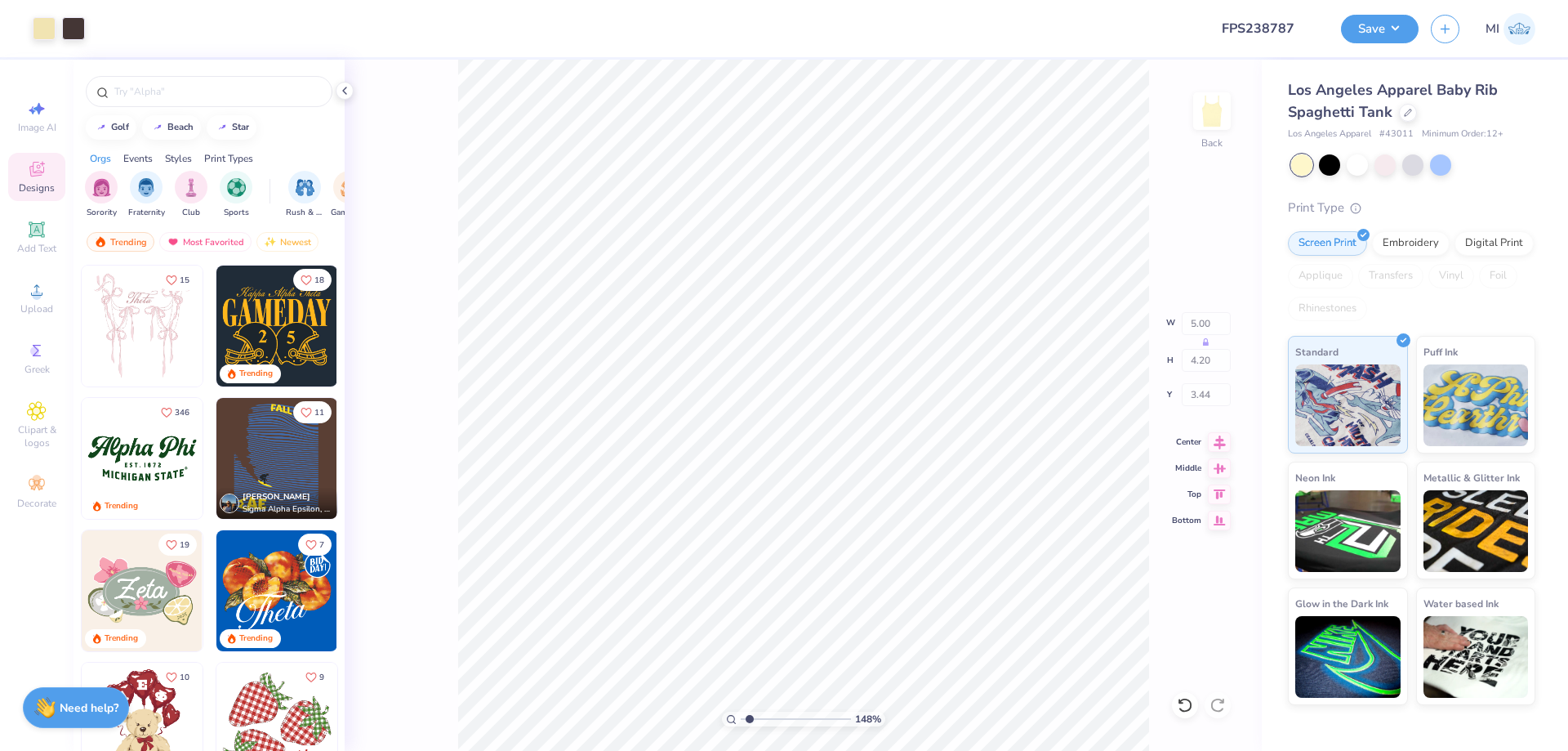 type on "3.44" 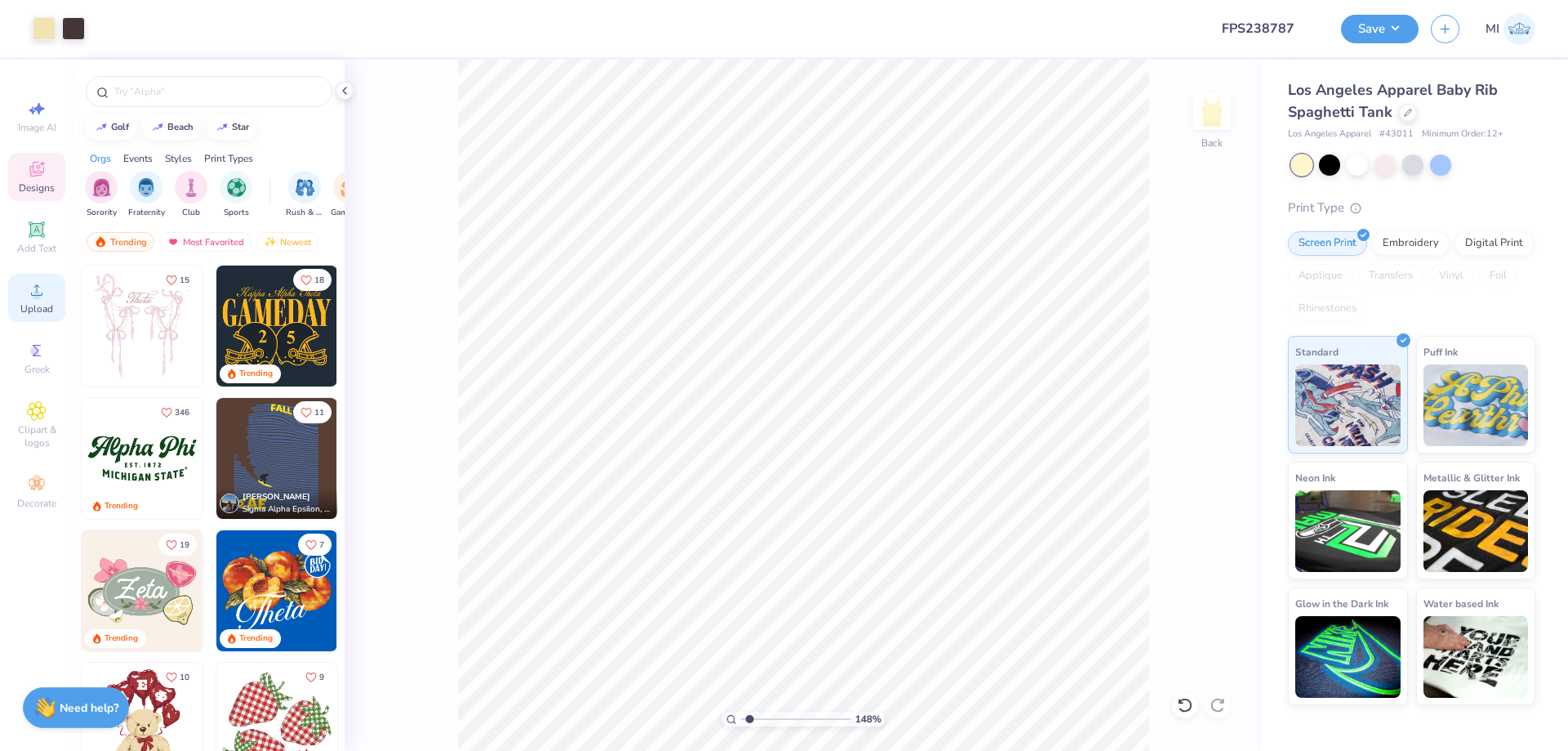 click 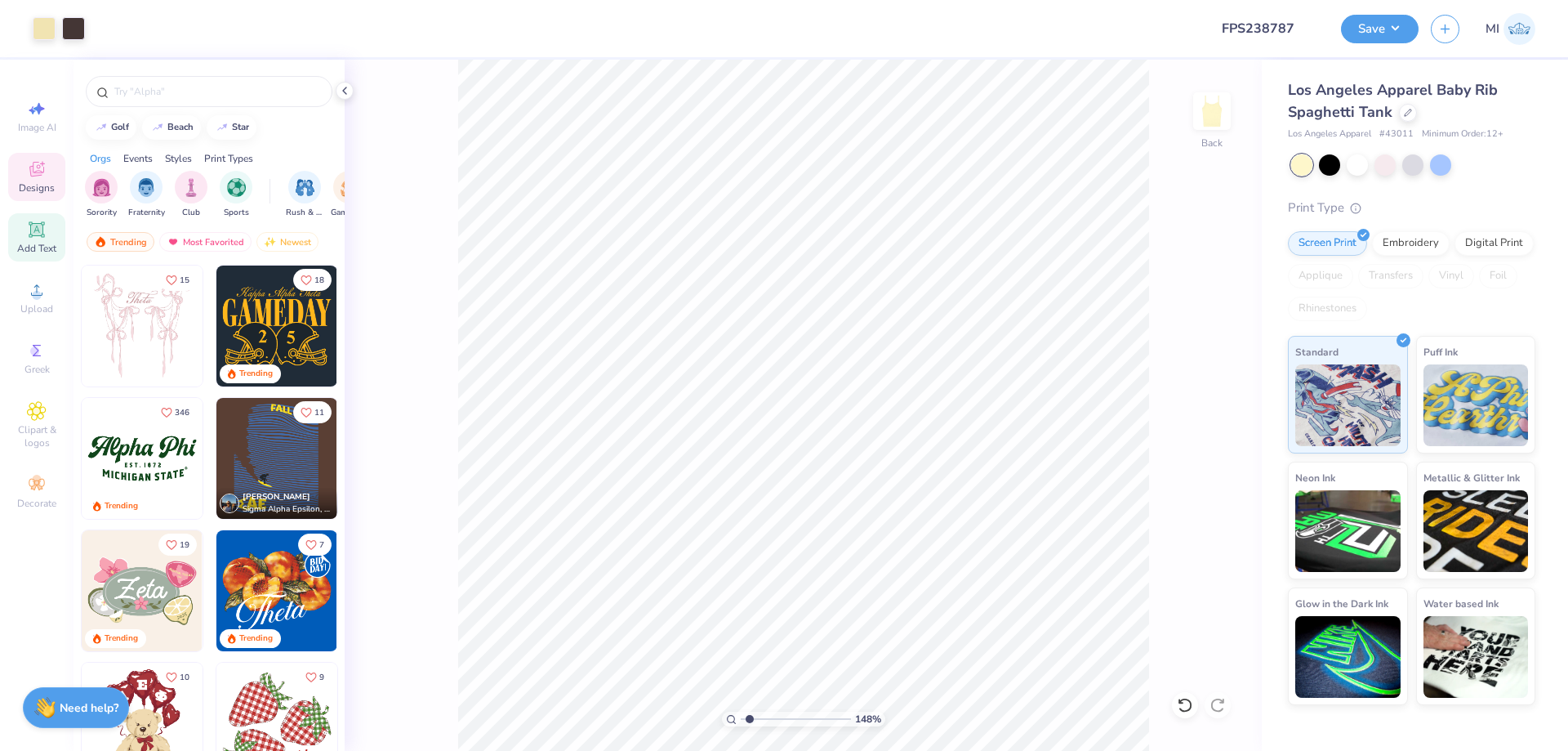 click on "Add Text" at bounding box center [37, 248] 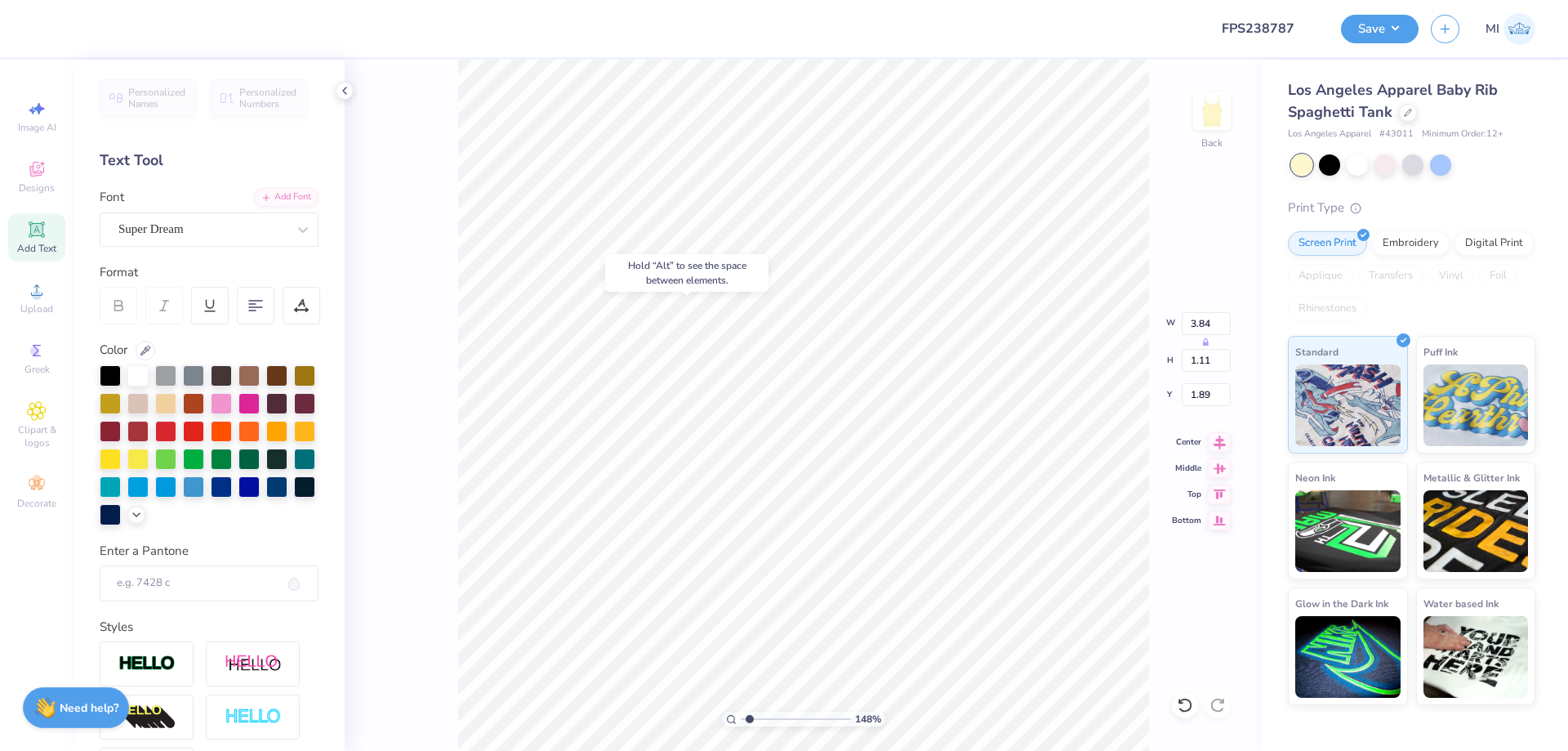 type on "1.89" 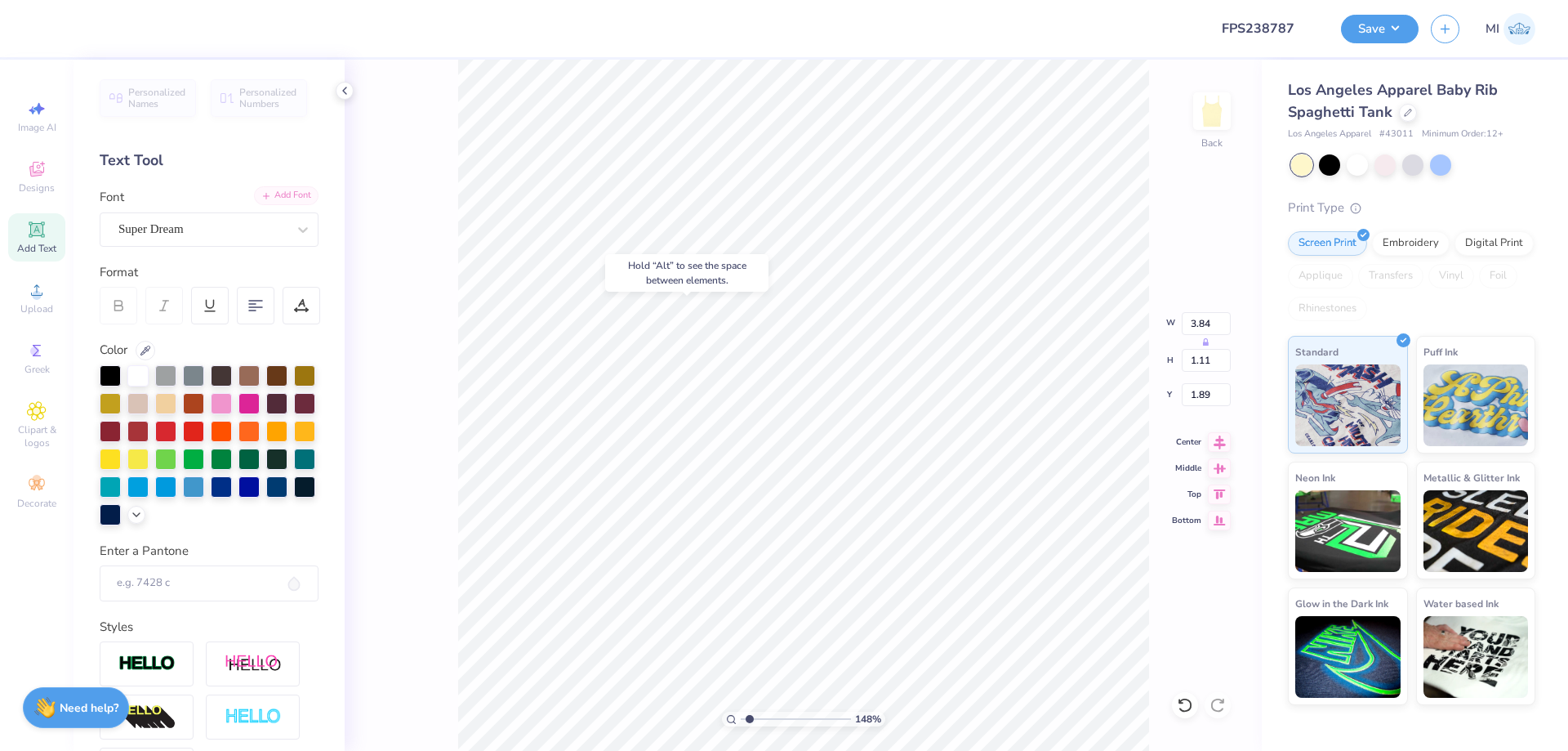 click on "Add Font" at bounding box center [286, 195] 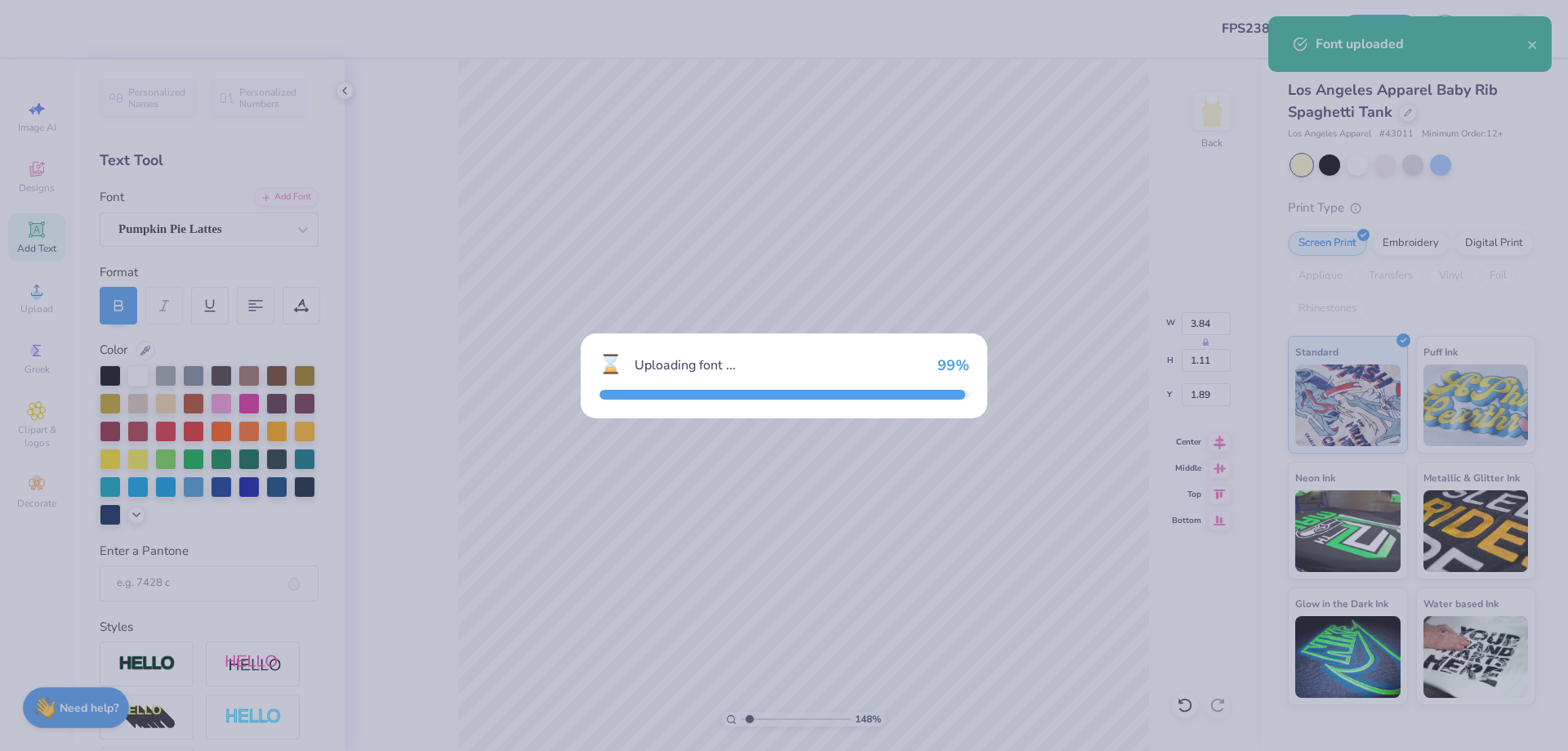 type on "1.84" 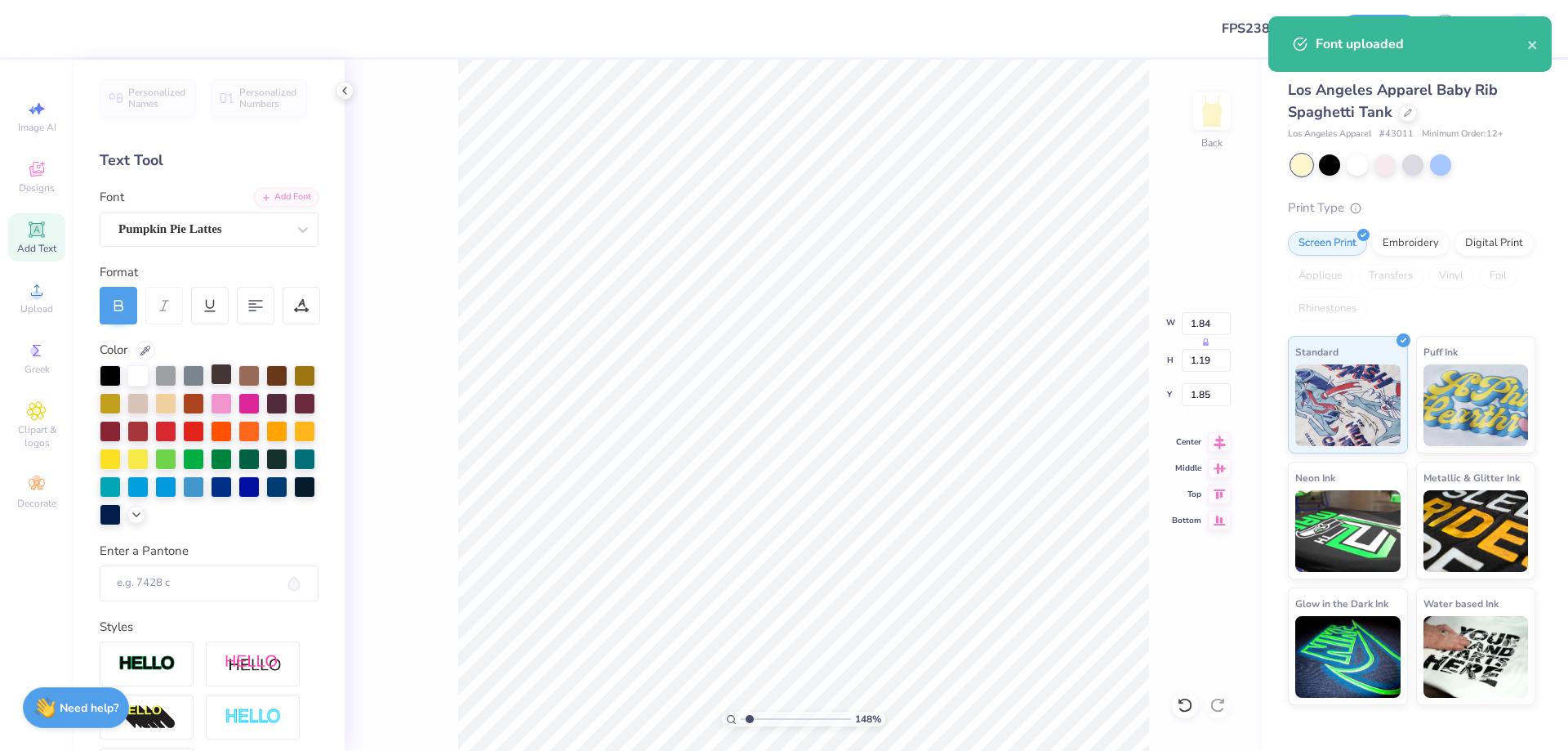 click at bounding box center (221, 374) 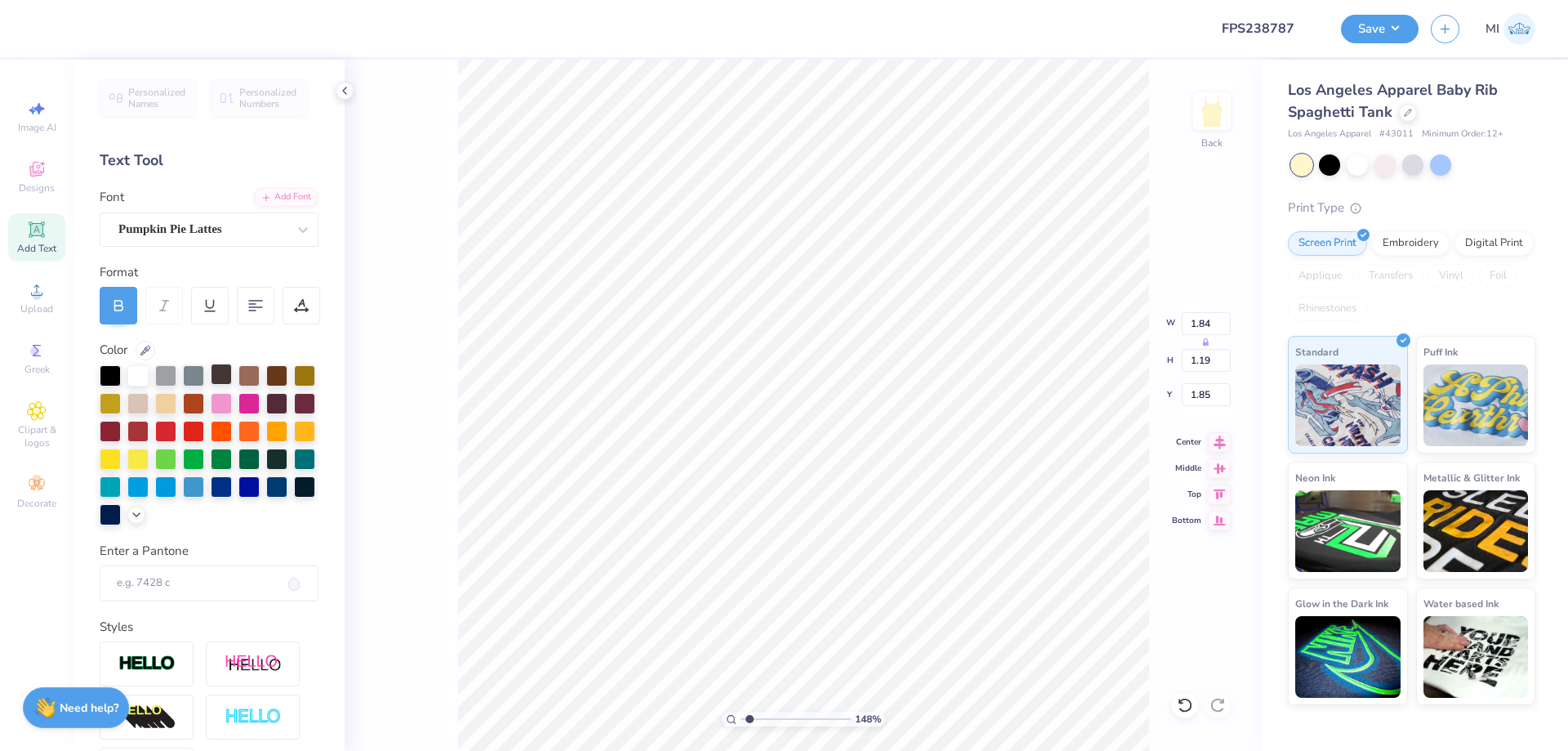 type on "BIG LITTLE" 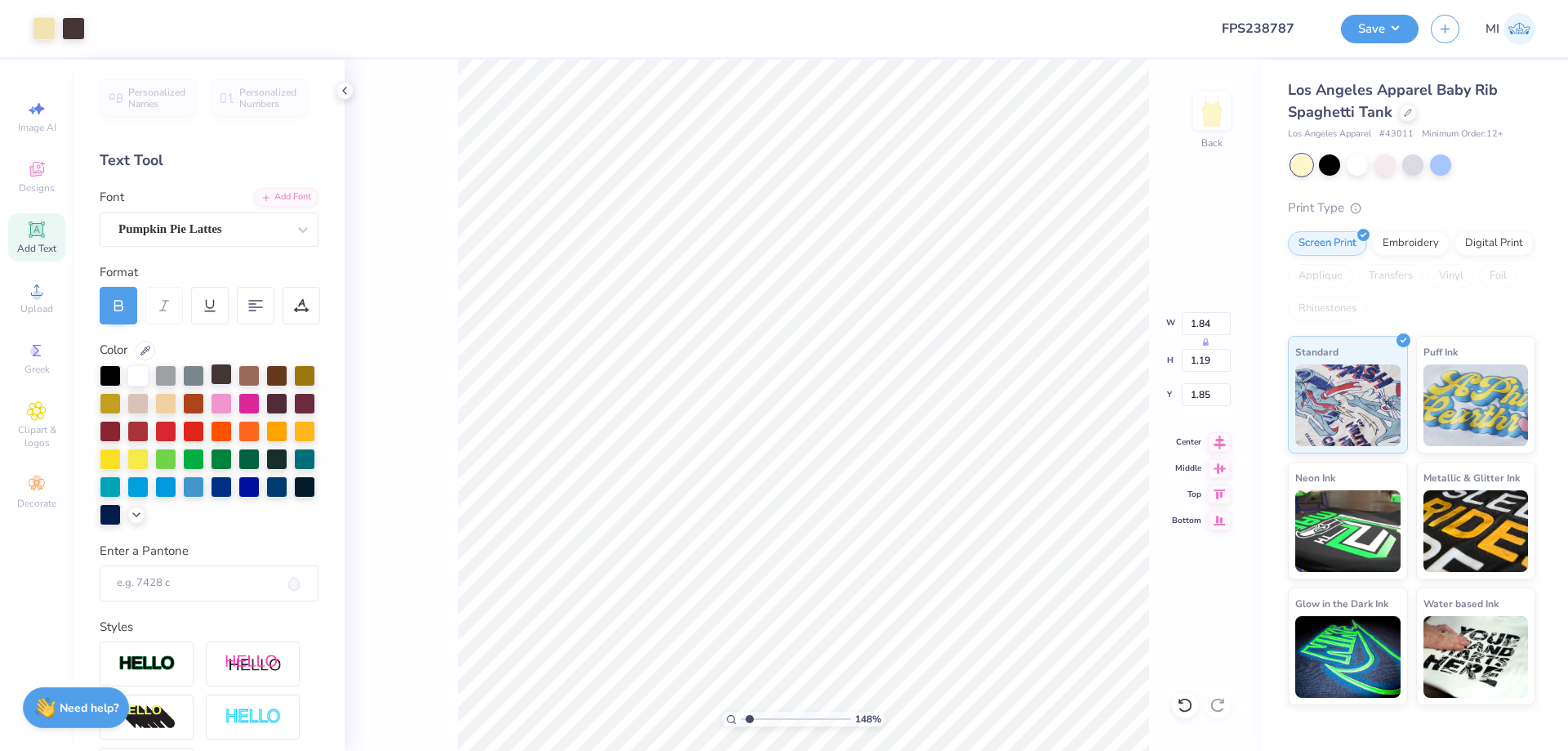 type on "5.00" 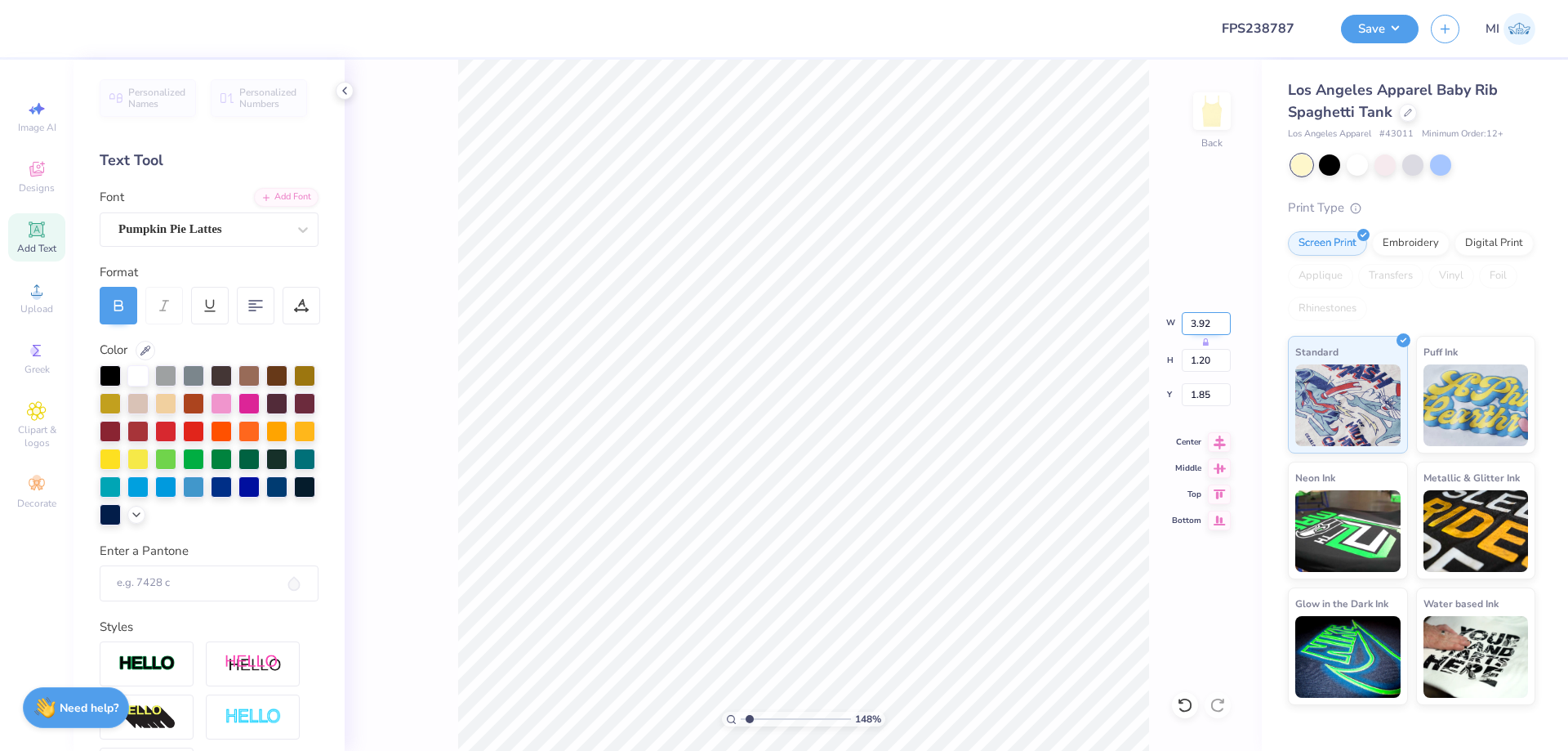 click on "3.92" at bounding box center (1206, 324) 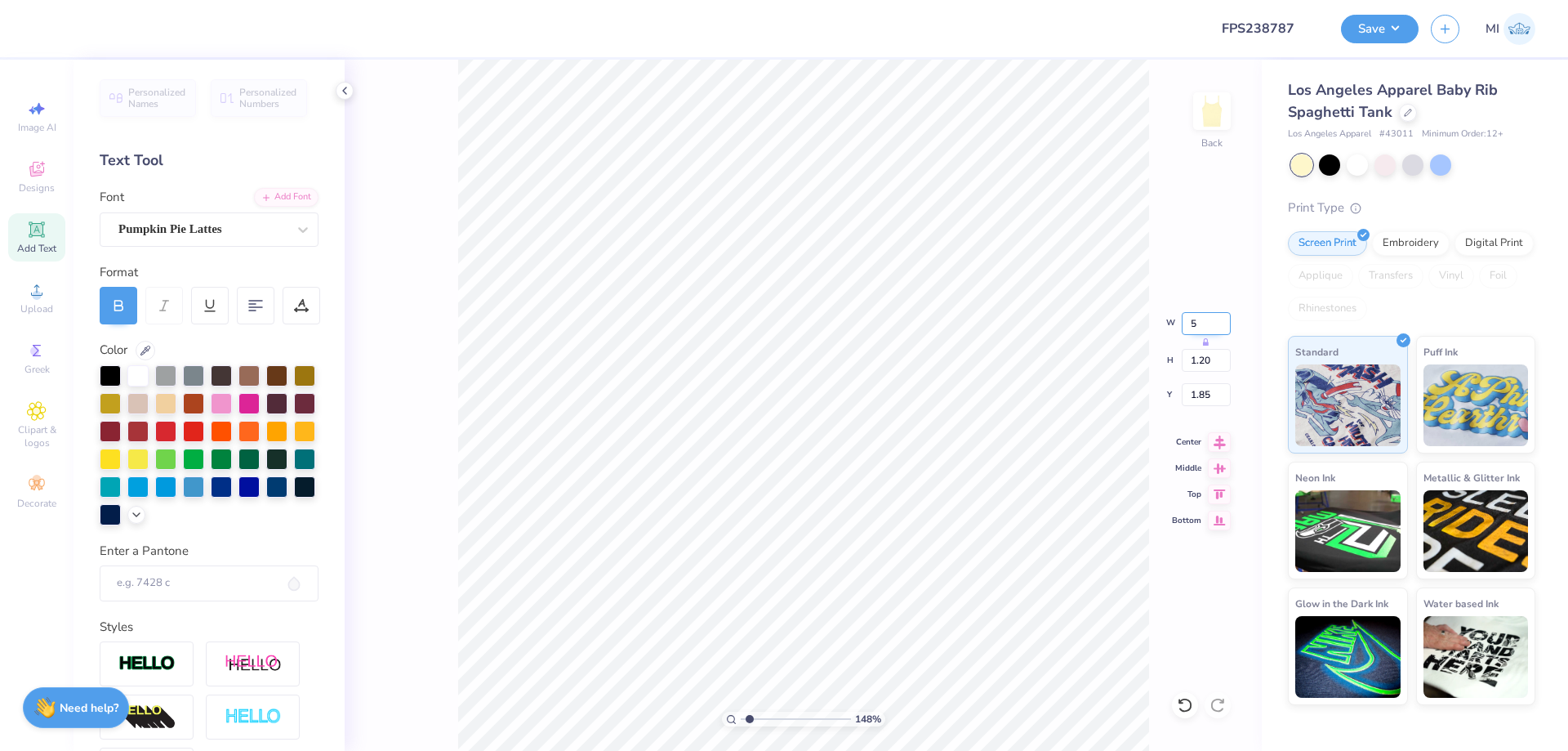 click on "5" at bounding box center [1206, 324] 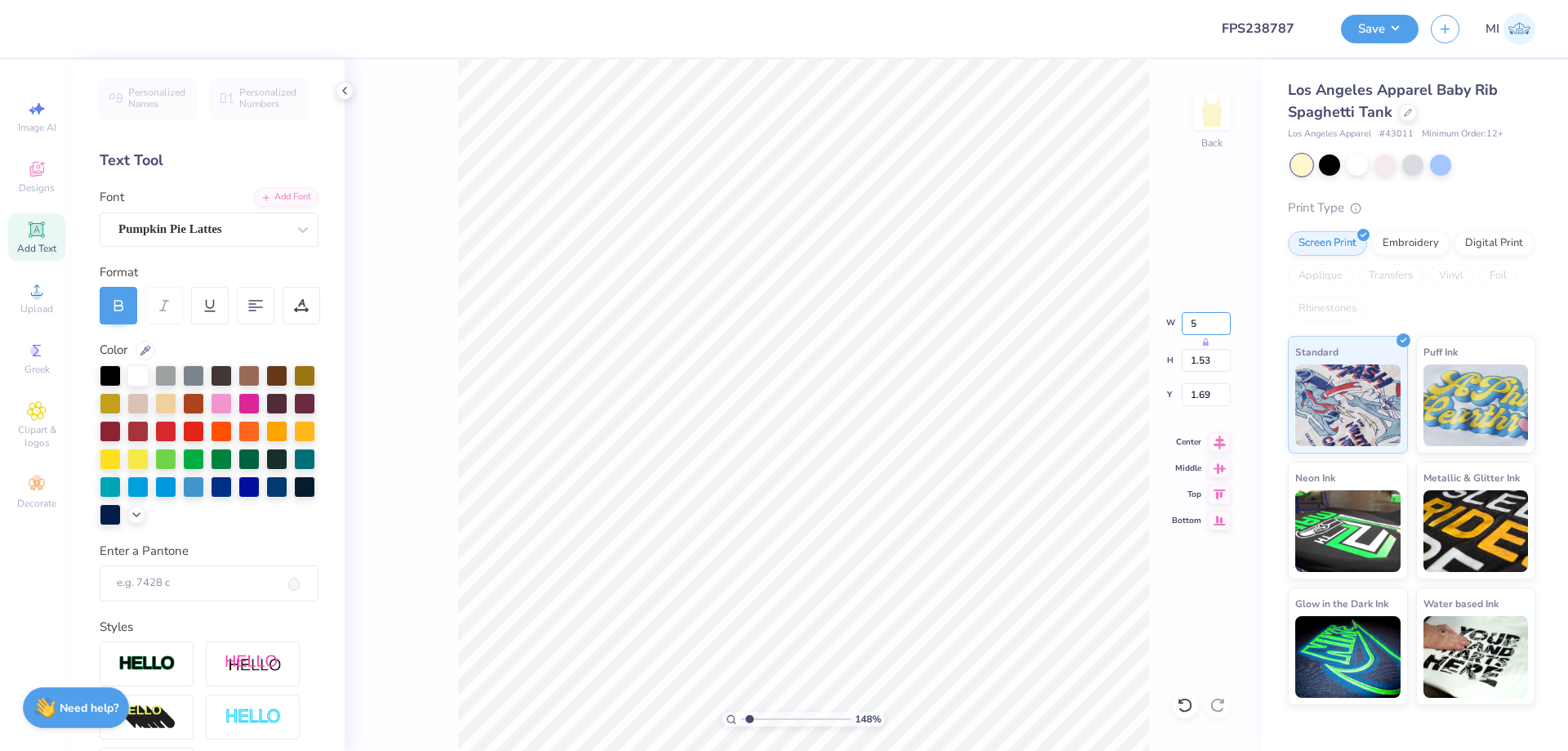 type on "5.00" 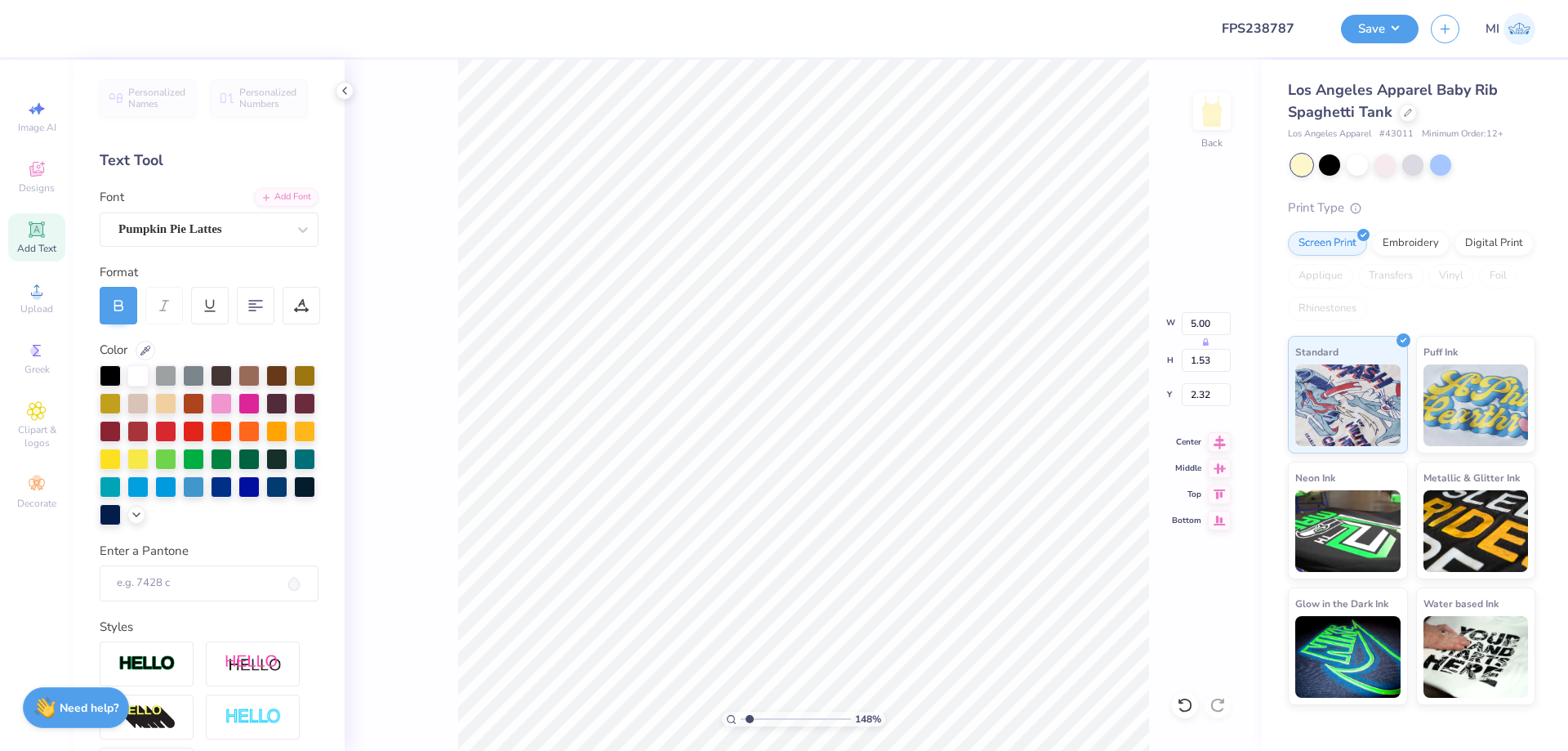 type on "2.32" 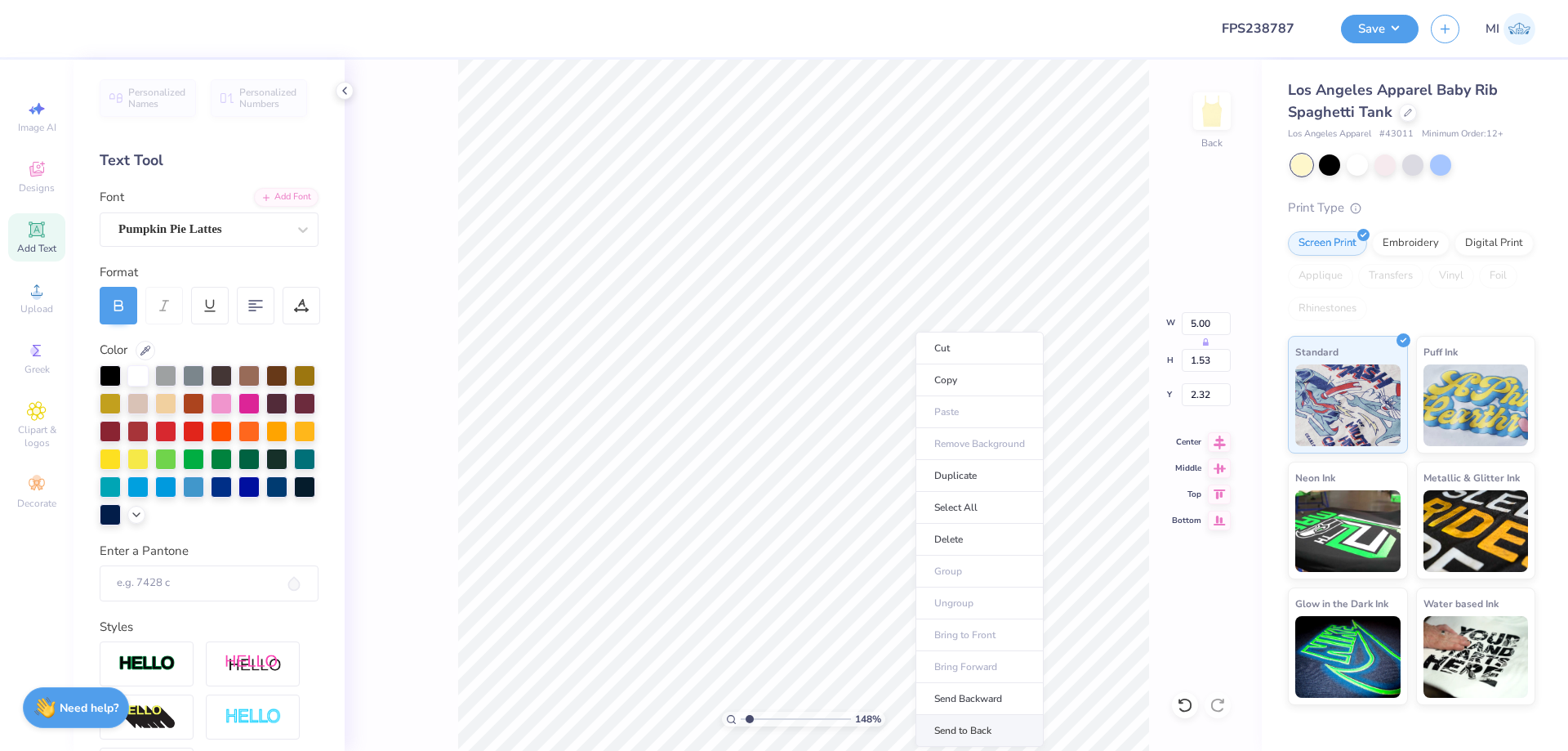 click on "Send to Back" at bounding box center (979, 731) 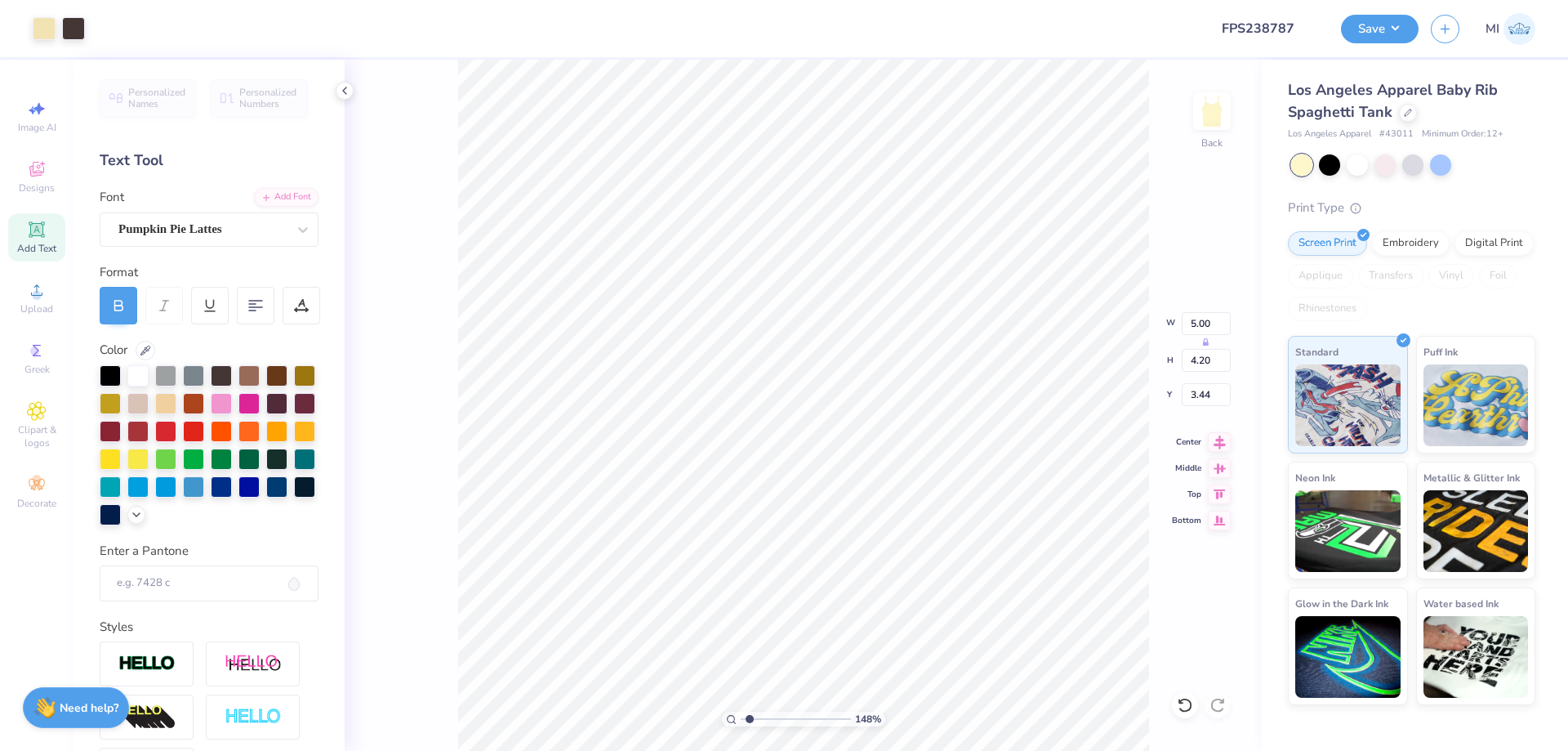 type on "5.32" 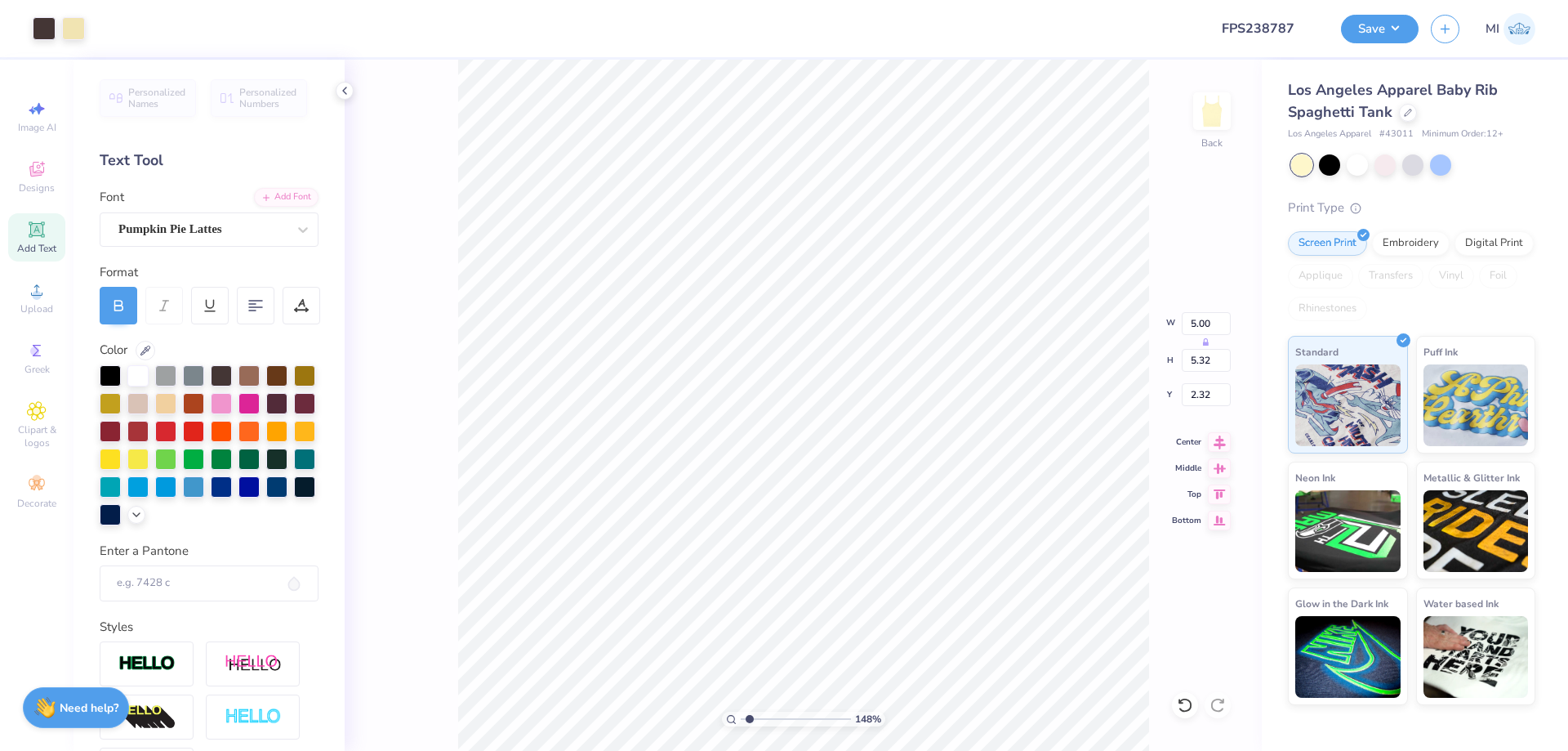 type on "4.20" 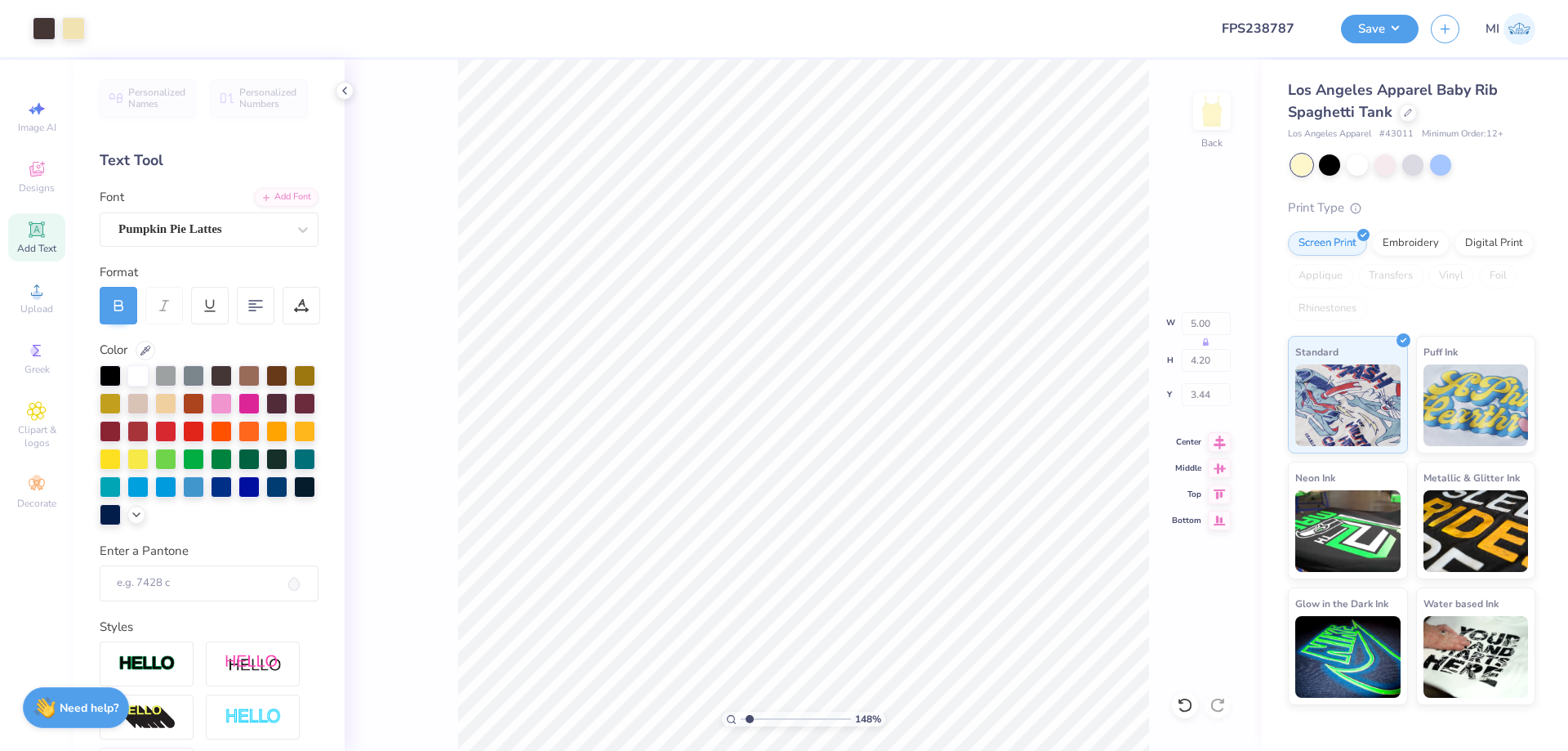 type on "3.59" 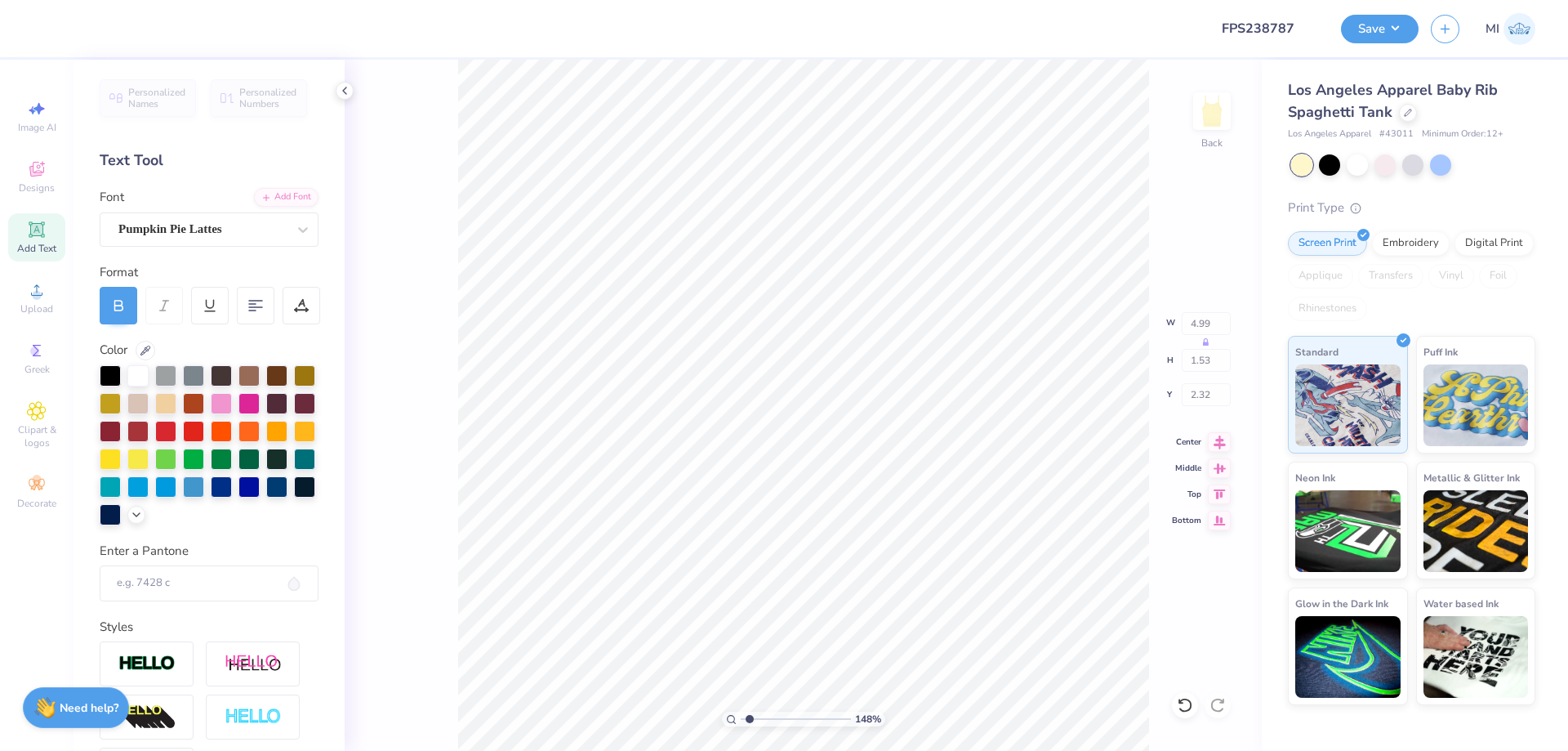 type on "4.99" 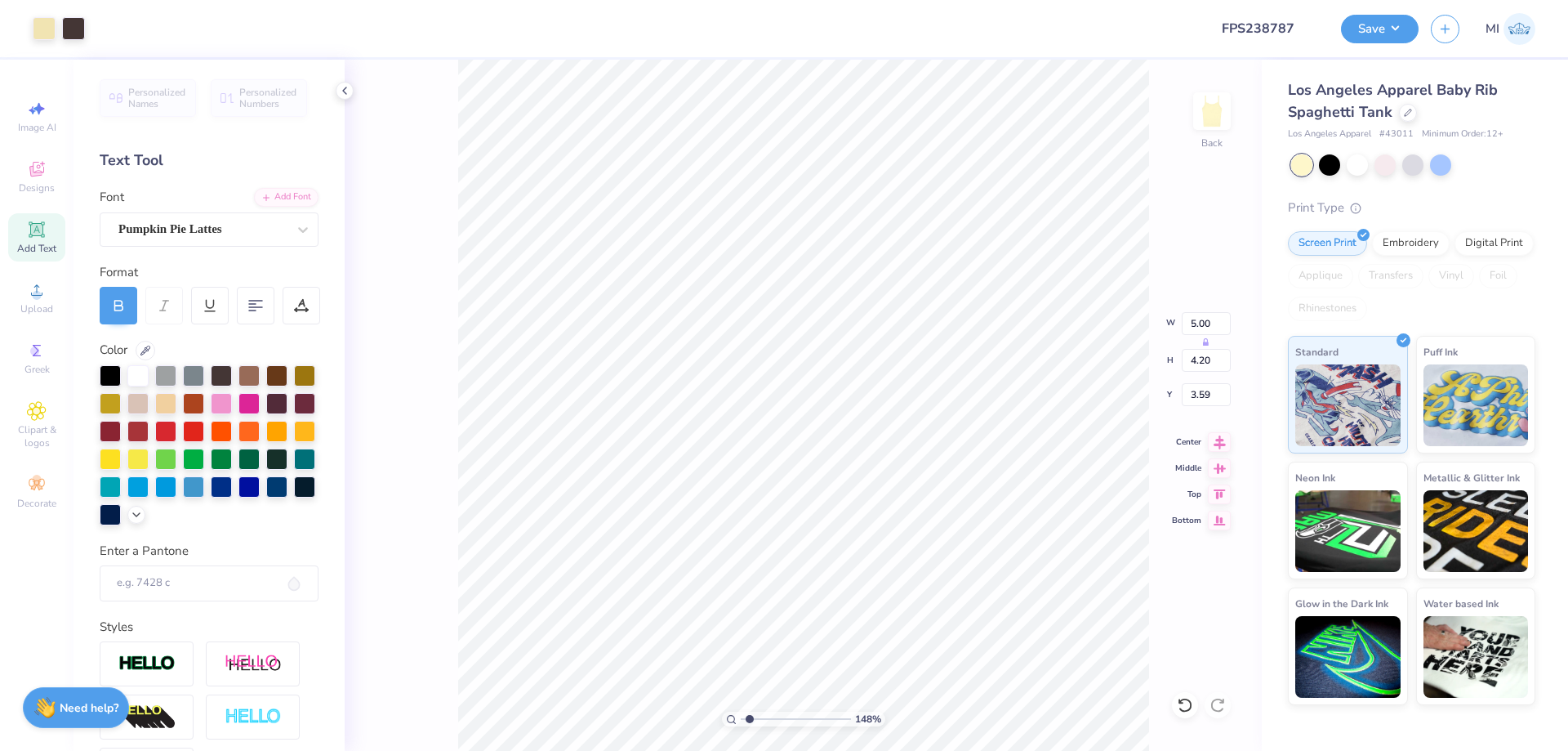 type on "3.61" 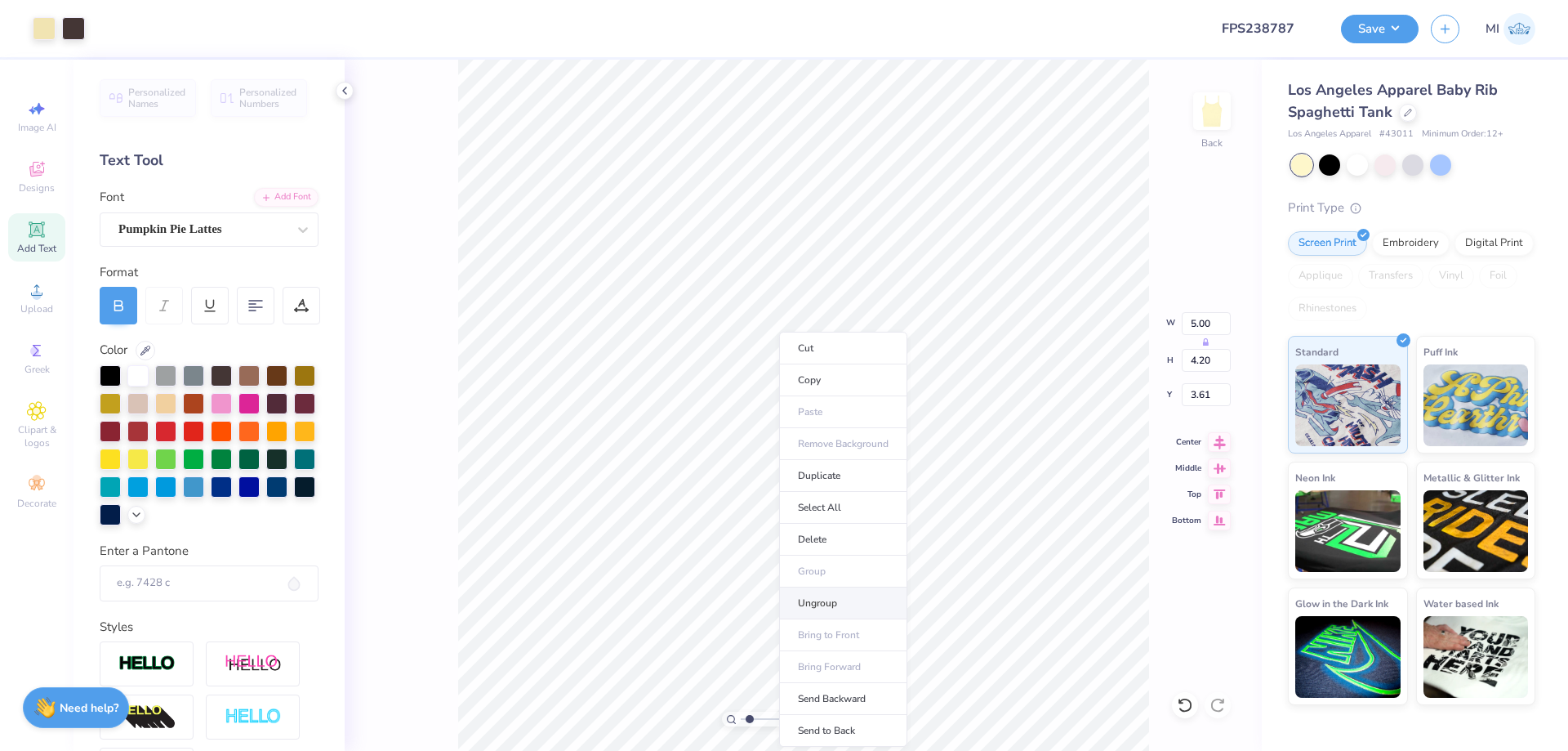 click on "Ungroup" at bounding box center [843, 603] 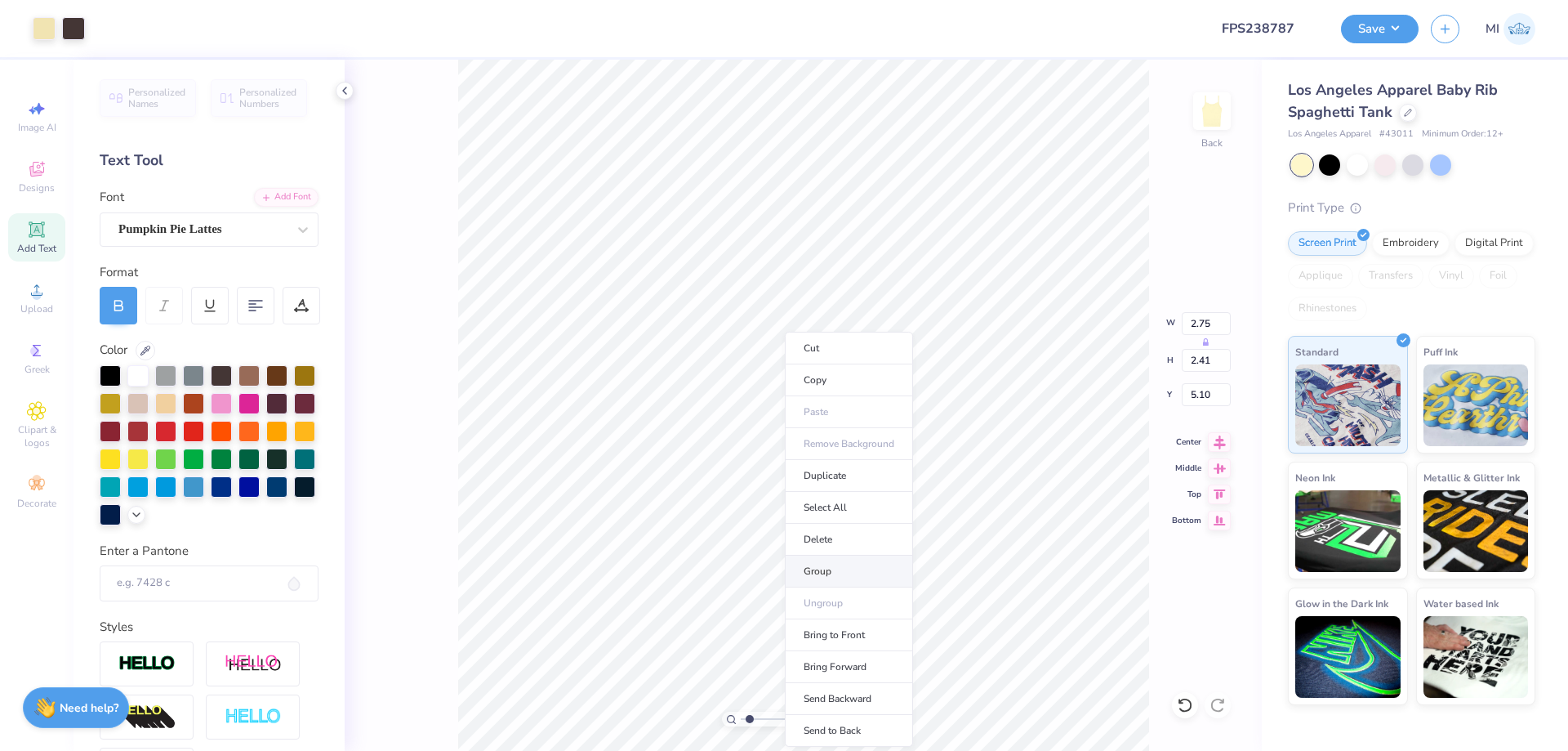 click on "Group" at bounding box center [849, 571] 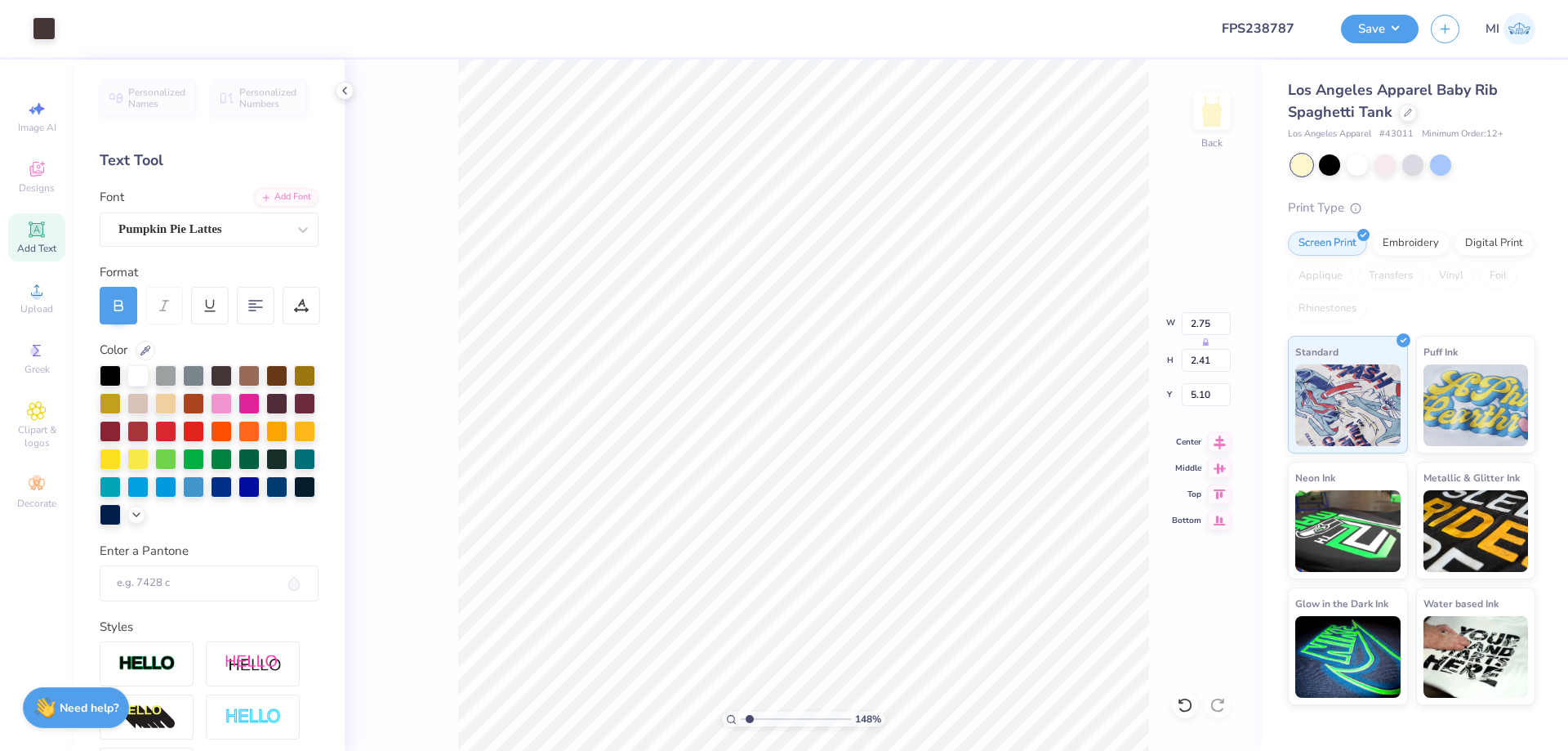 type on "4.99" 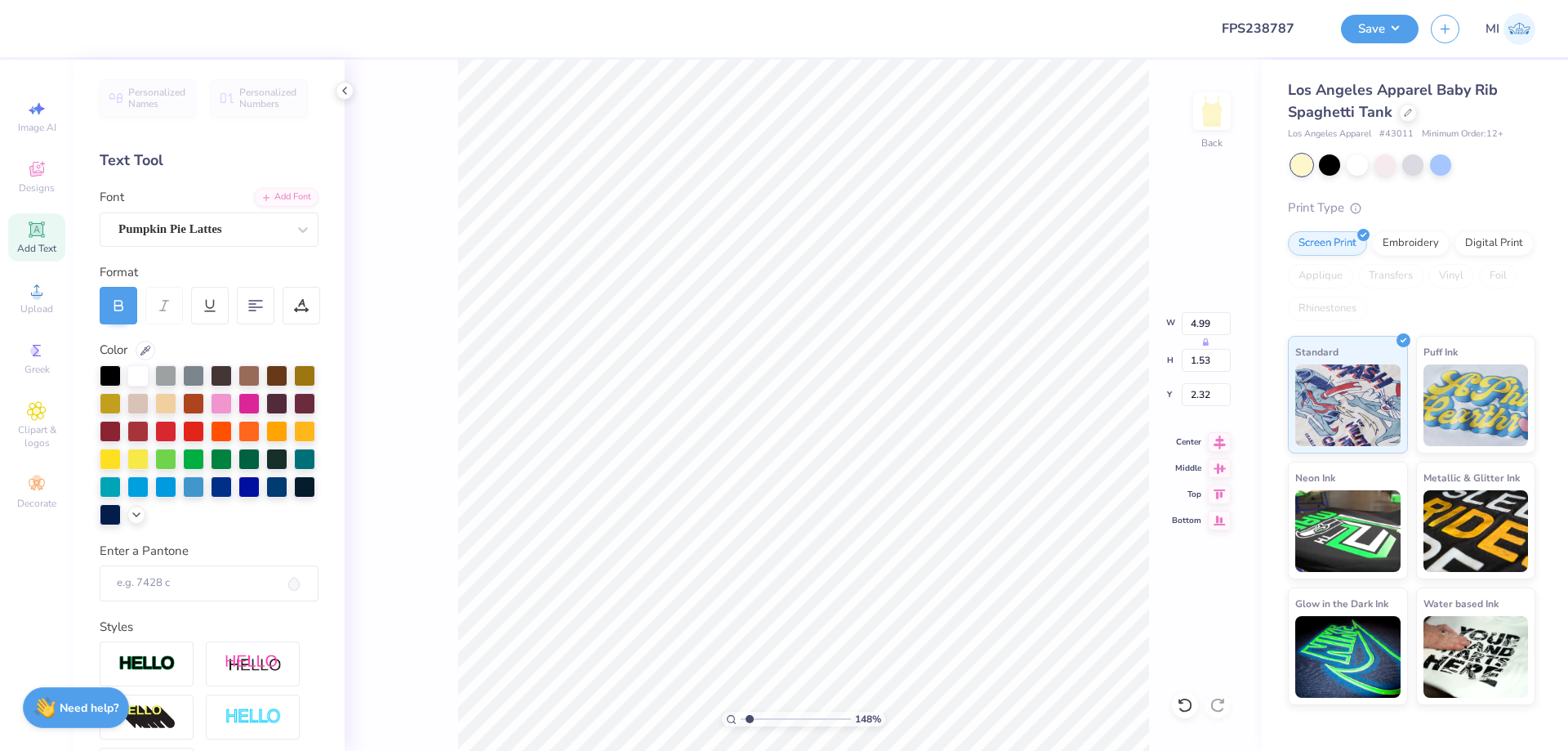 type on "3.12" 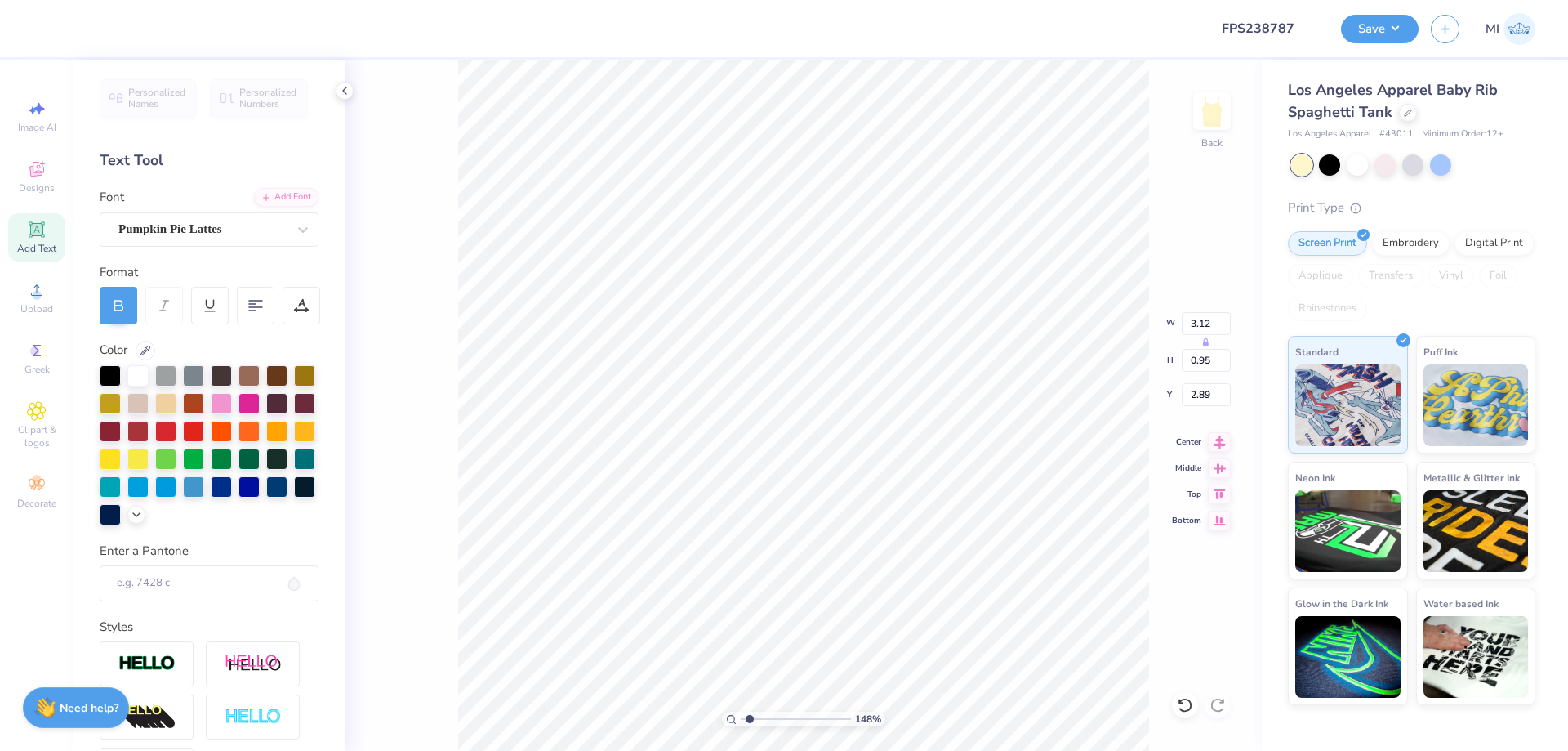 type on "3.94" 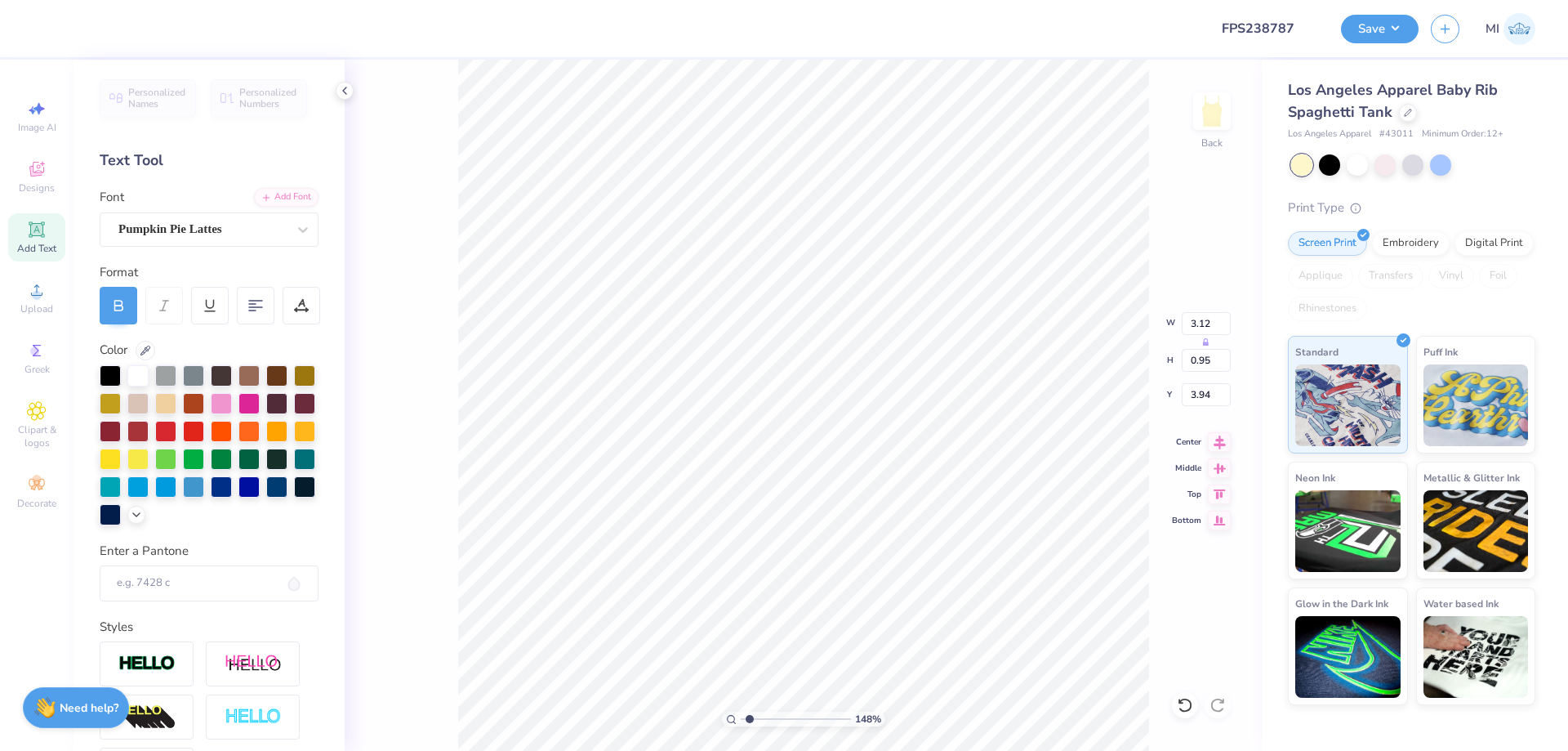 scroll, scrollTop: 0, scrollLeft: 0, axis: both 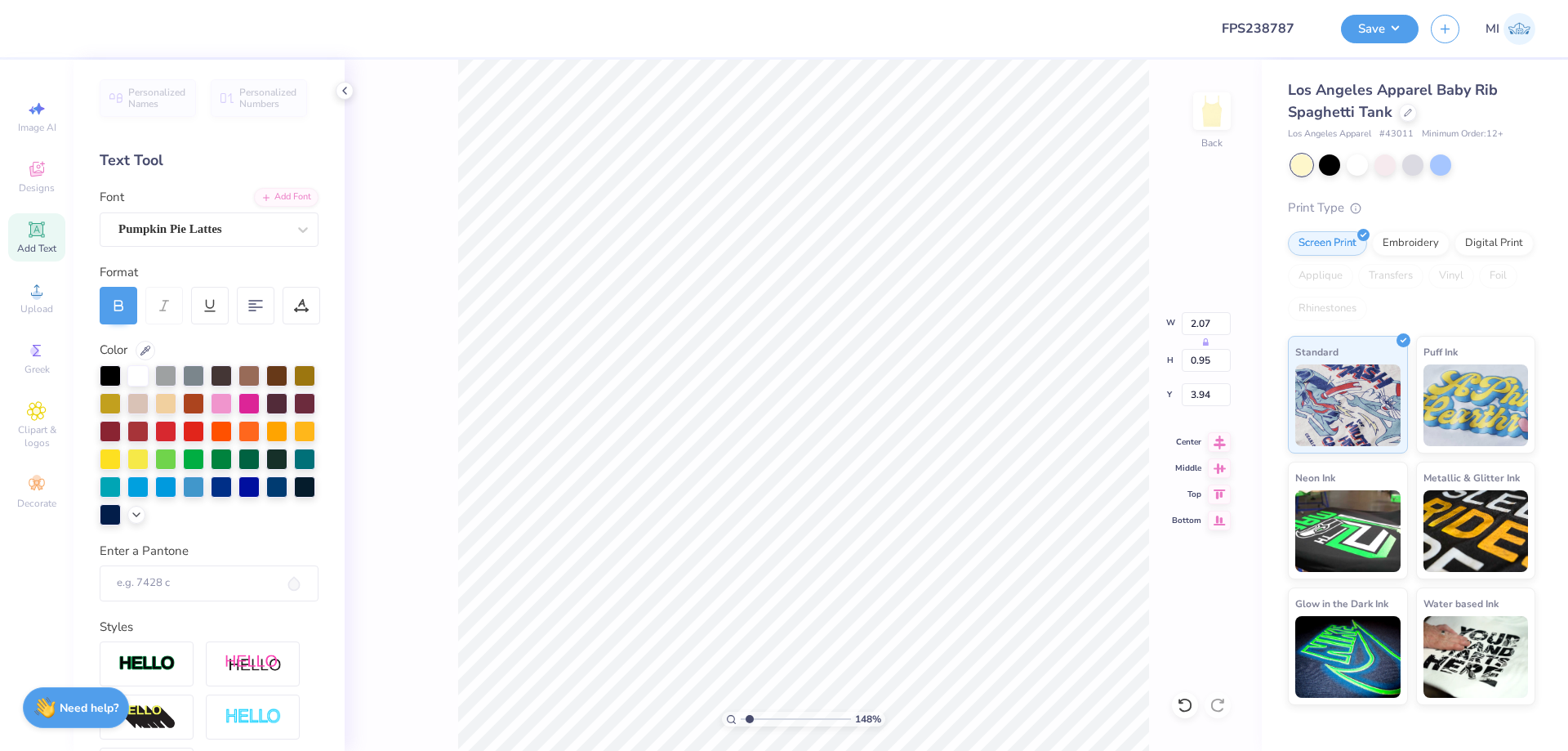 type on "3.96" 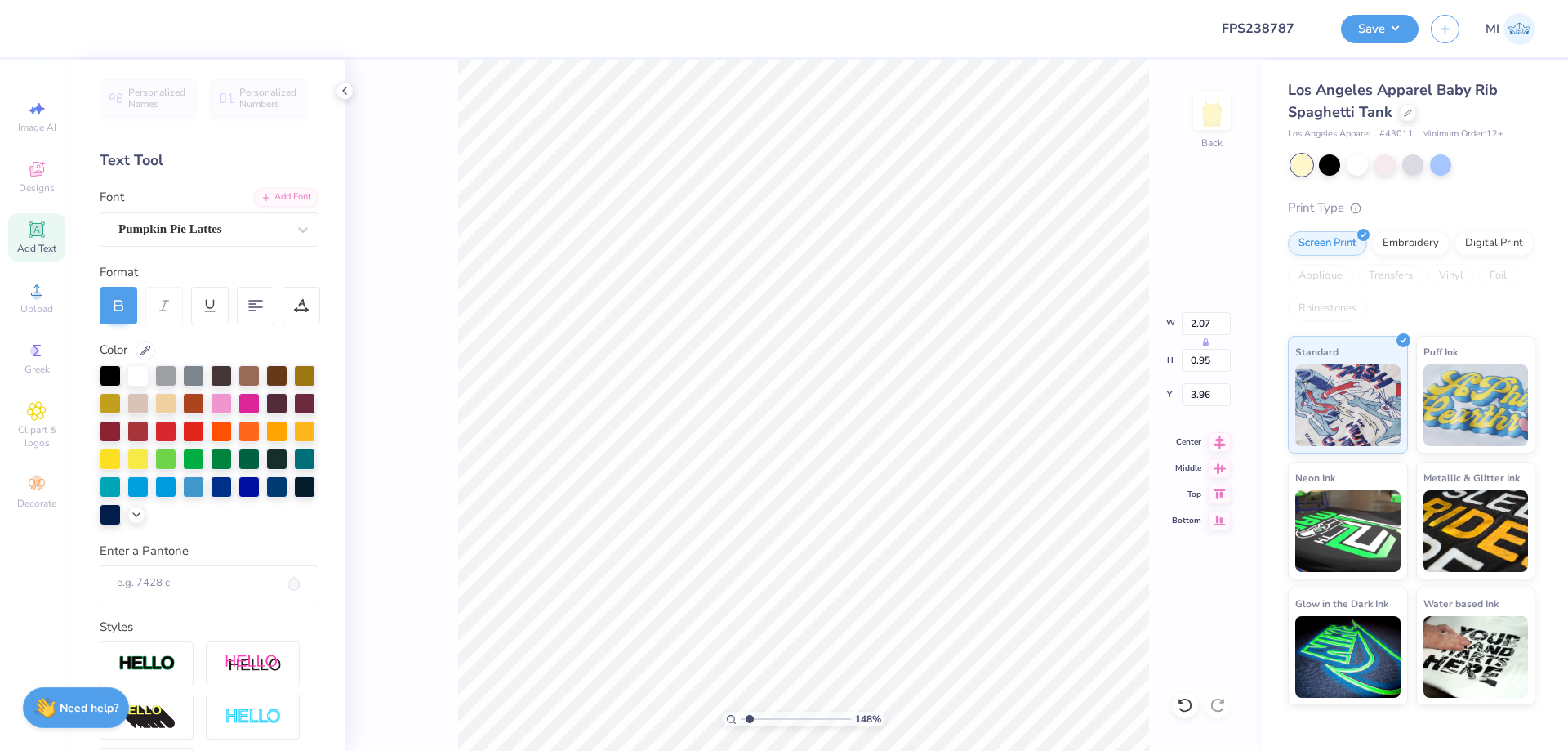 type on "2.29" 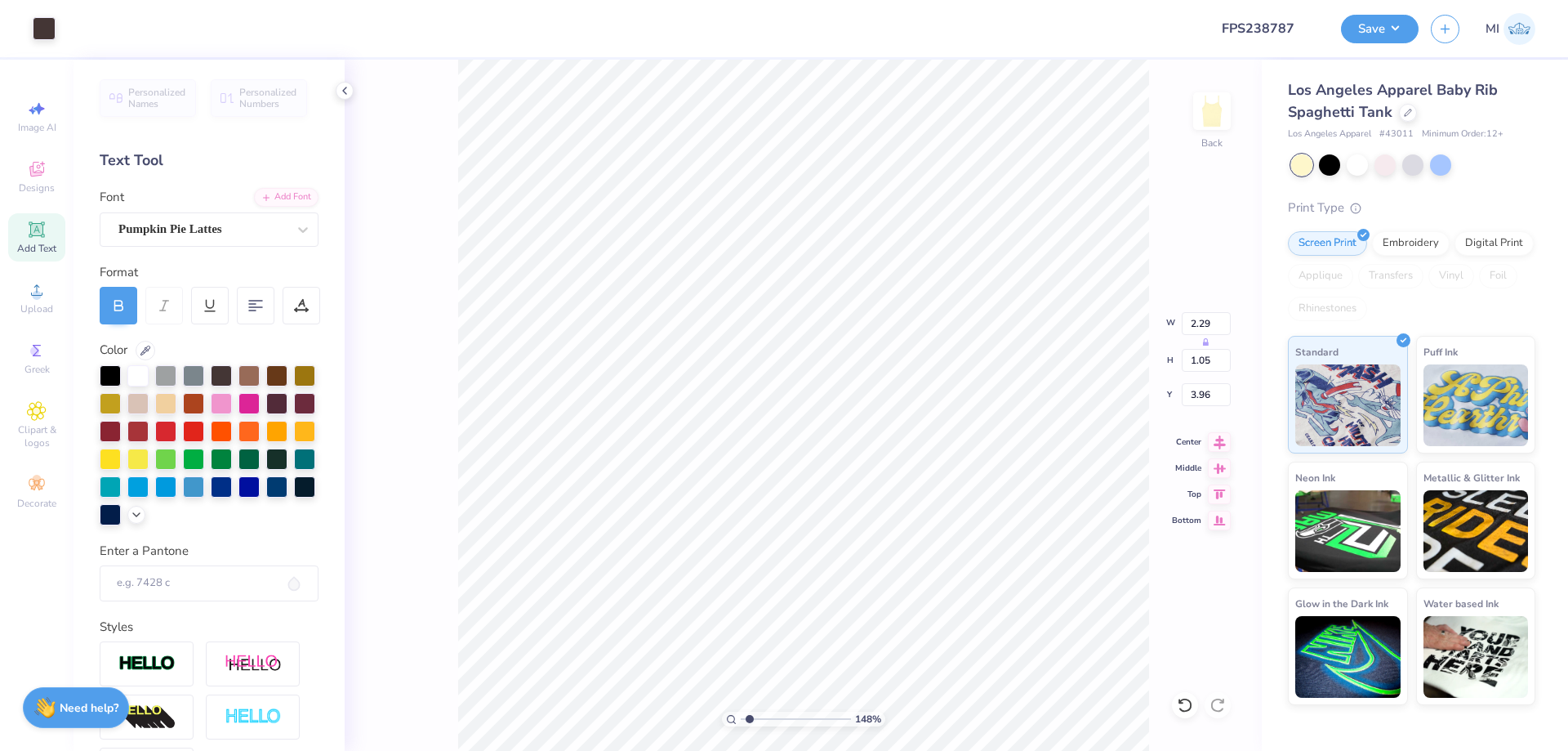 type on "2.68" 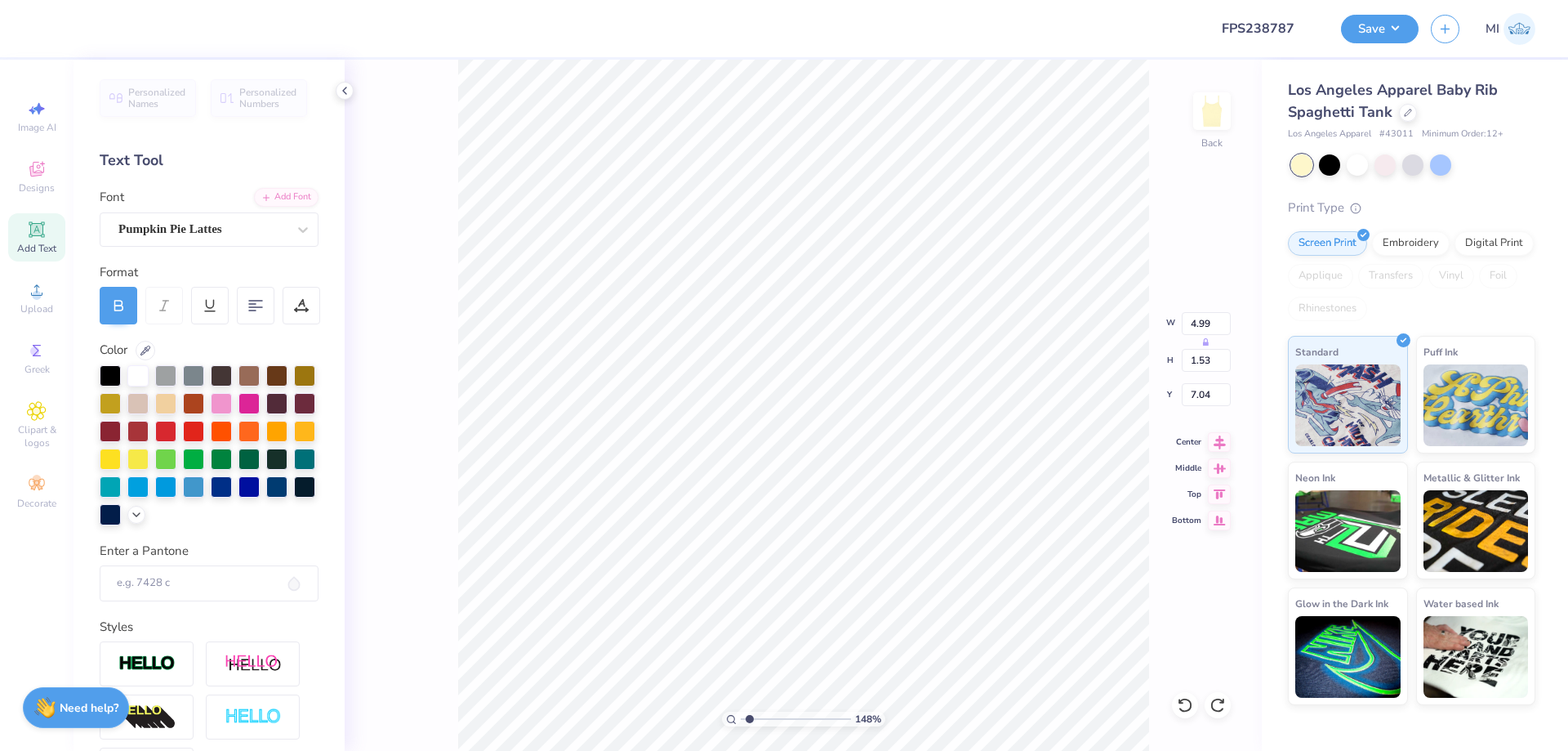 type on "2.32" 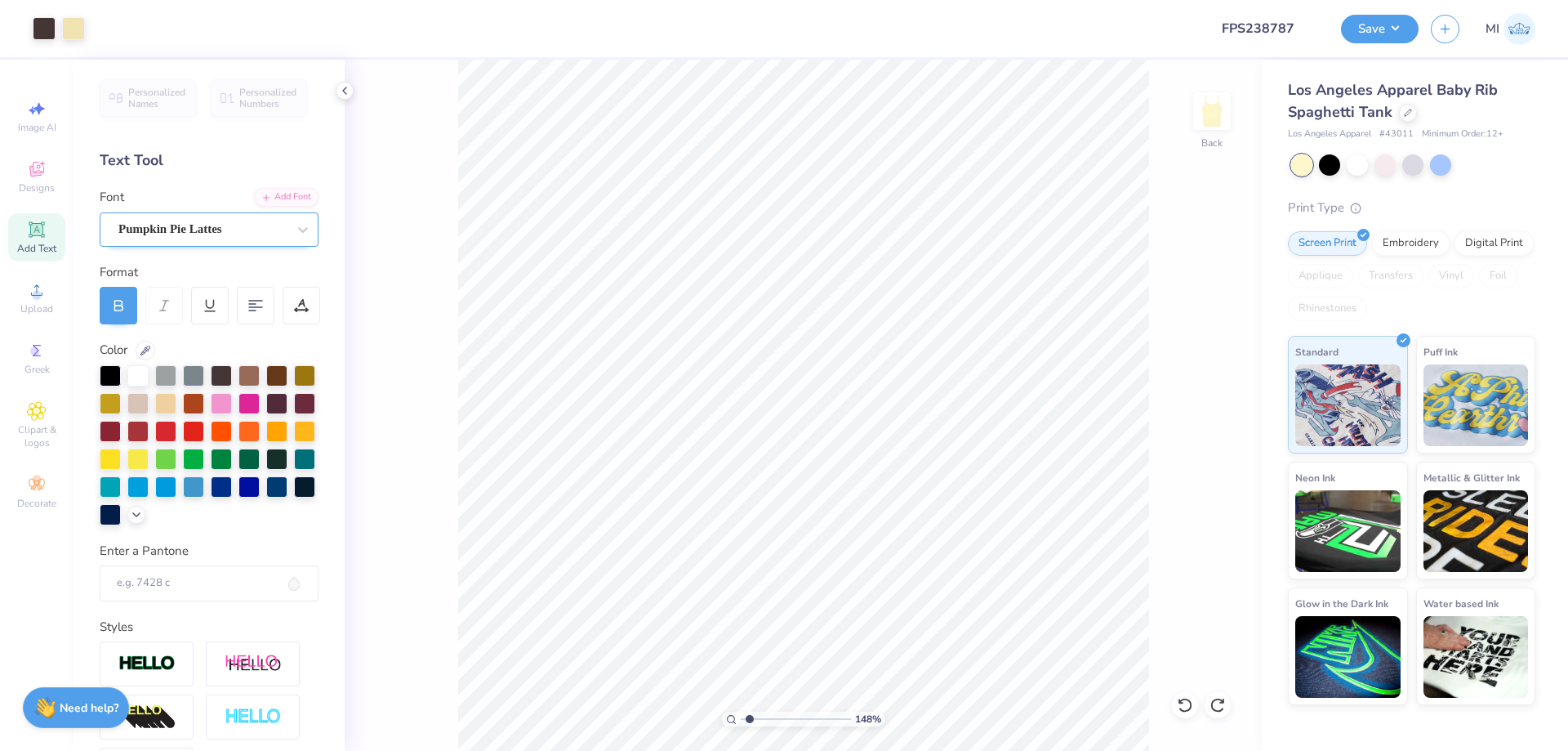drag, startPoint x: 53, startPoint y: 232, endPoint x: 235, endPoint y: 236, distance: 182.04395 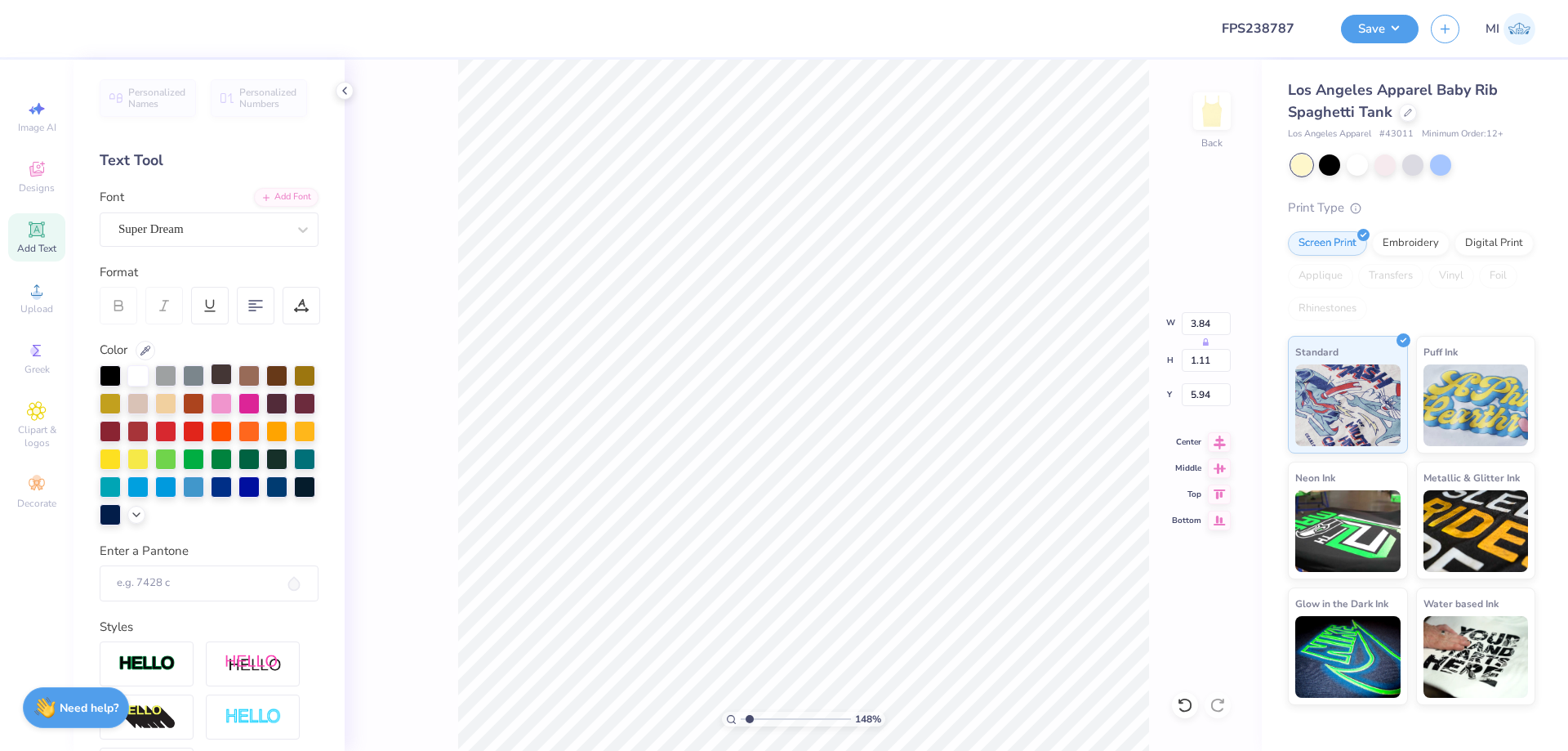 click at bounding box center (221, 374) 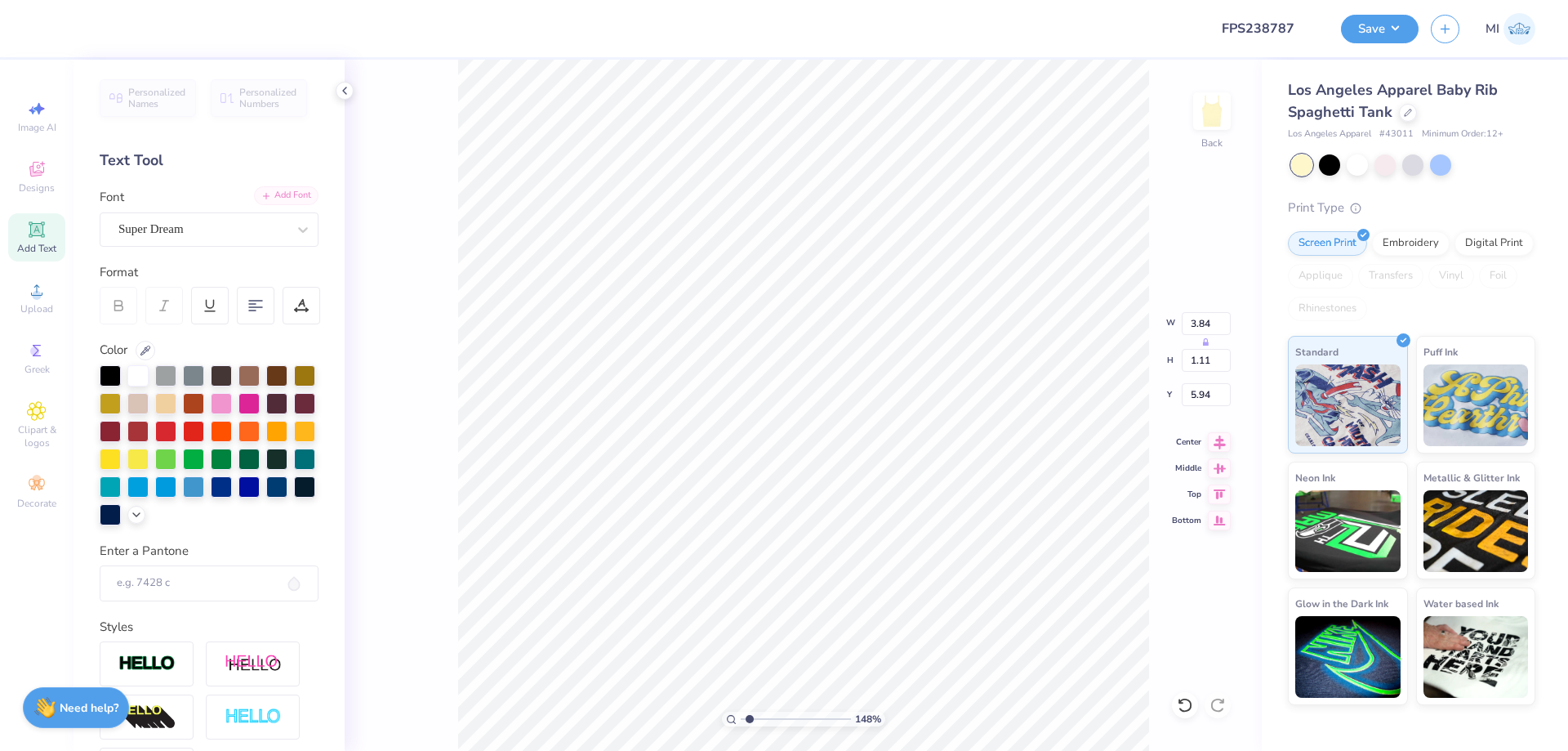 click on "Add Font" at bounding box center [286, 195] 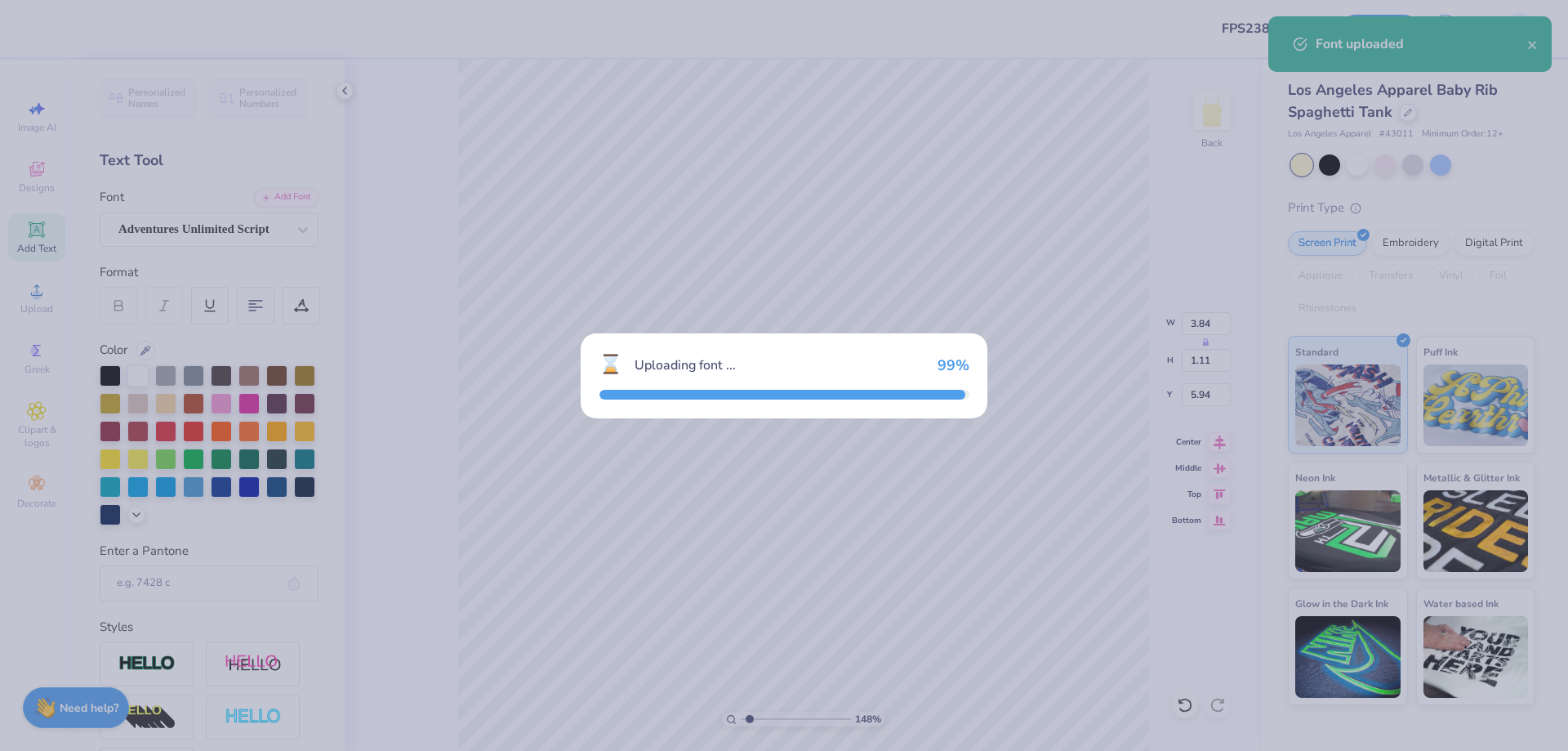 type on "3.33" 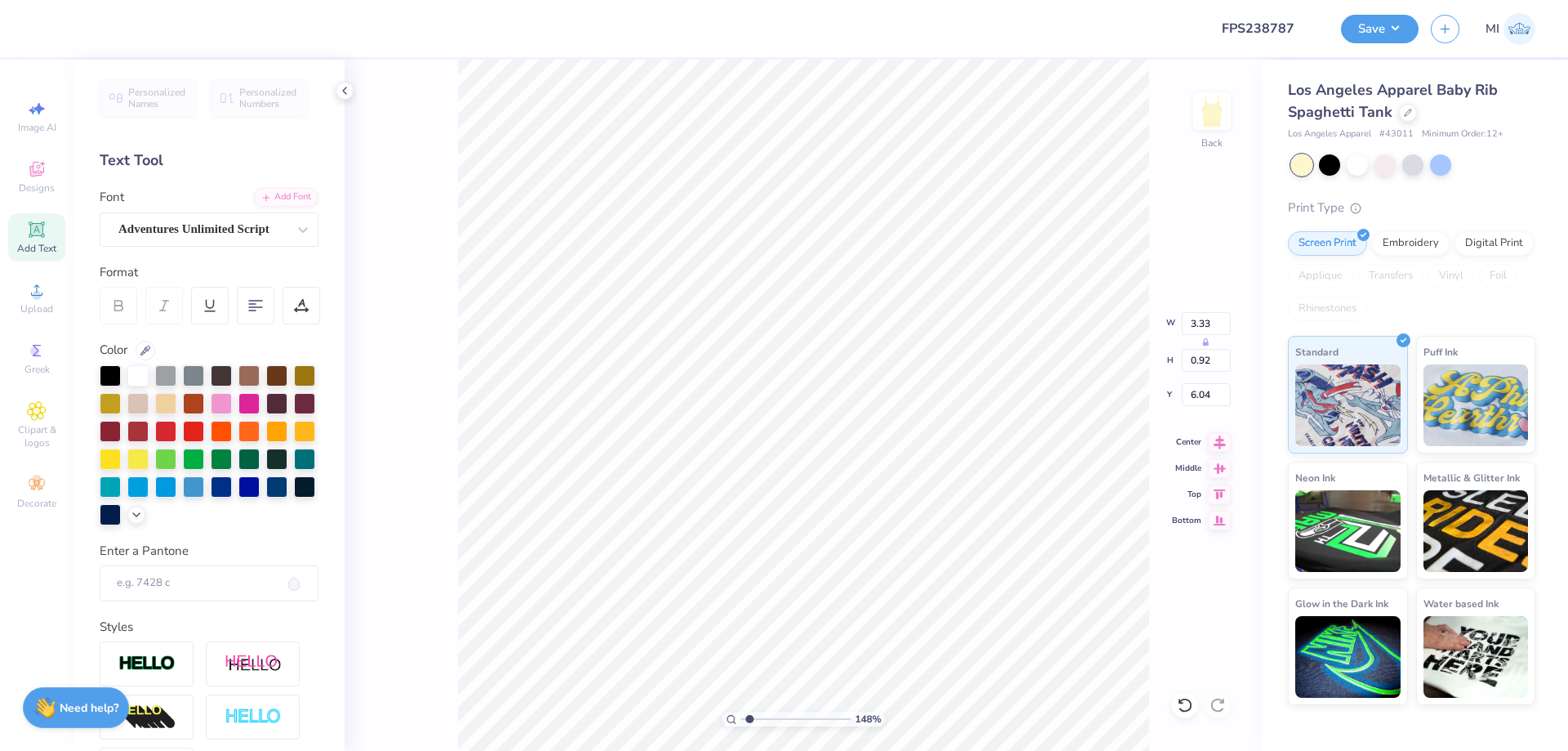 scroll, scrollTop: 0, scrollLeft: 3, axis: horizontal 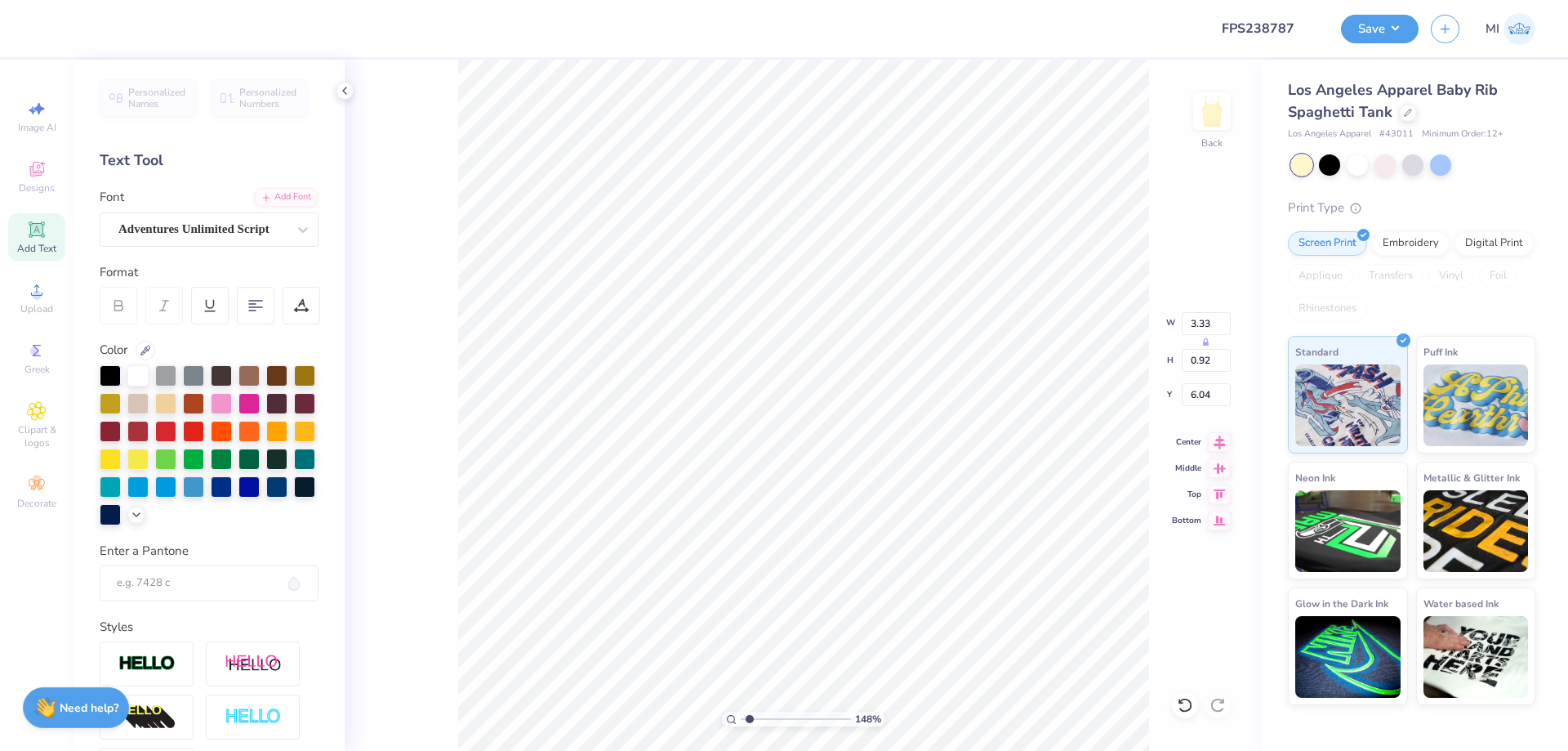 type on "Delta Phi Epsilon" 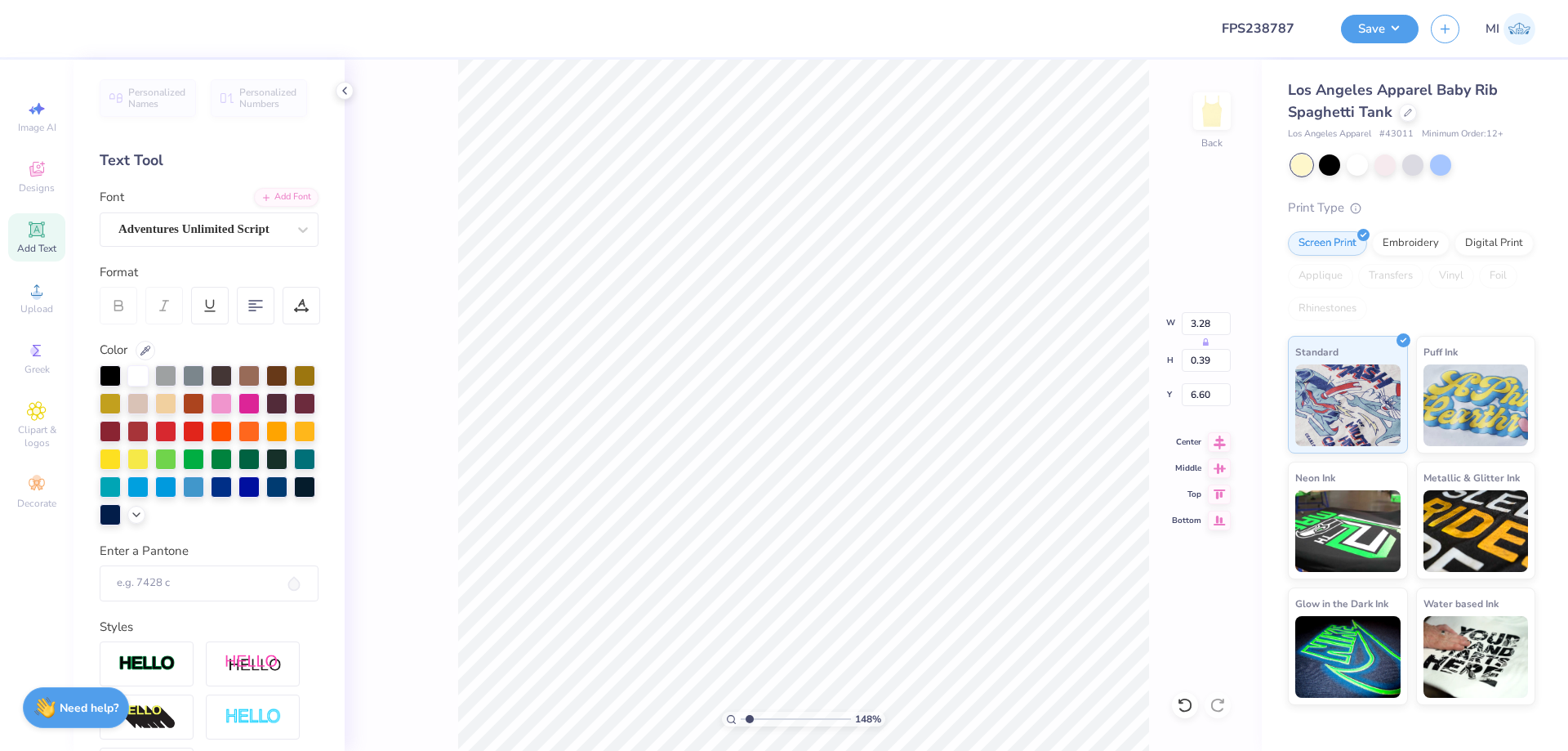 type on "3.28" 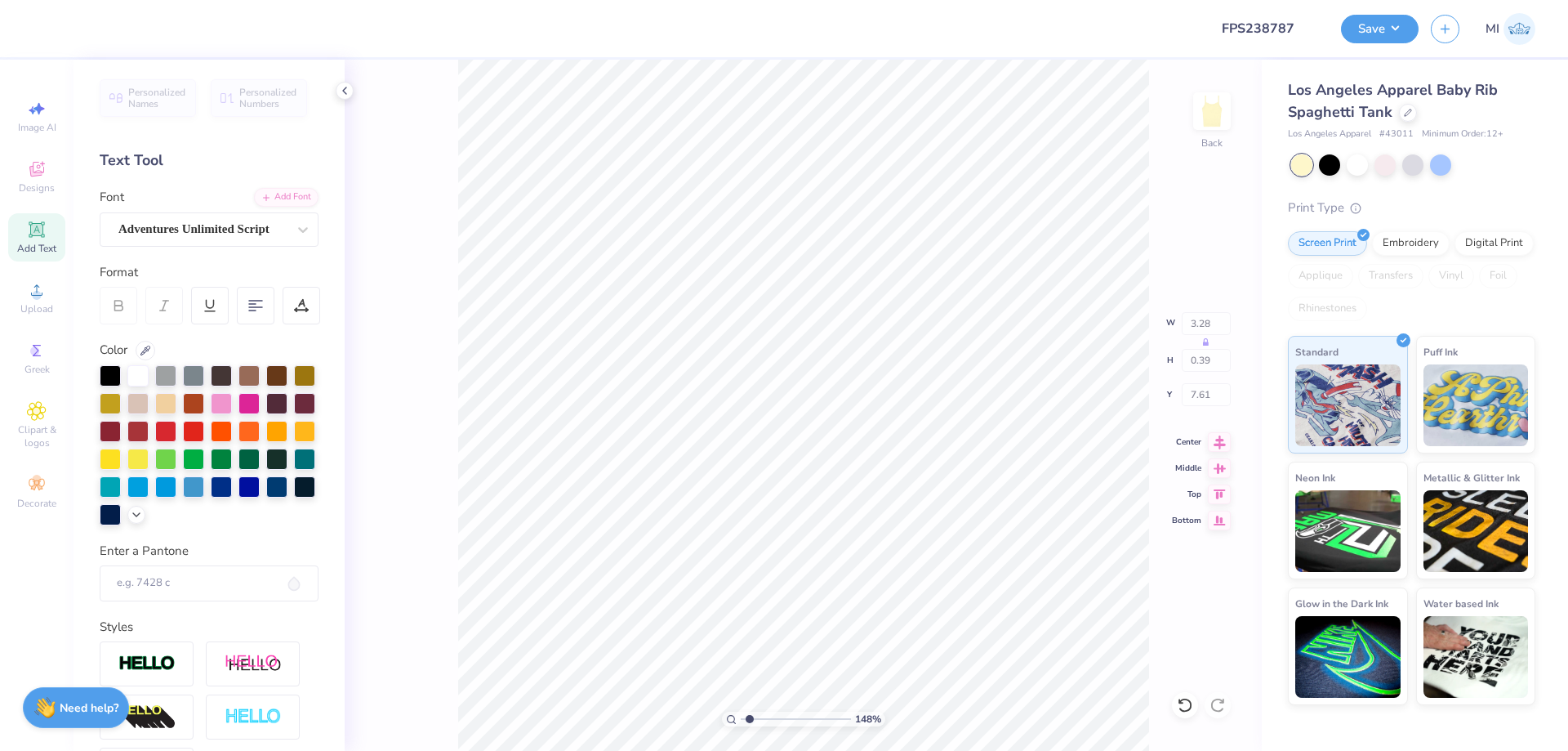 type on "4.24" 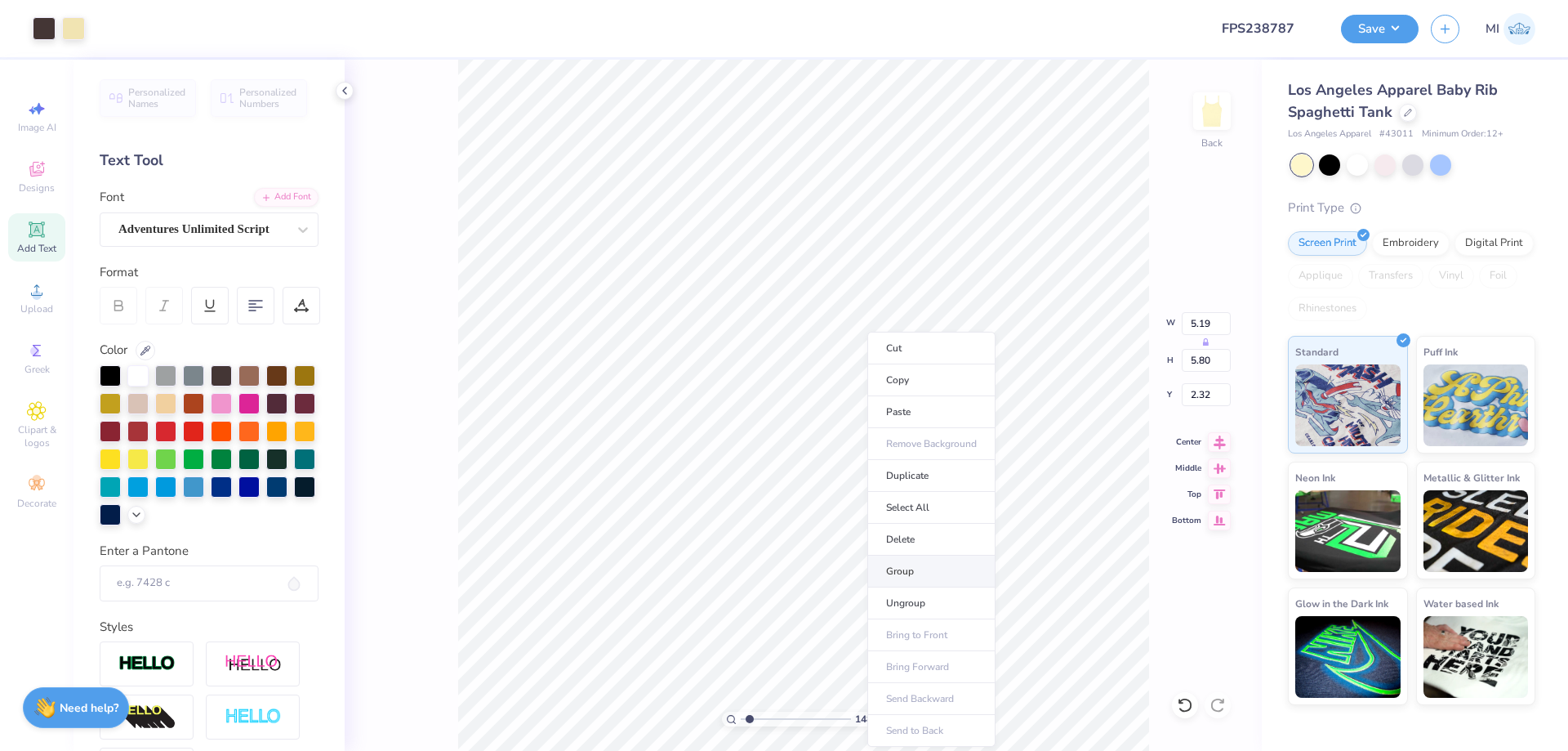 click on "Group" at bounding box center [931, 571] 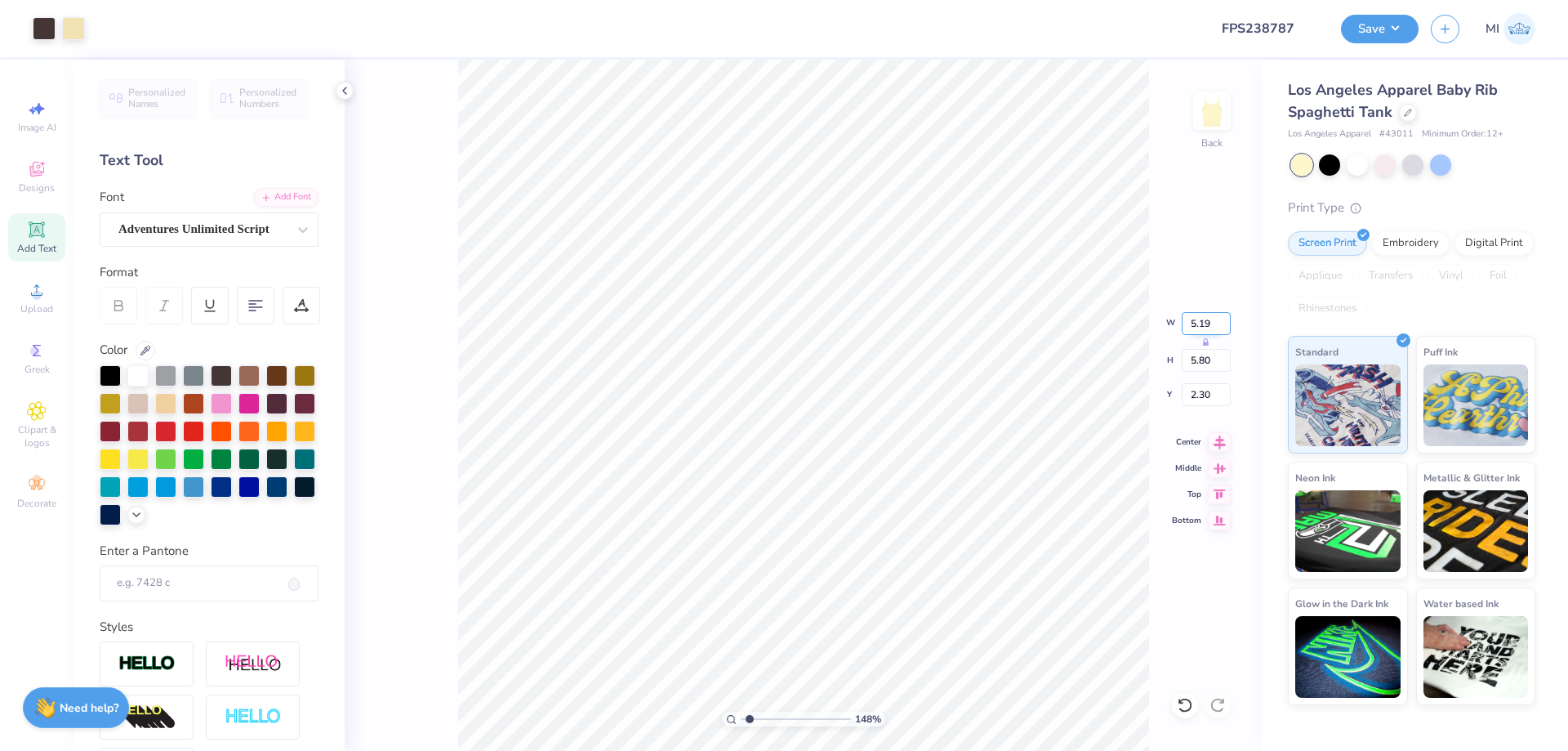 type on "2.30" 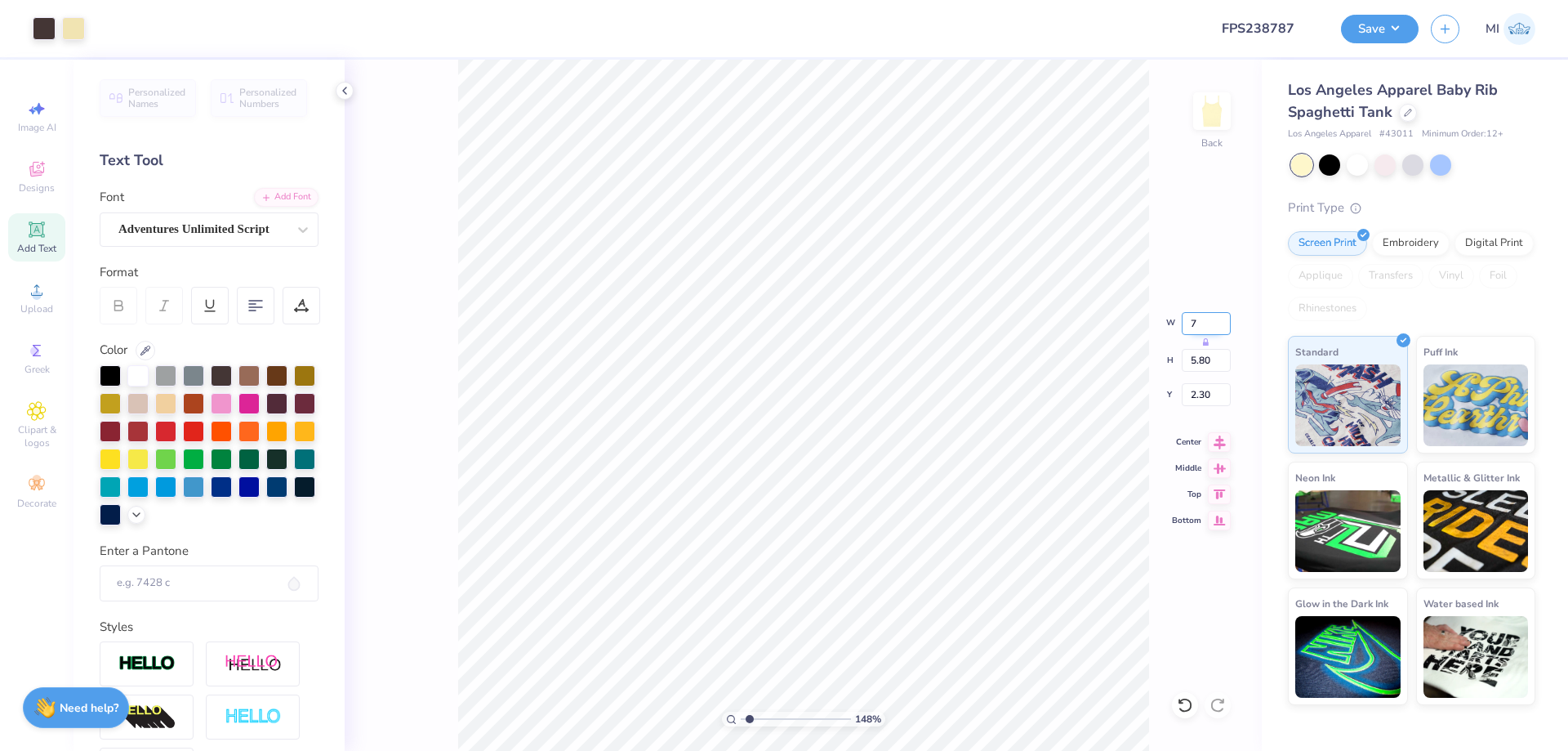 type on "7.00" 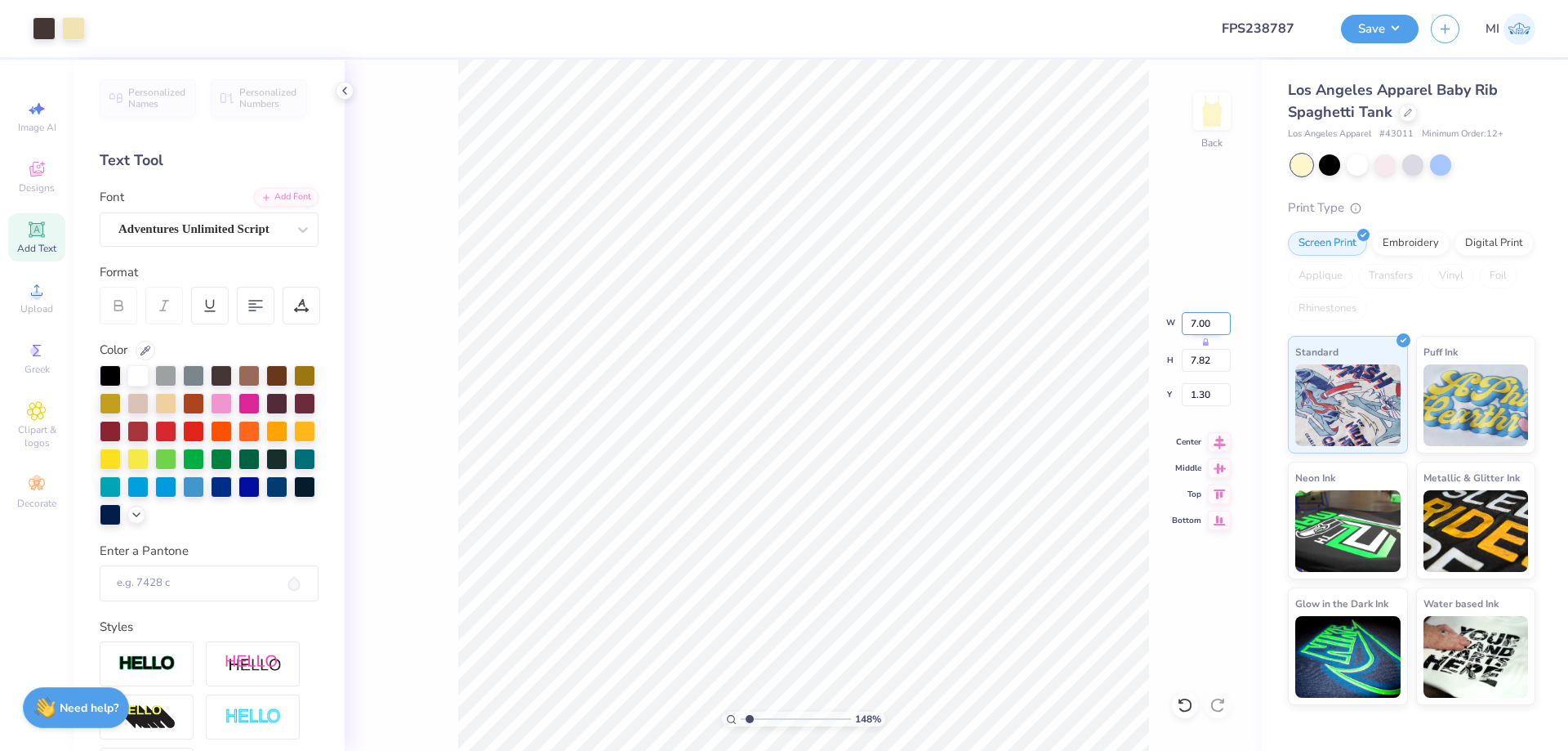 click on "7.00" at bounding box center (1206, 324) 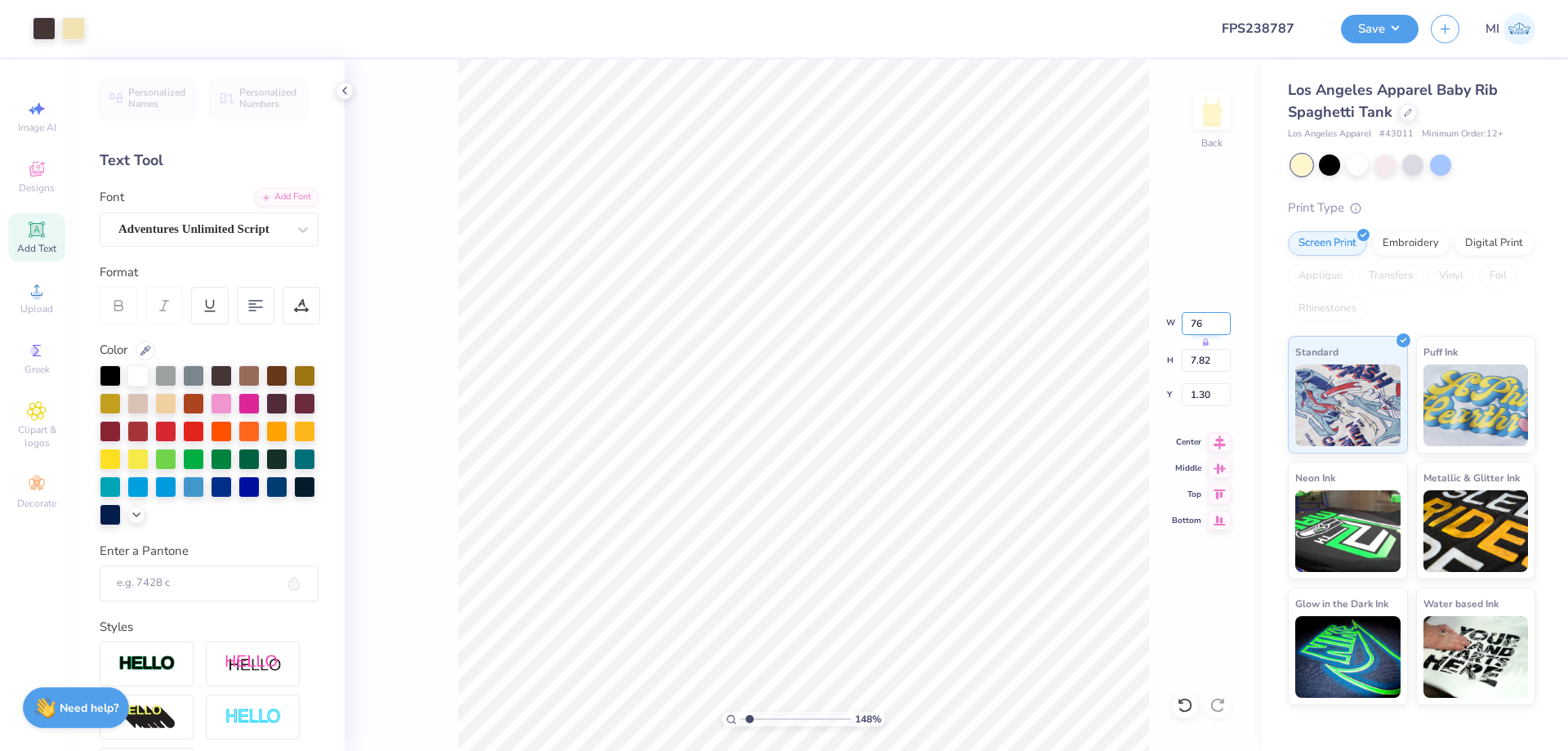 drag, startPoint x: 1208, startPoint y: 323, endPoint x: 1155, endPoint y: 325, distance: 53.03772 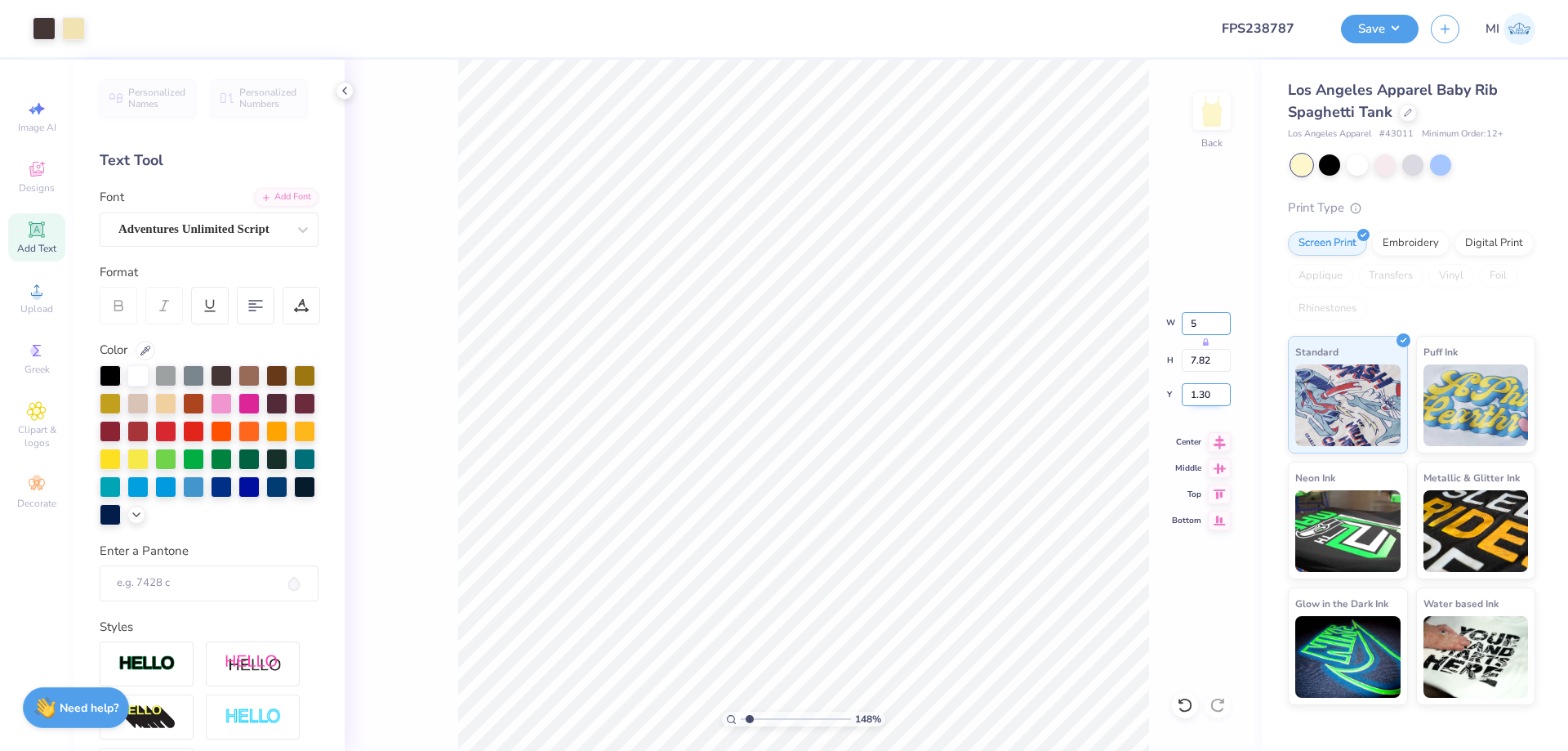 type on "5.00" 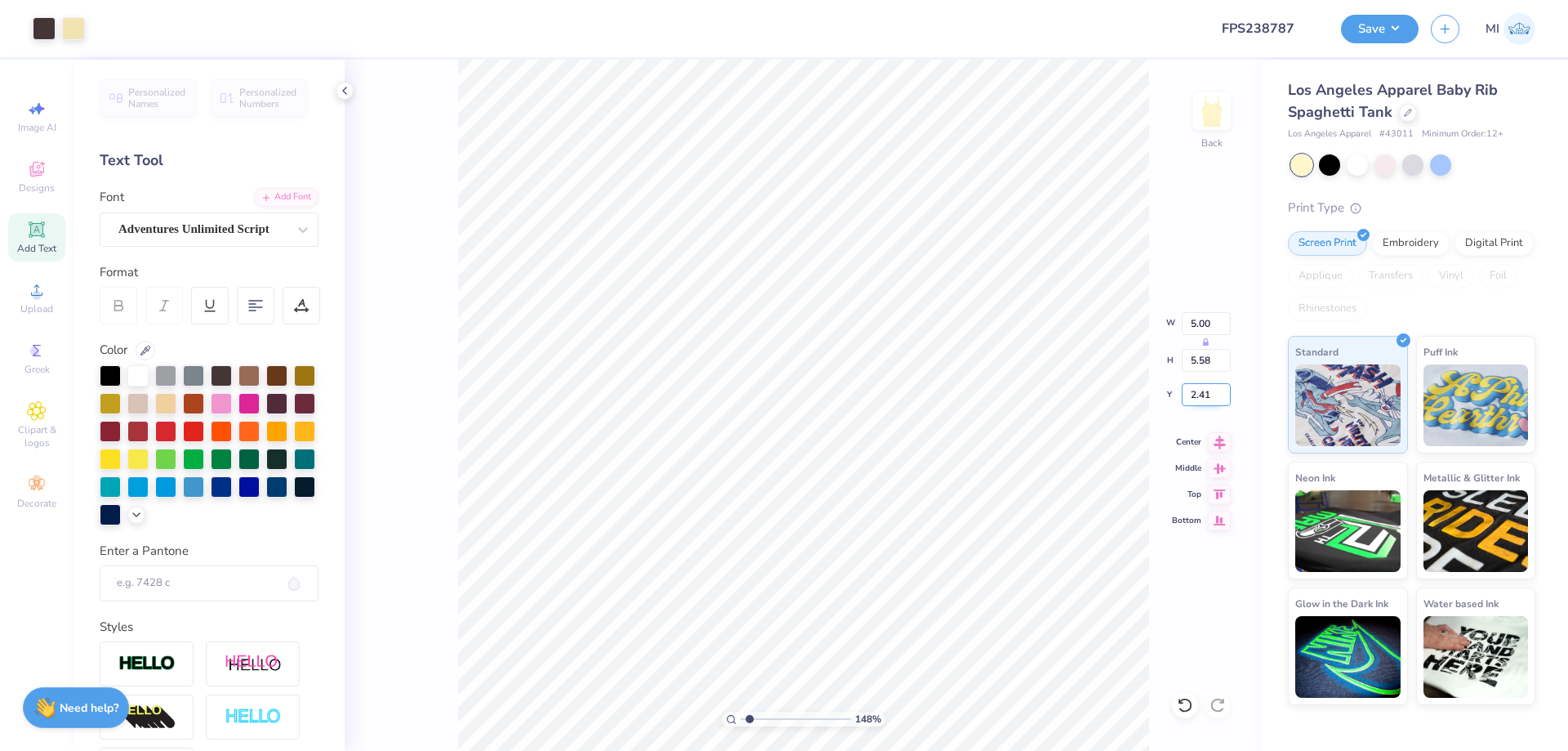 click on "2.41" at bounding box center [1206, 395] 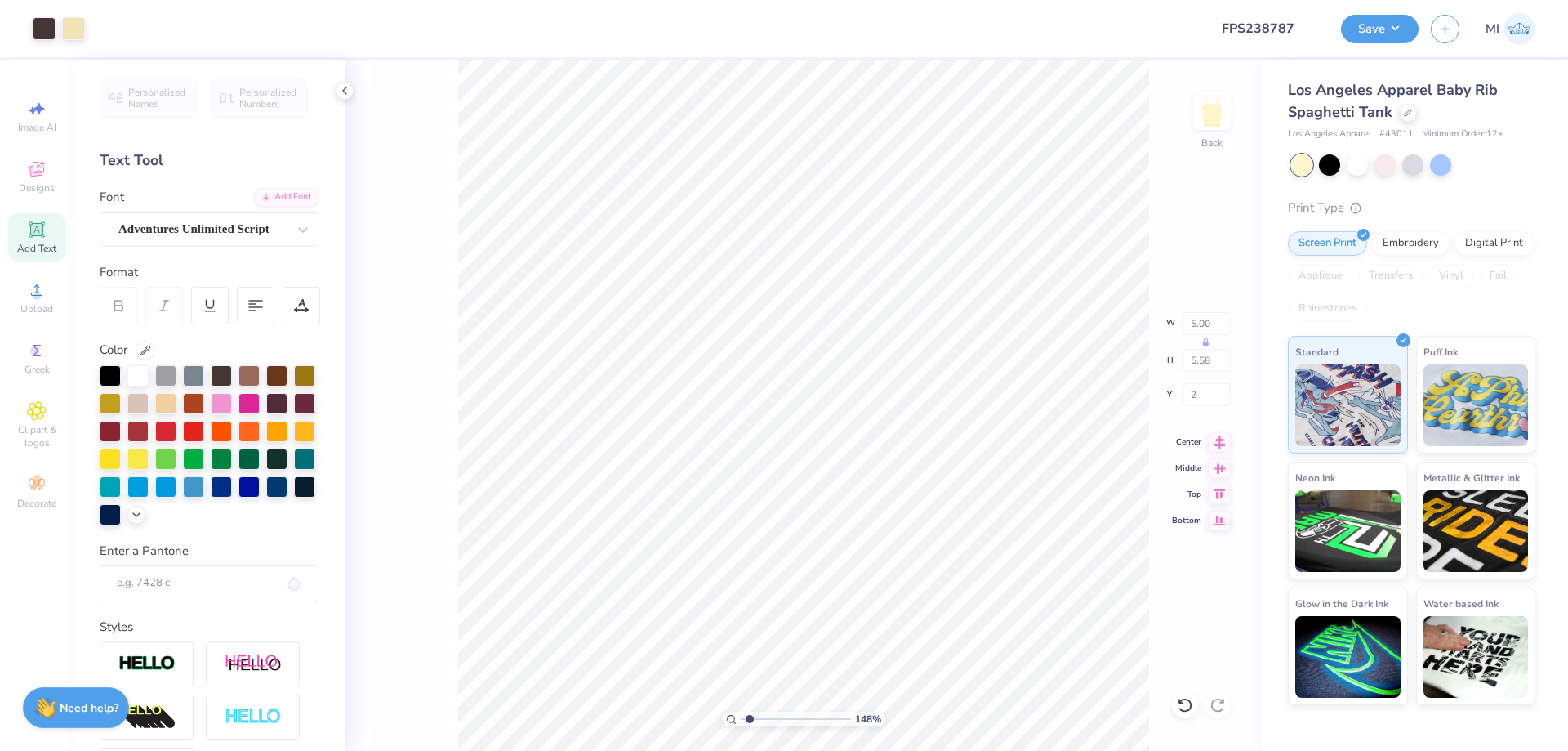 type on "2.00" 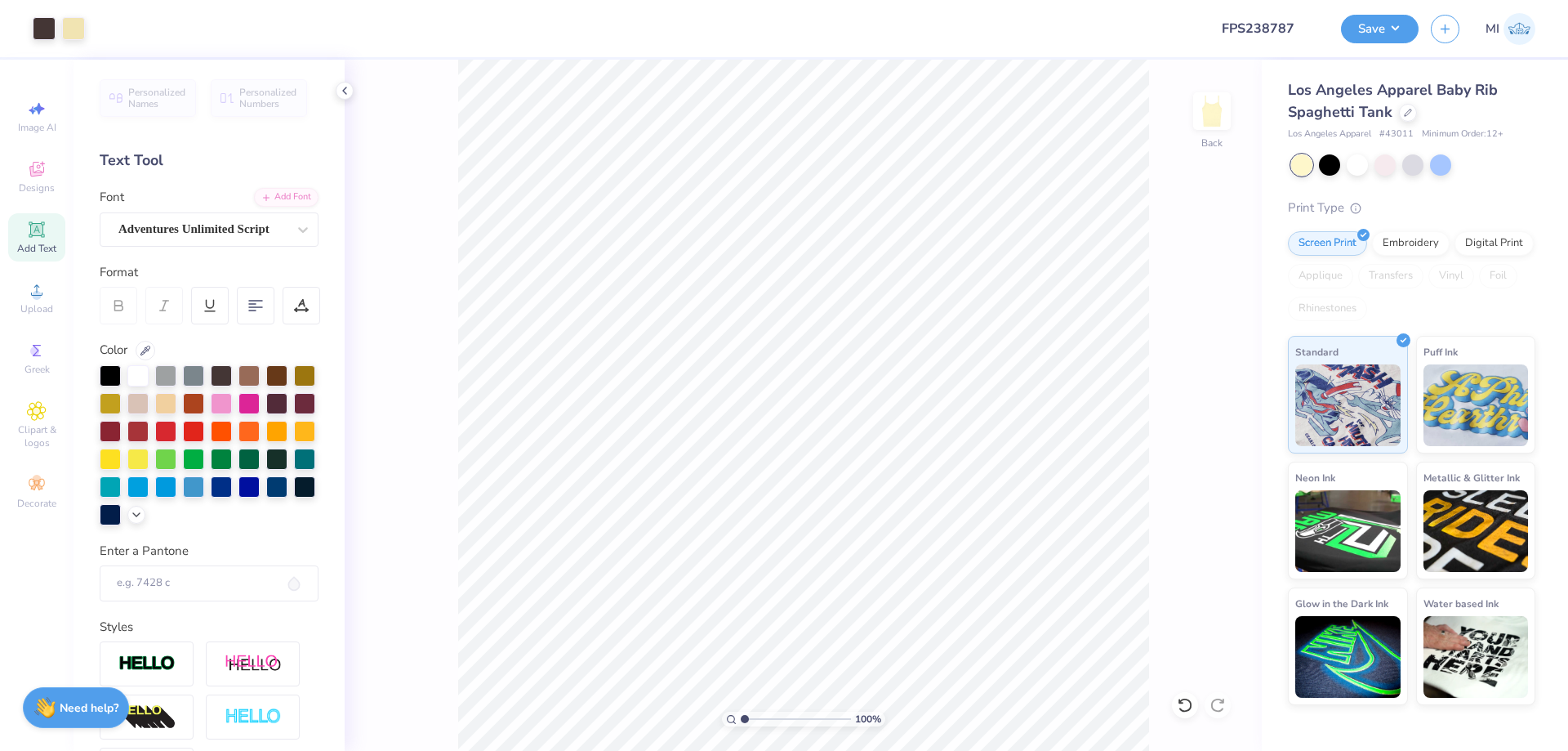 drag, startPoint x: 779, startPoint y: 722, endPoint x: 667, endPoint y: 717, distance: 112.11155 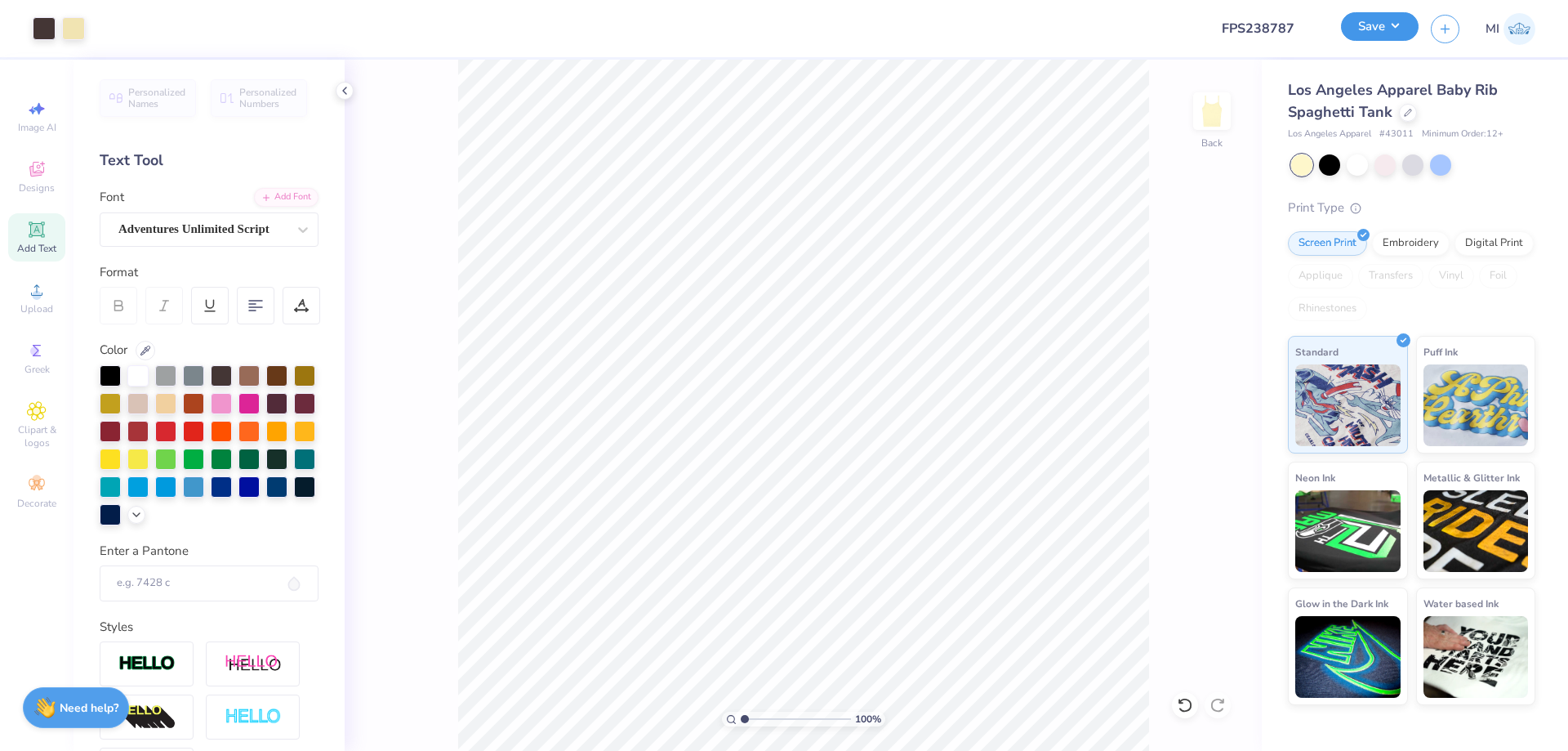 click on "Save" at bounding box center [1379, 26] 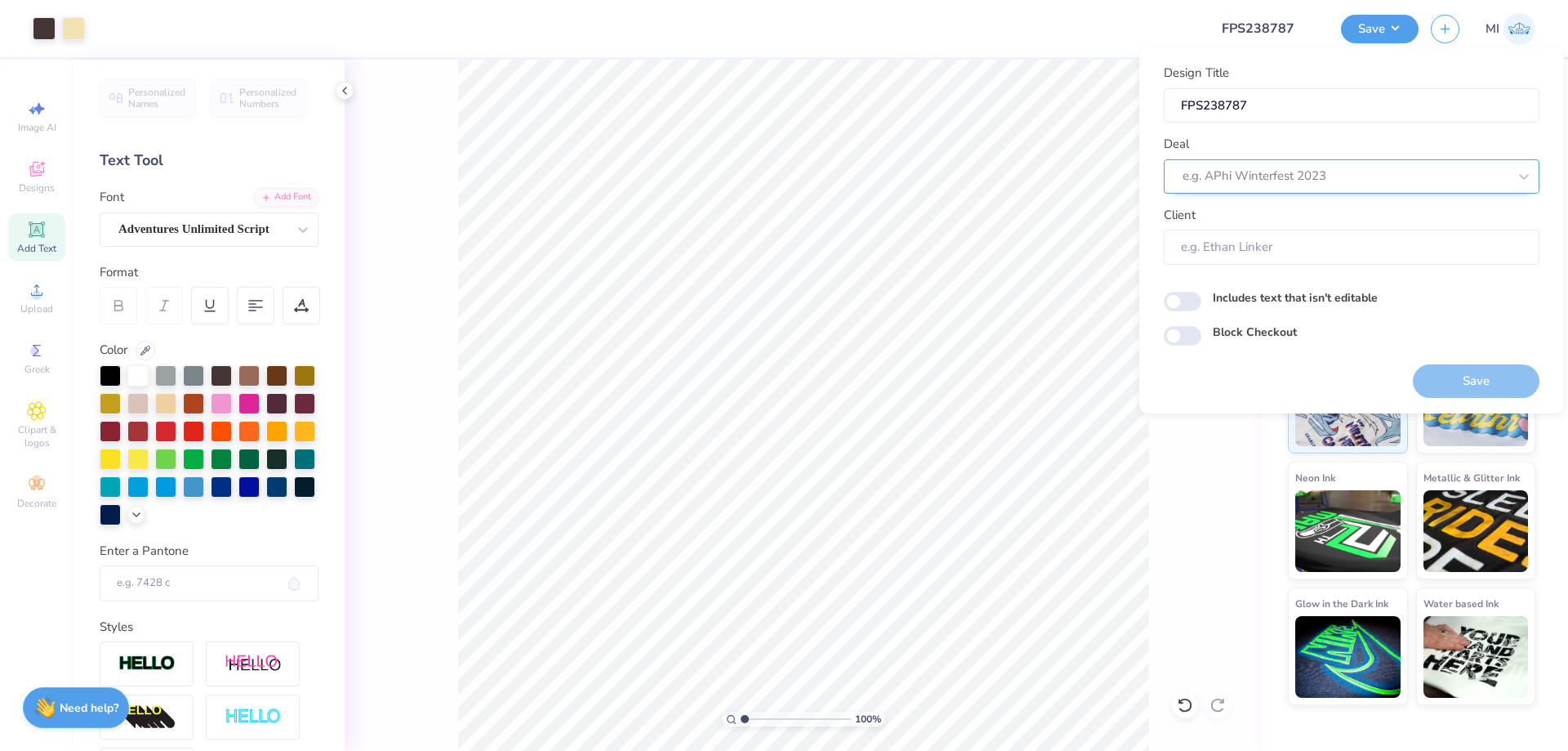 click at bounding box center [1345, 176] 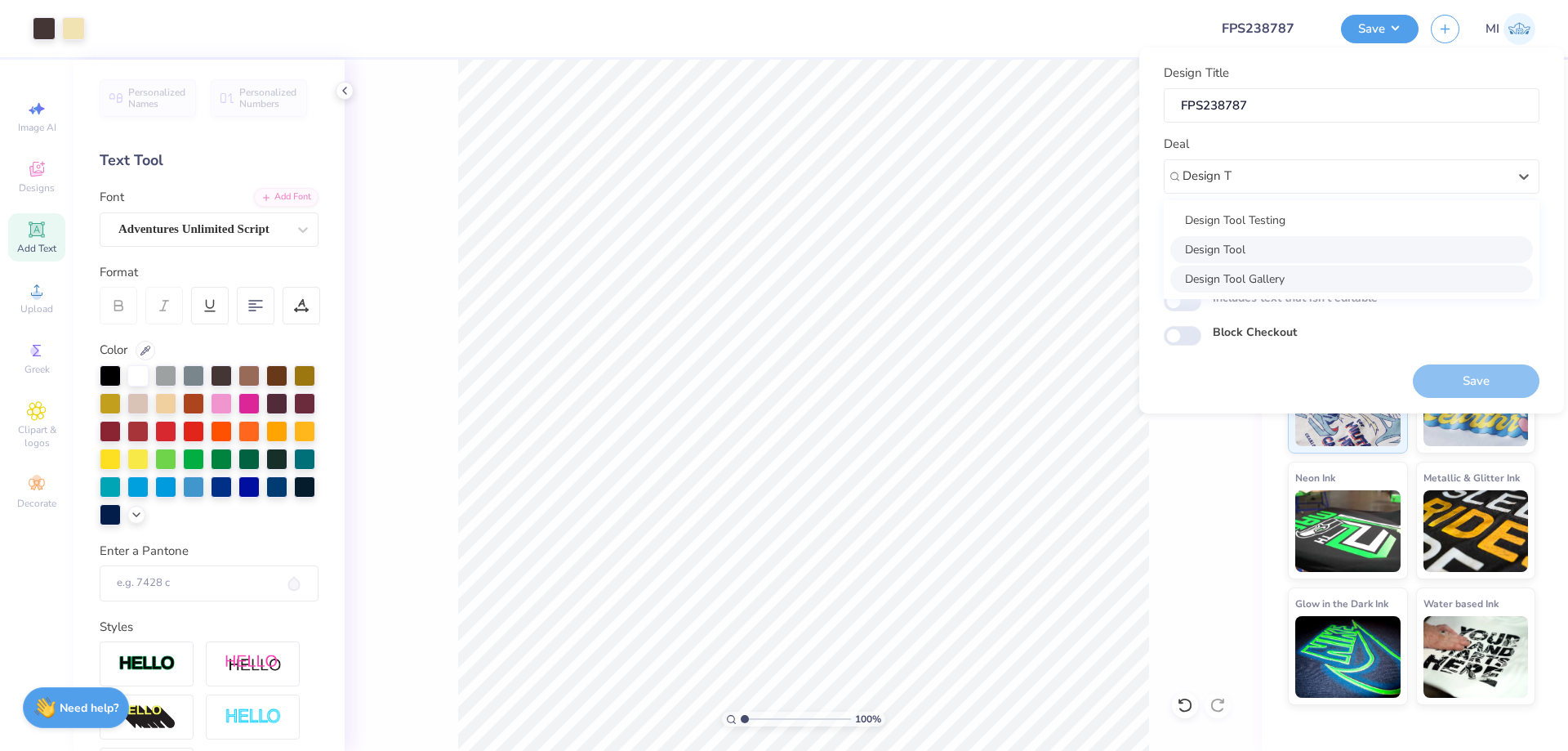 click on "Design Tool Gallery" at bounding box center (1352, 279) 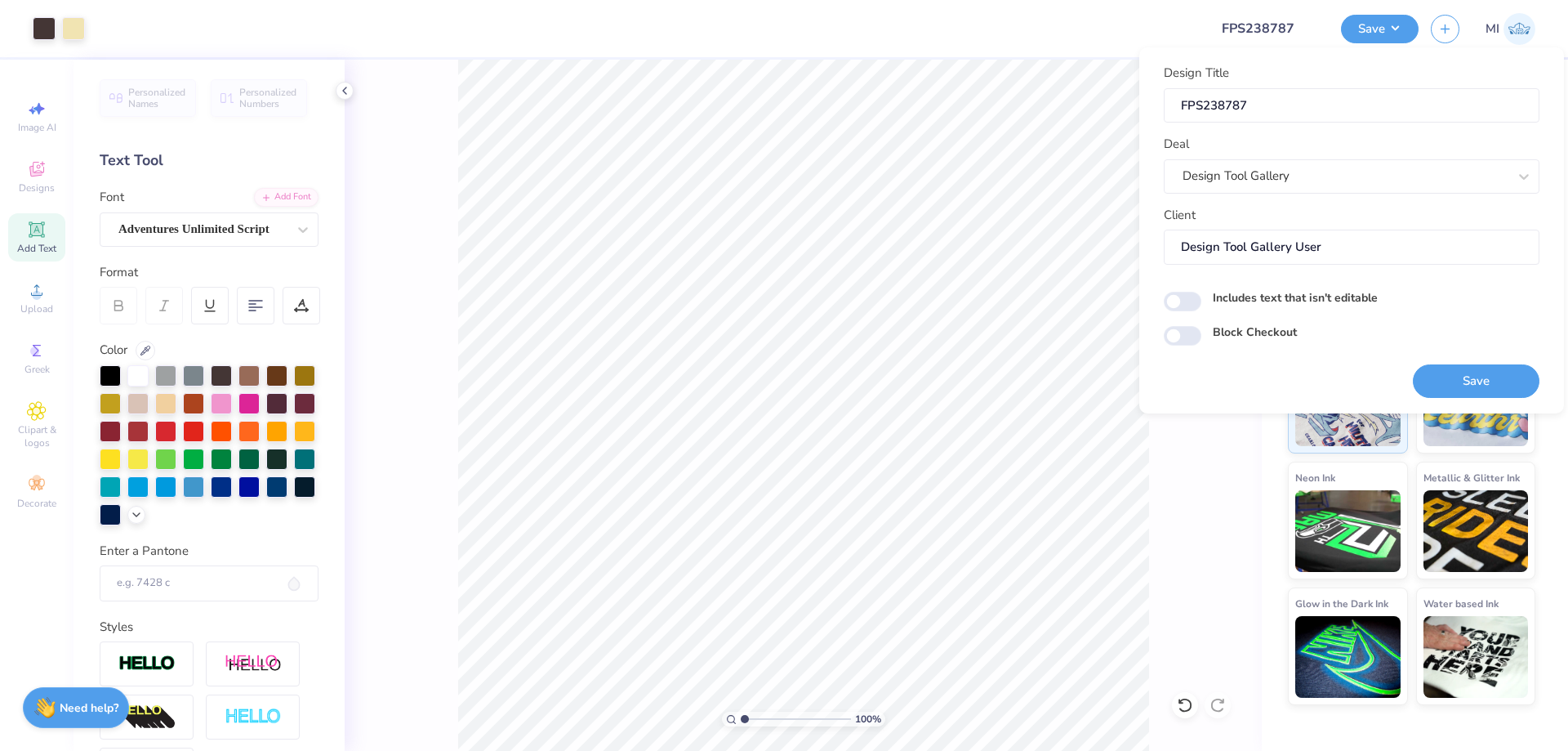 type 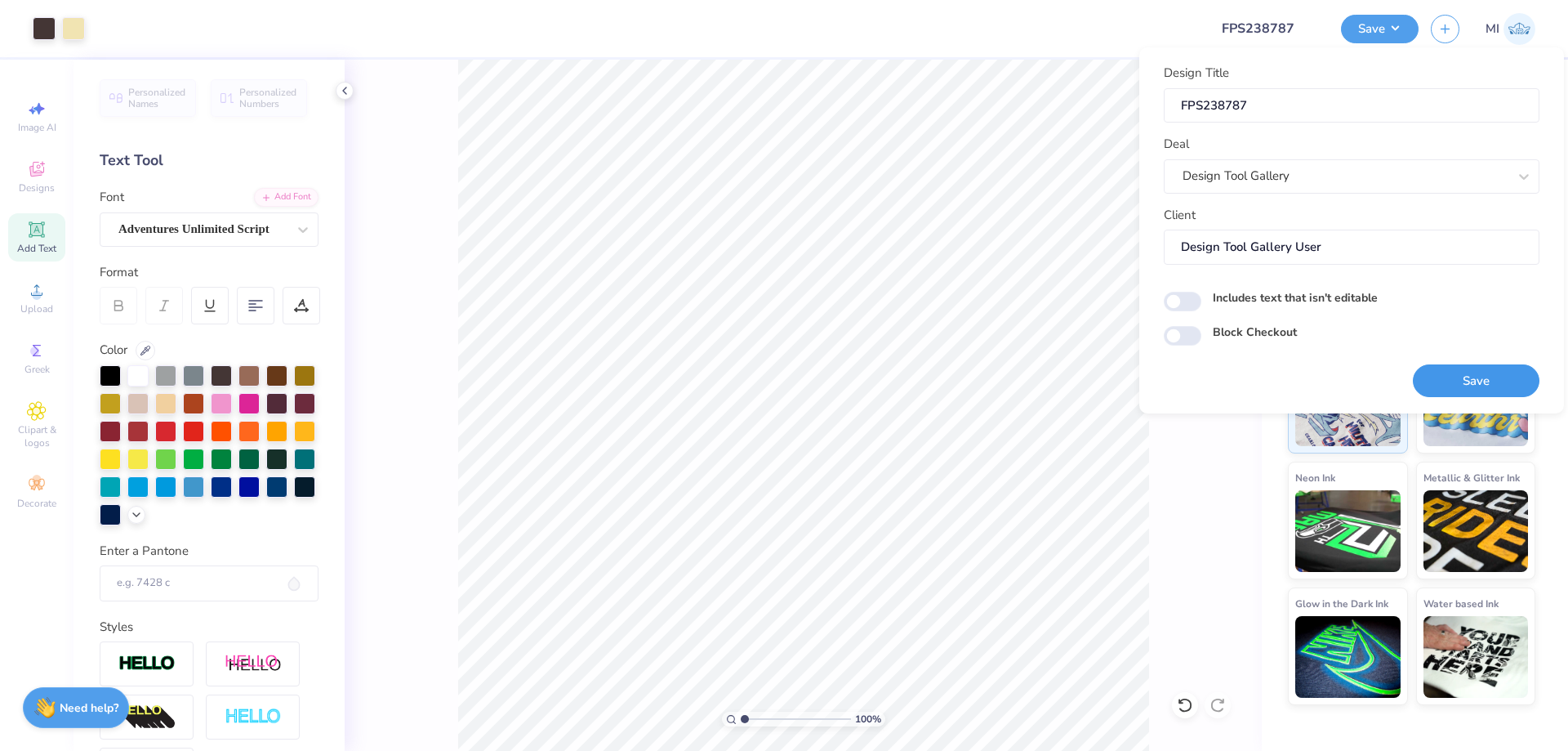 click on "Save" at bounding box center [1476, 381] 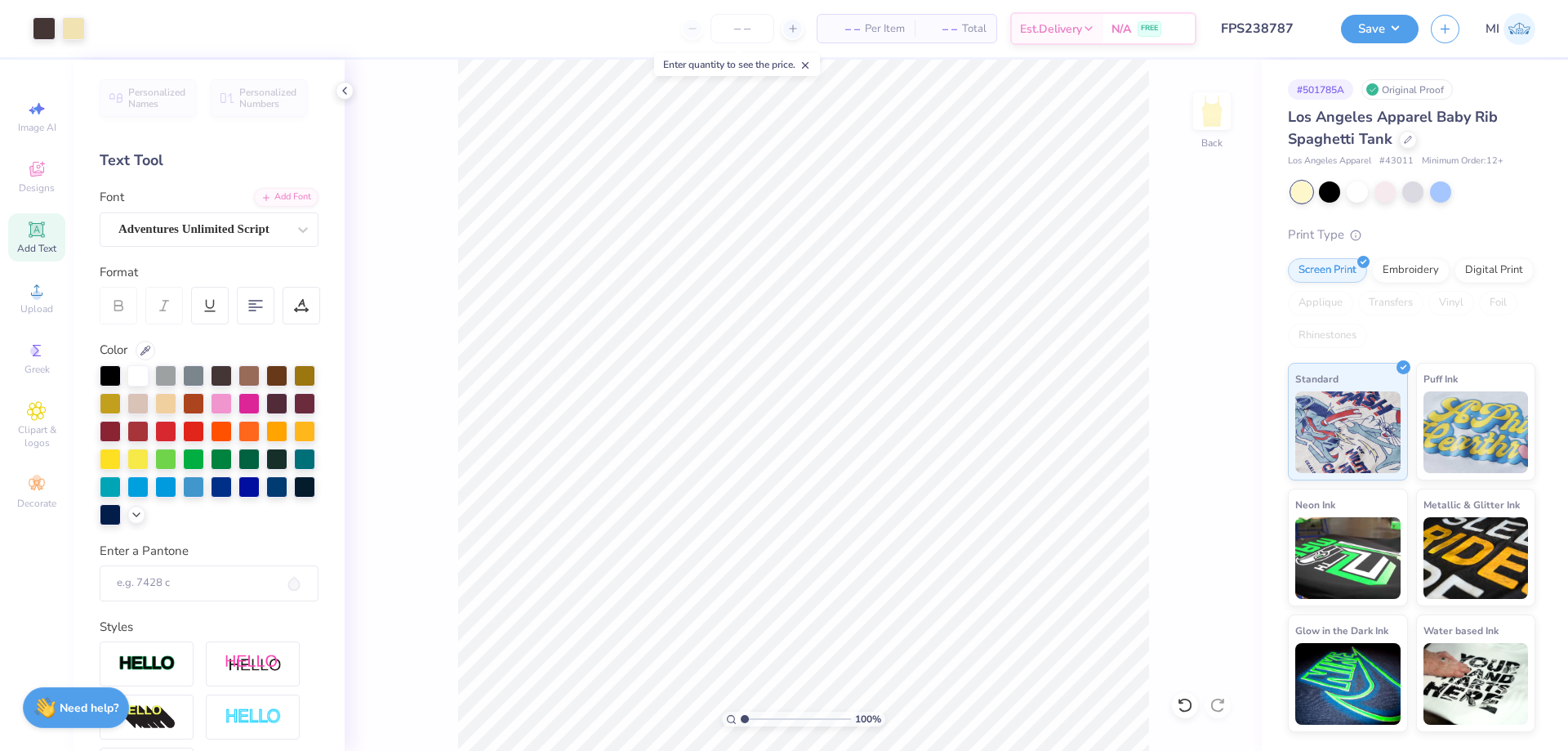 click on "Save MI" at bounding box center (1454, 29) 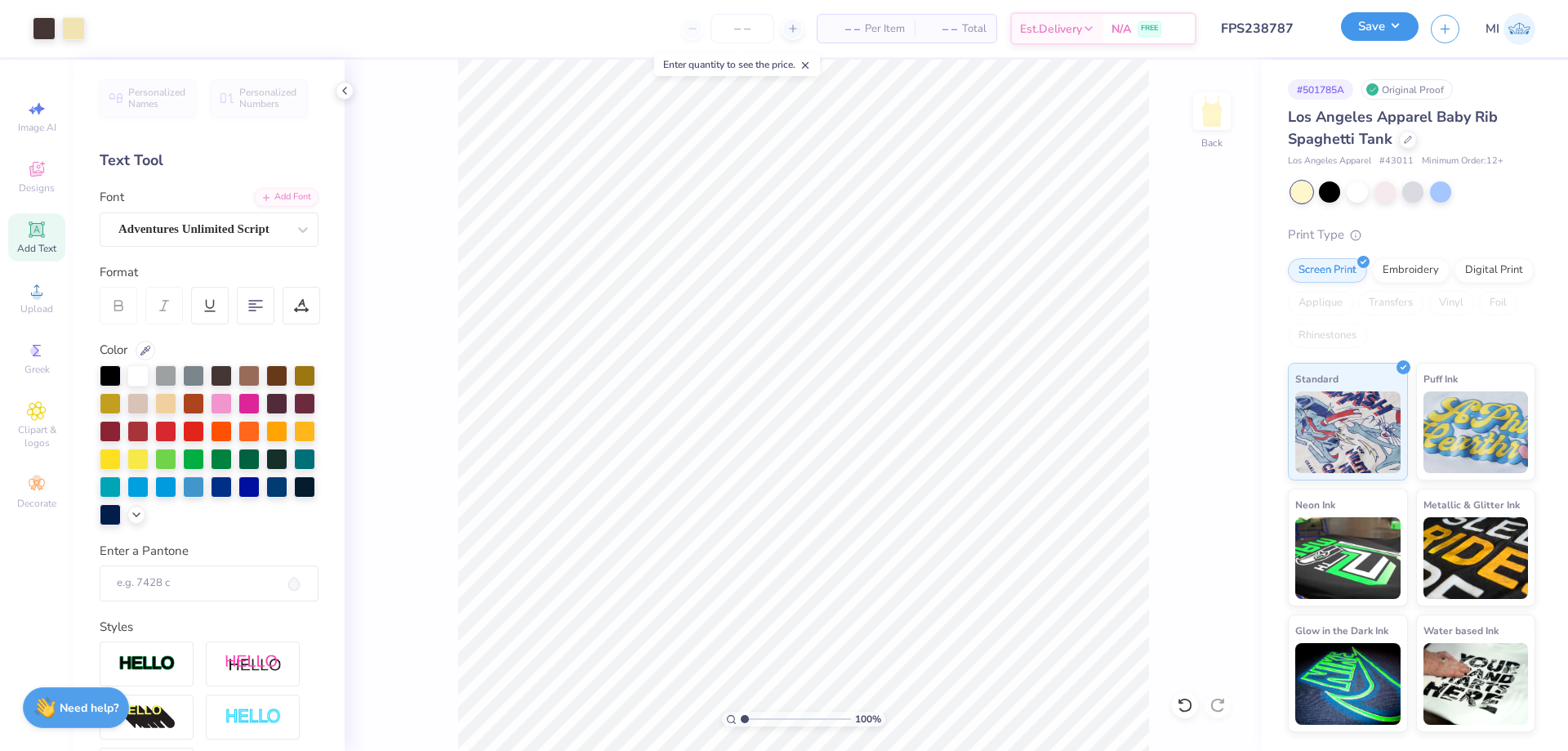 click on "Save" at bounding box center [1379, 26] 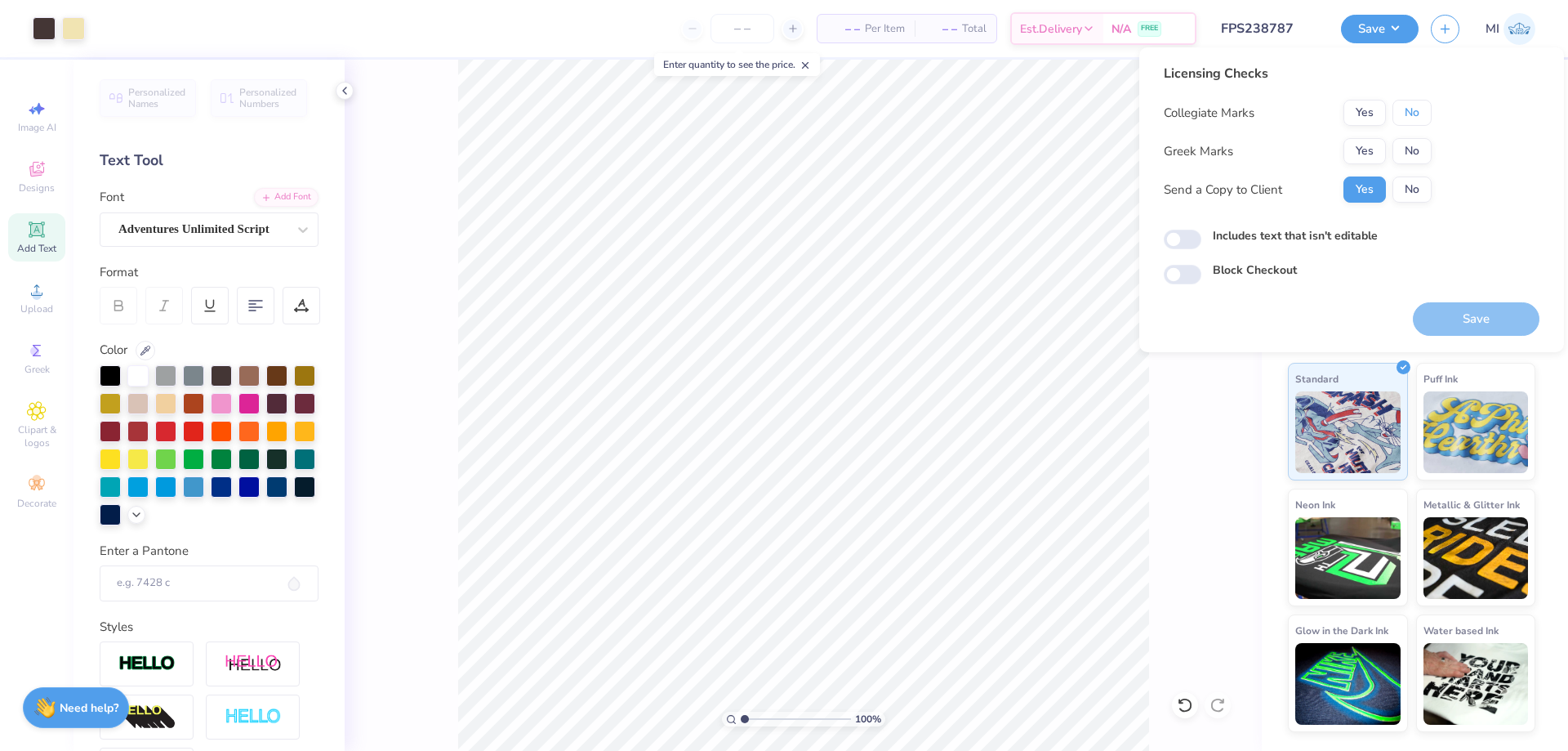 drag, startPoint x: 1415, startPoint y: 112, endPoint x: 1381, endPoint y: 135, distance: 41.04875 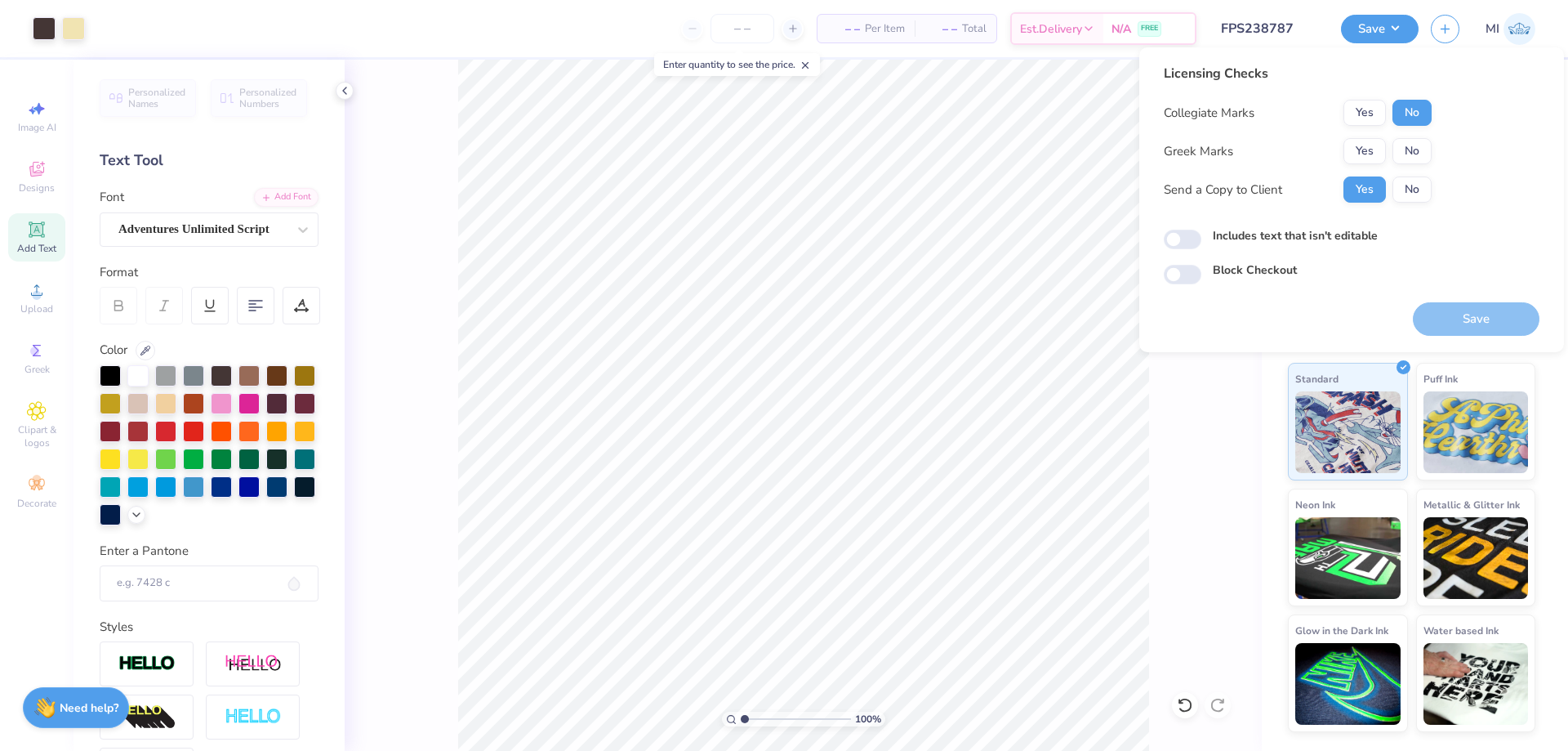 click on "Yes" at bounding box center (1365, 151) 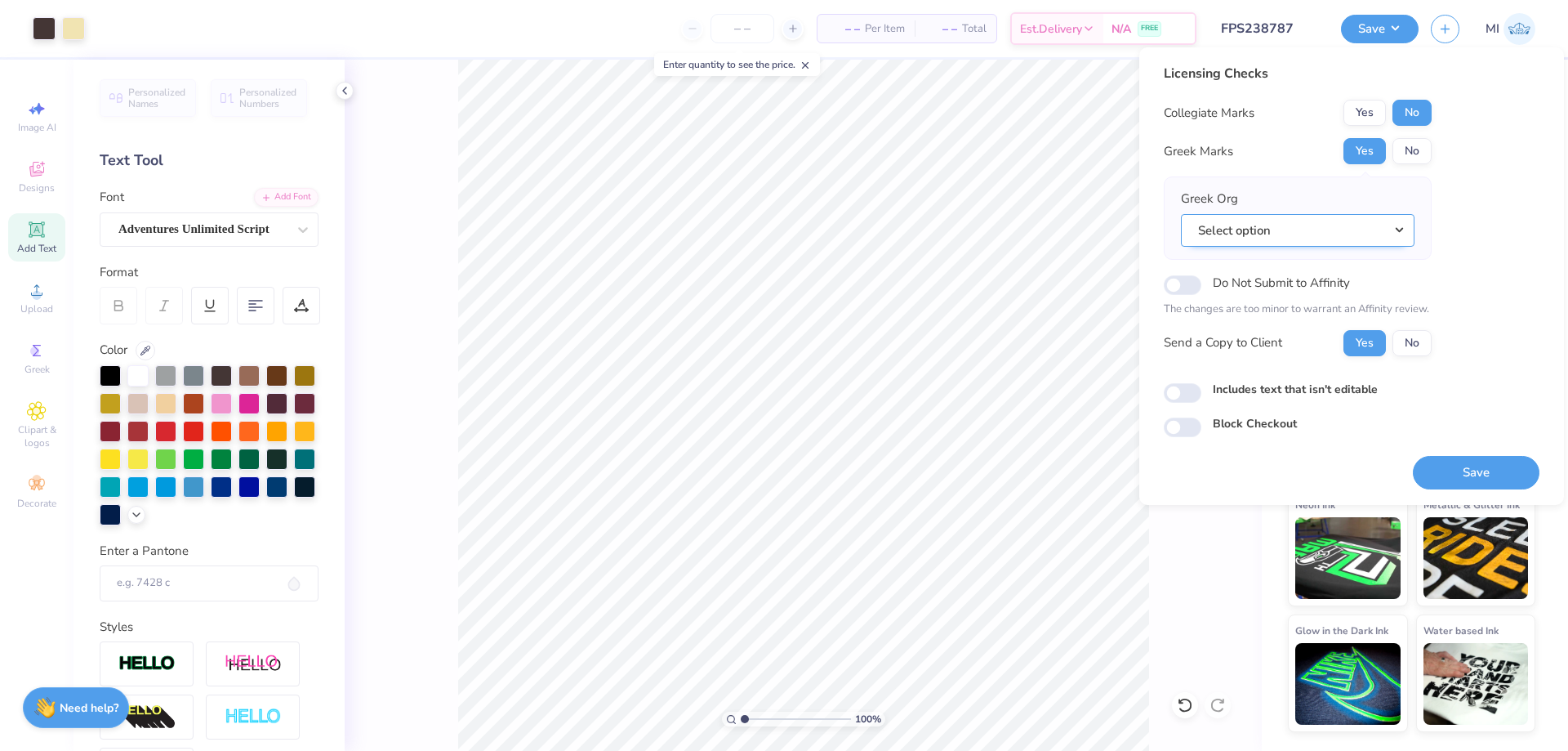 click on "Select option" at bounding box center [1298, 230] 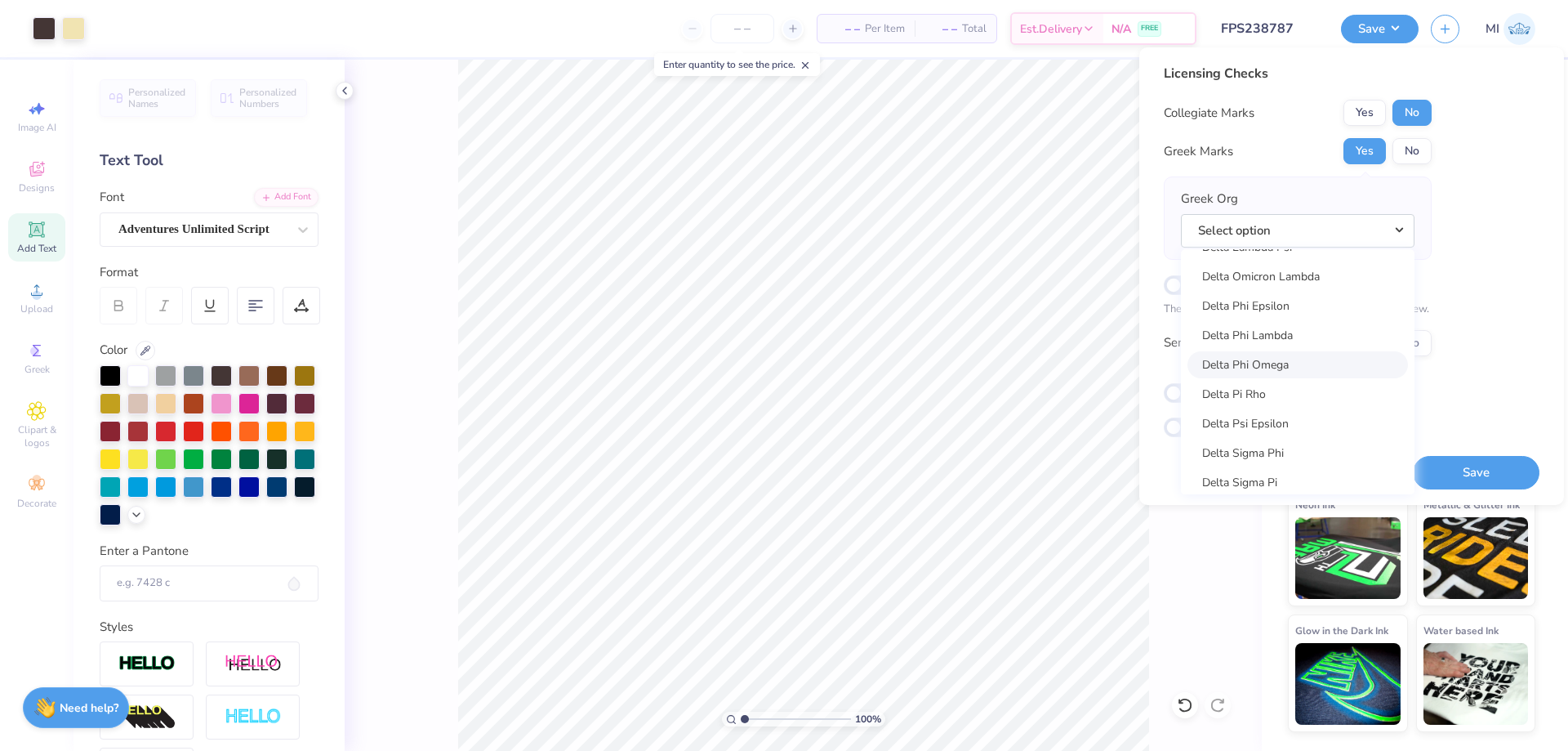 scroll, scrollTop: 4021, scrollLeft: 0, axis: vertical 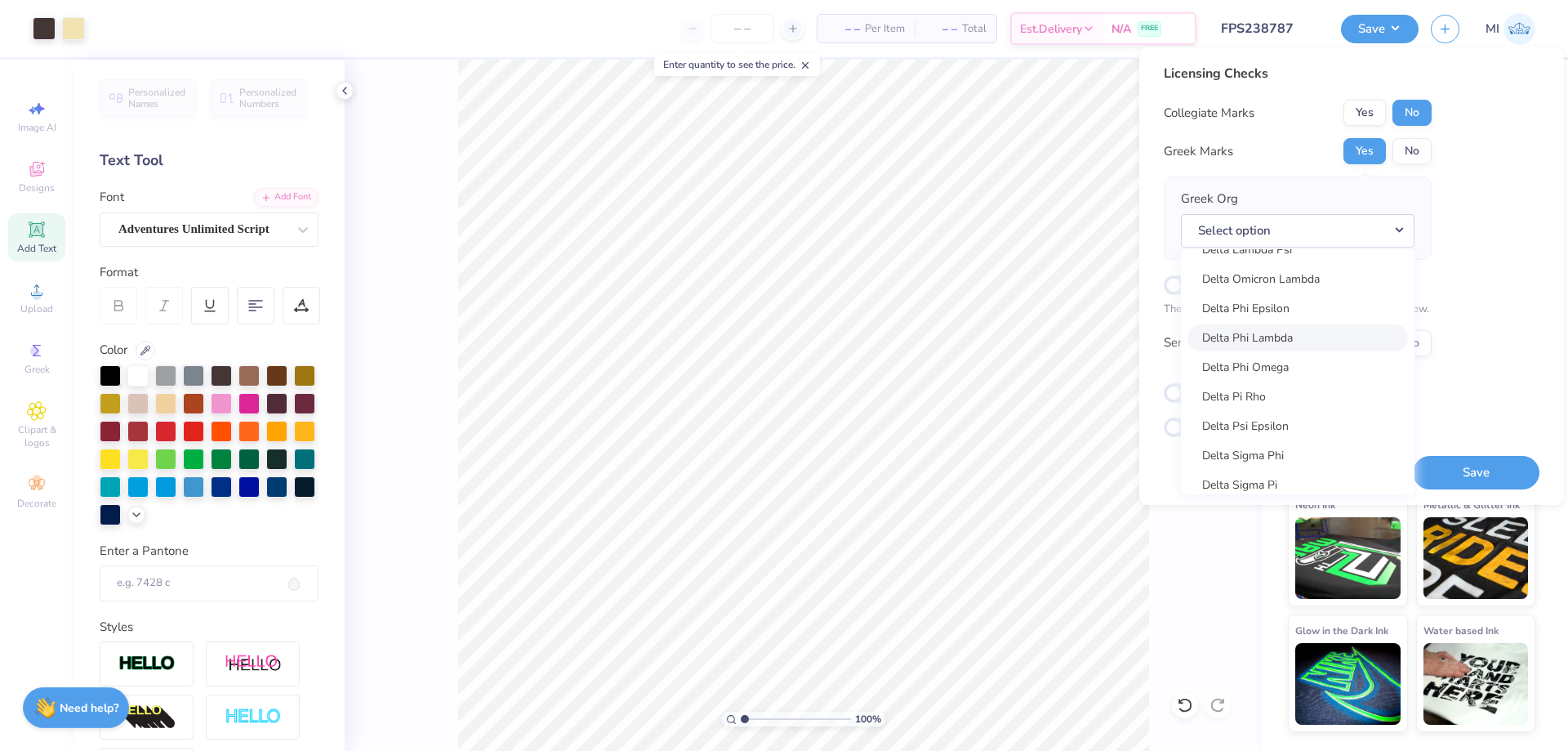 click on "Delta Phi Lambda" at bounding box center (1298, 338) 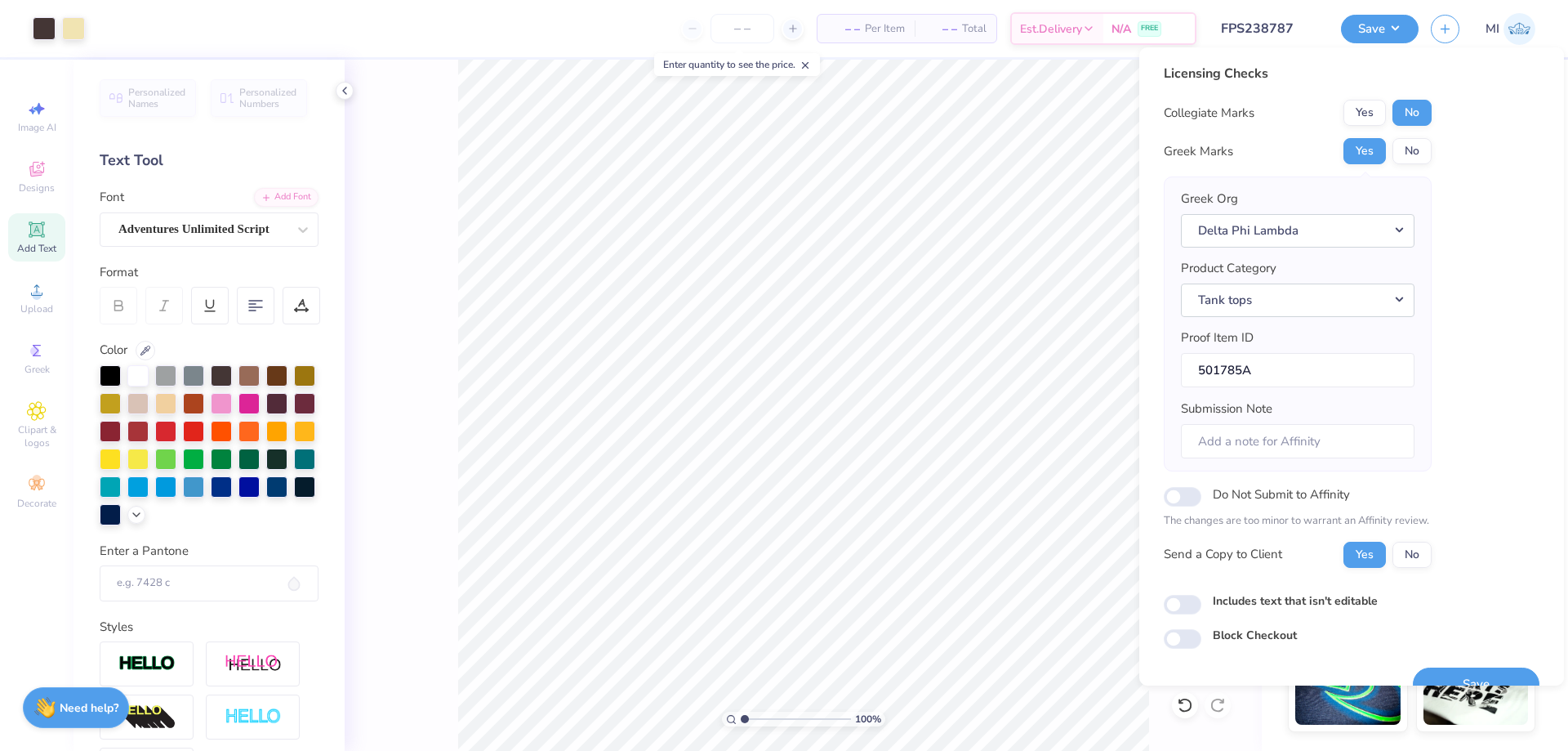 click on "Greek Org Delta Phi Lambda Acacia Actuarial Society [PERSON_NAME] Society Adelphikos Aero Design Team Agara Bio Alpha Chi Alpha Chi Delta Alpha Chi Omega Alpha Chi Rho Alpha Chi Sigma Alpha Club Alpha Delta Gamma Alpha Delta Phi Alpha Delta Pi Alpha Delta Theta Alpha Epsilon Delta Alpha Epsilon Phi Alpha Epsilon Pi Alpha Eta Mu Beta Alpha Eta Rho Alpha Gamma Delta Alpha Gamma Rho Alpha Kappa Alpha Kappa Alpha Alpha Kappa Delta alpha Kappa Delta Phi Alpha Kappa Lambda Alpha Kappa Psi Alpha Lambda Delta Alpha Lambda Delta [PERSON_NAME] Alpha Nu Omega Alpha Omega Epsilon Alpha Omega Phi Fraternity & Sorority Alpha Omicron Pi Alpha Phi Alpha Phi Alpha Alpha Phi Delta alpha phi gamma Alpha Phi Omega Alpha Phi Sigma Alpha Phi Sorority Alpha Pi Alpha Pi Omega Alpha Psi Lambda Alpha Psi Omega Alpha Rho Chi Alpha Sigma Alpha Alpha Sigma Kappa Alpha Sigma Phi Alpha Sigma Tau Alpha Sigma Upsilon Alpha Tau Omega Alpha Tau Pi Alpha Xi Delta Alpha Zeta Cook American Academy of Environmental Engineers Behind the Scenes Ceres" at bounding box center (1298, 324) 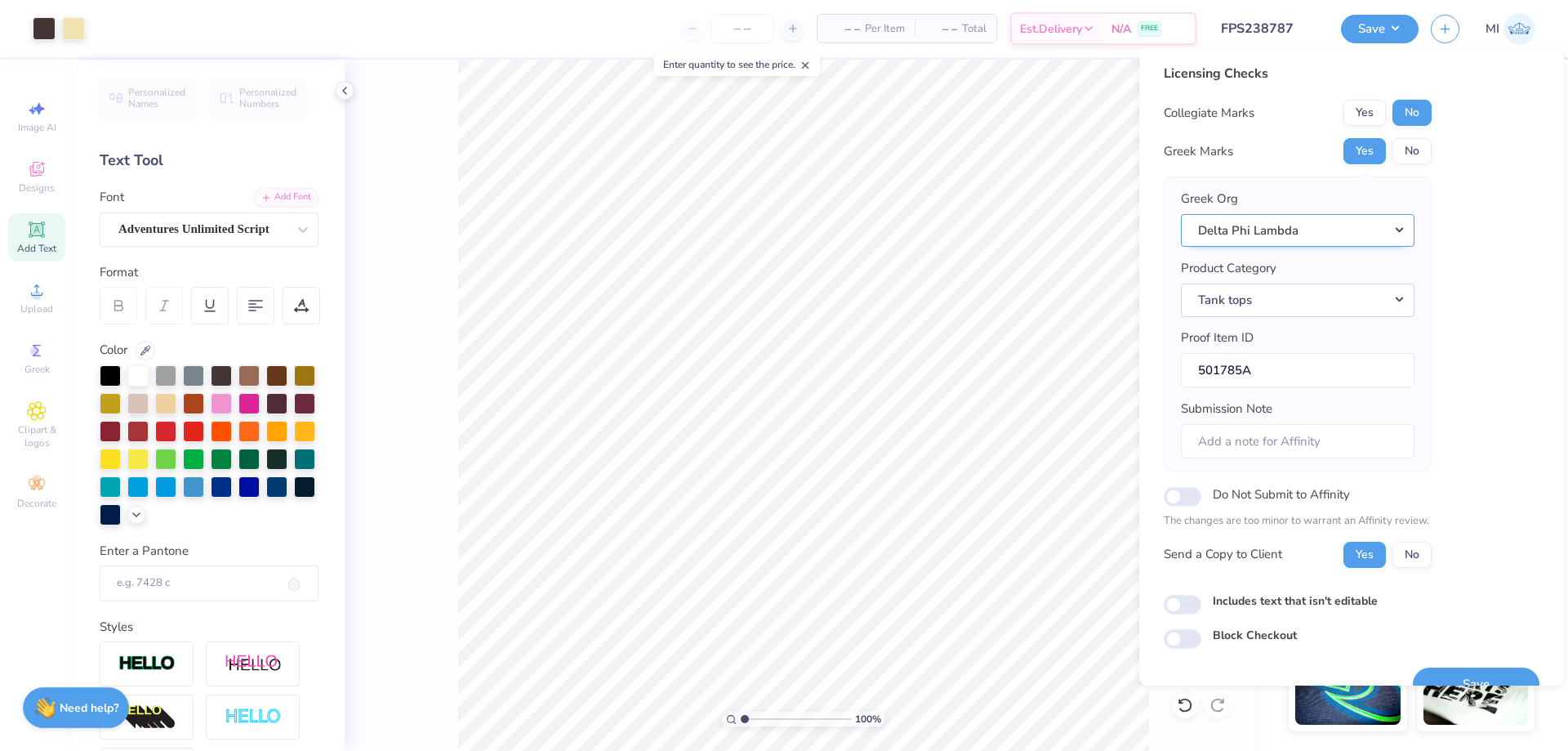 click on "Delta Phi Lambda" at bounding box center (1298, 230) 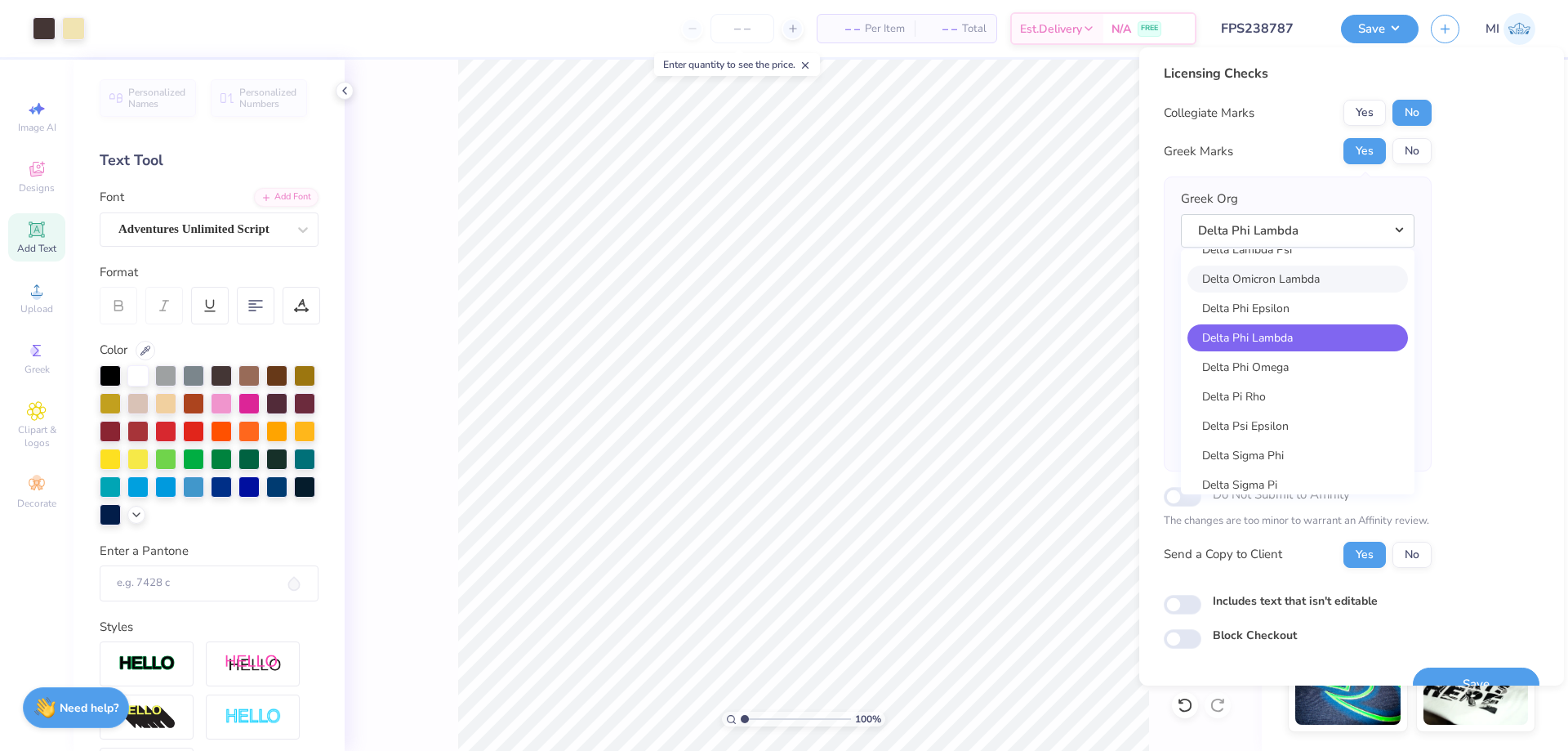 scroll, scrollTop: 4021, scrollLeft: 0, axis: vertical 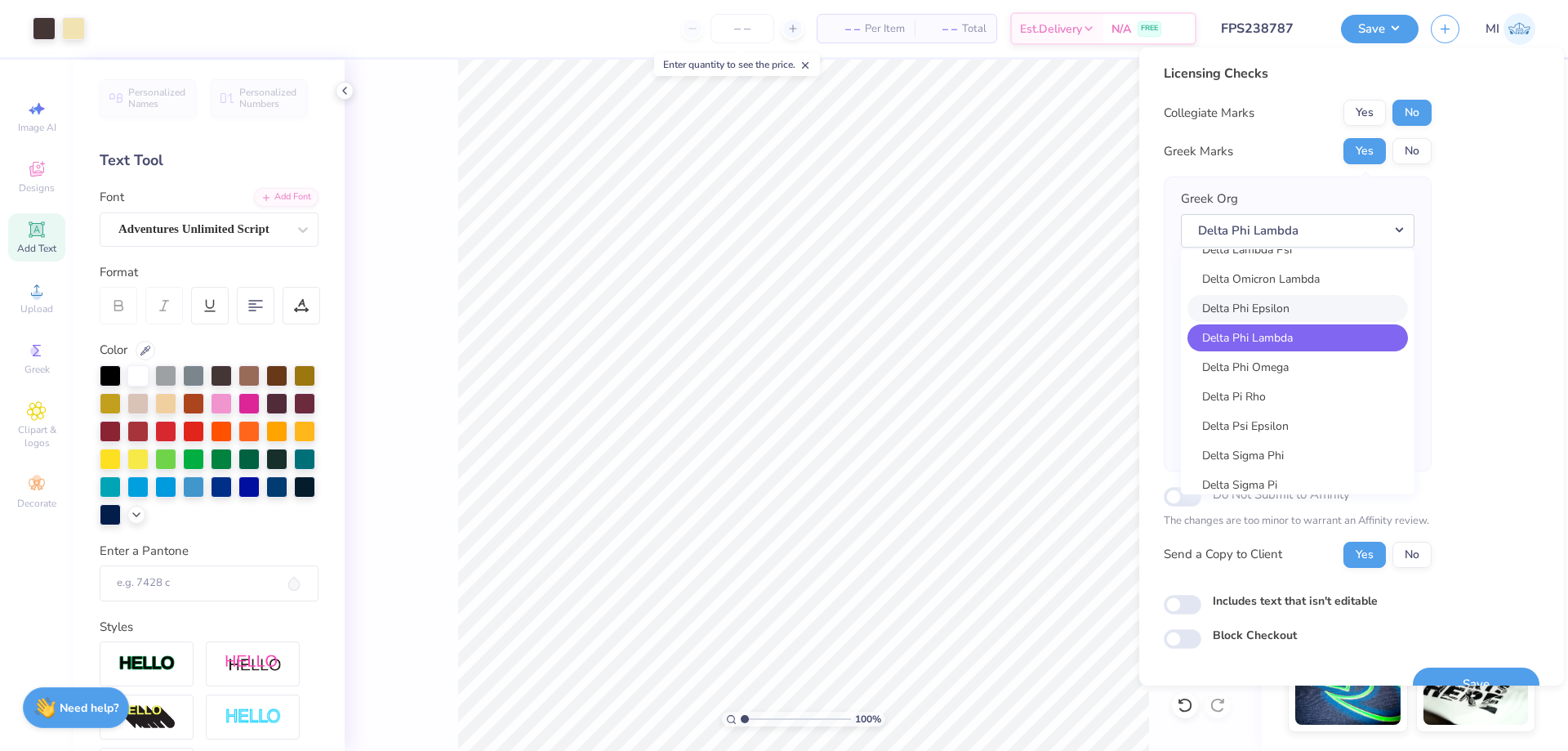 click on "Delta Phi Epsilon" at bounding box center [1298, 308] 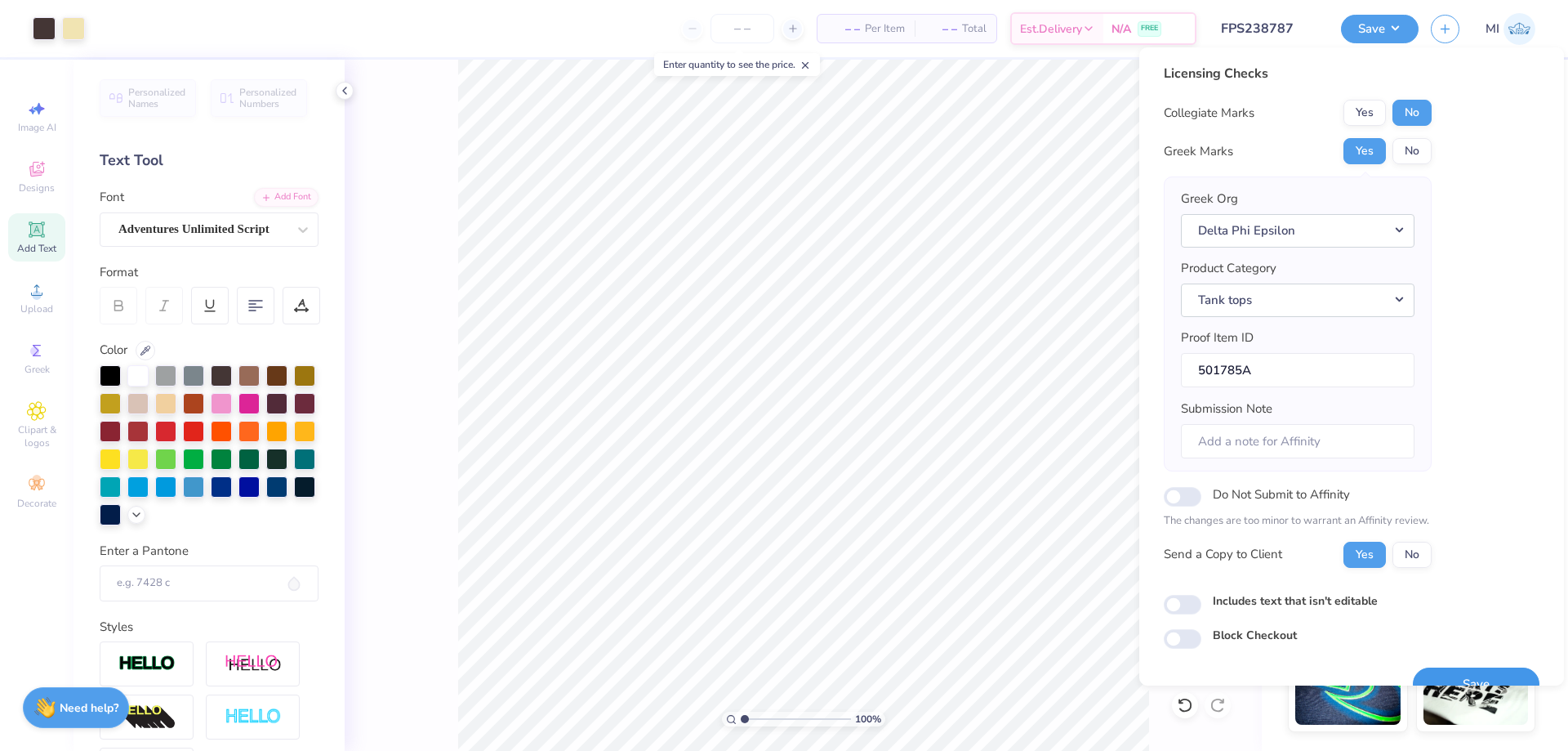 click on "Save" at bounding box center (1476, 684) 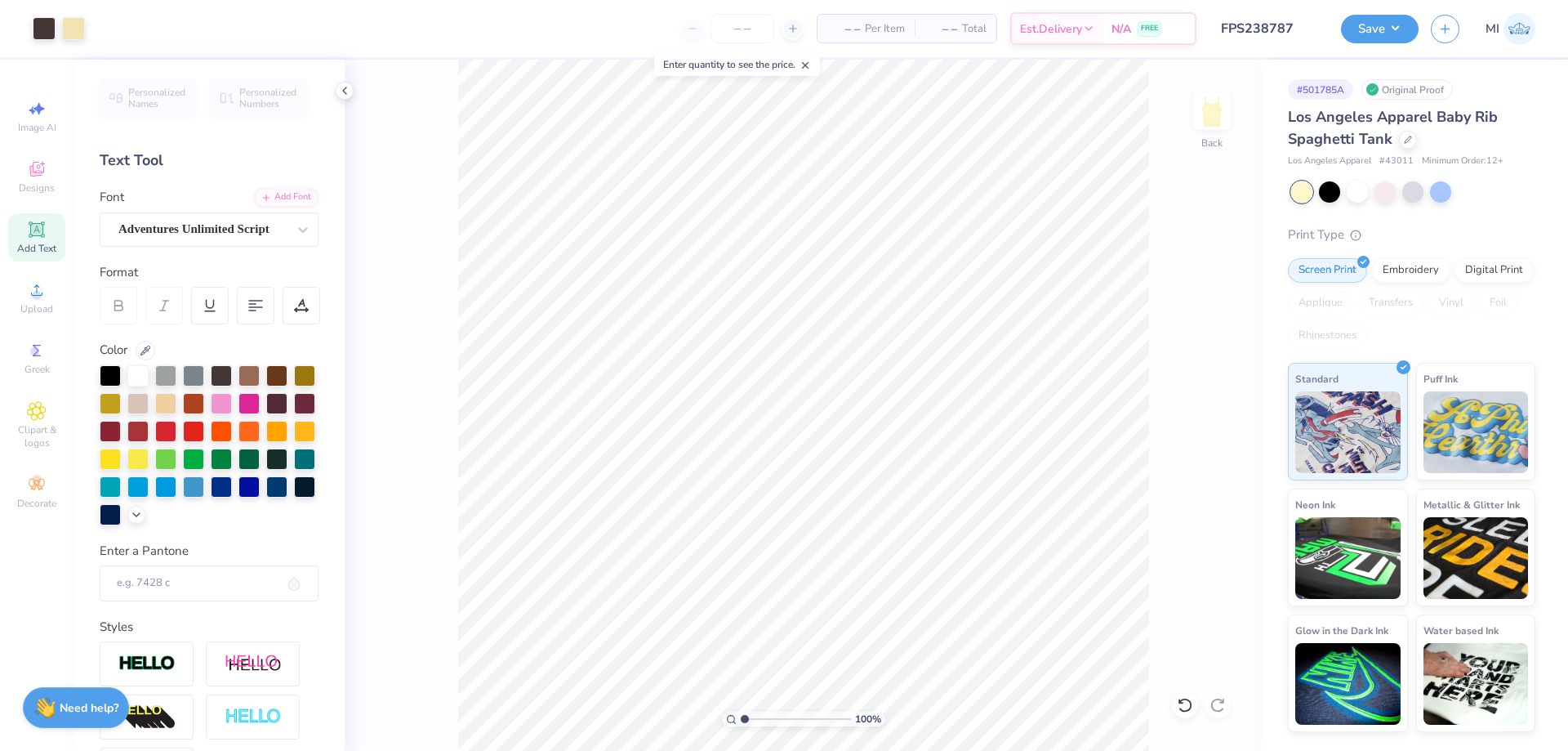 click on "Save" at bounding box center (1379, 29) 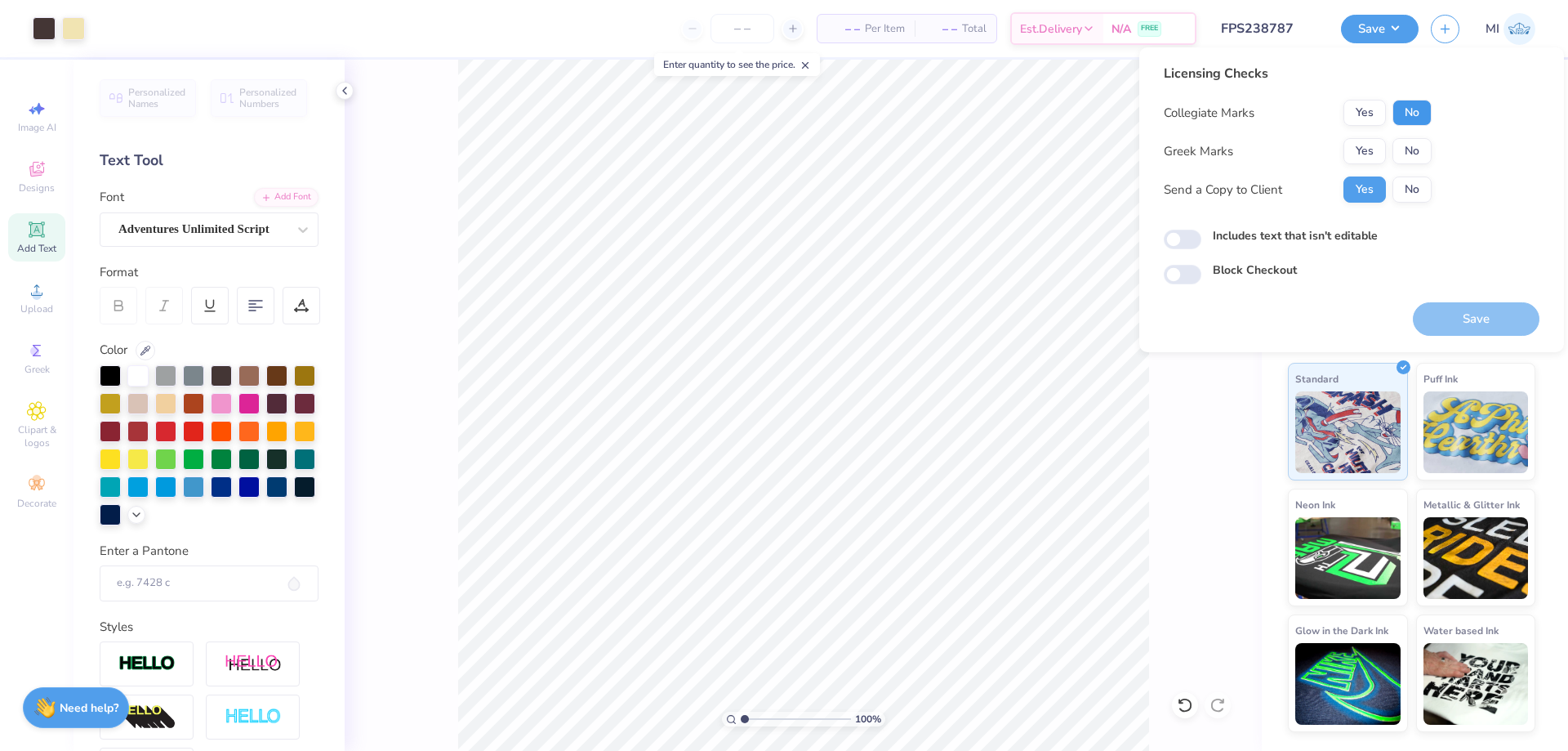 click on "No" at bounding box center (1412, 113) 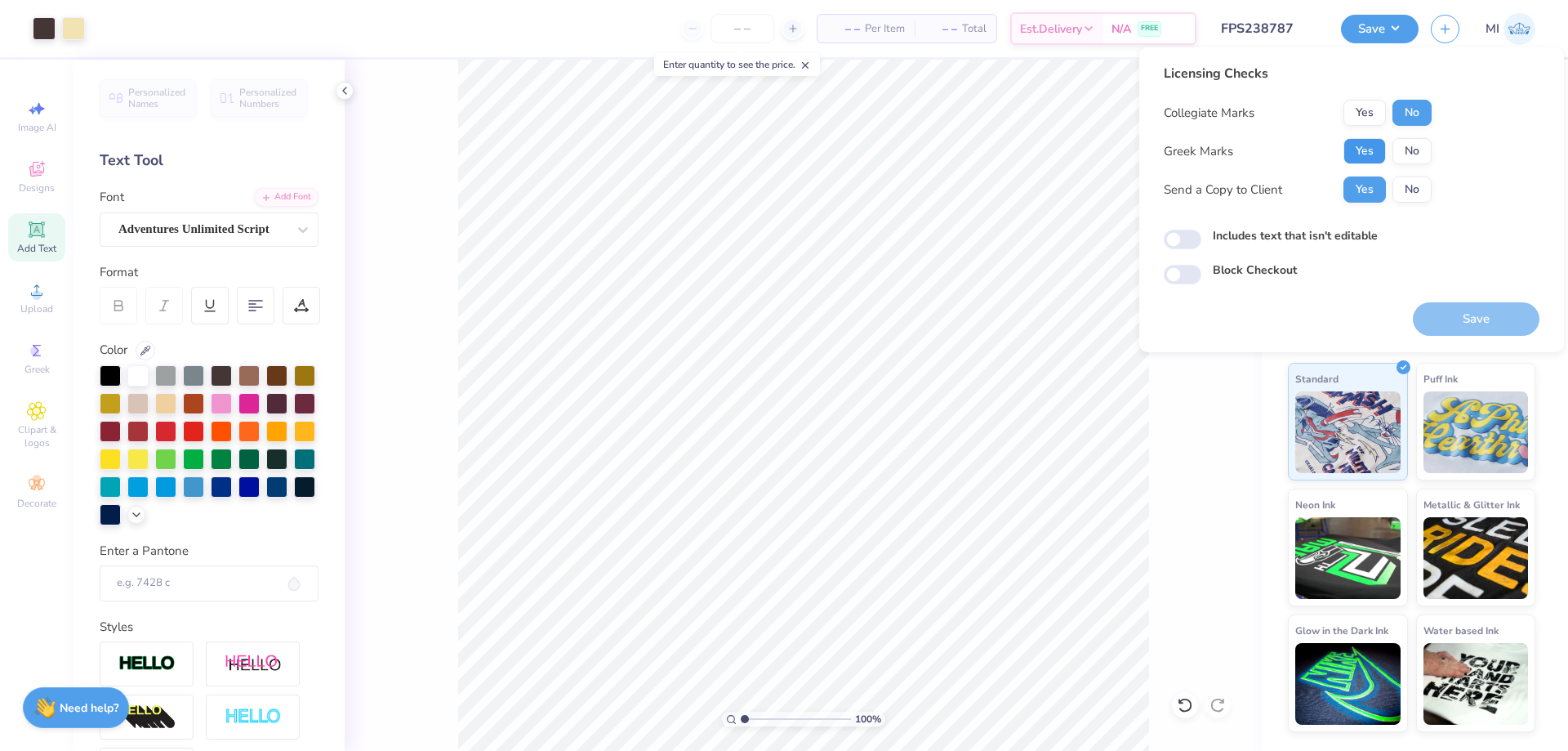 click on "Yes" at bounding box center (1365, 151) 